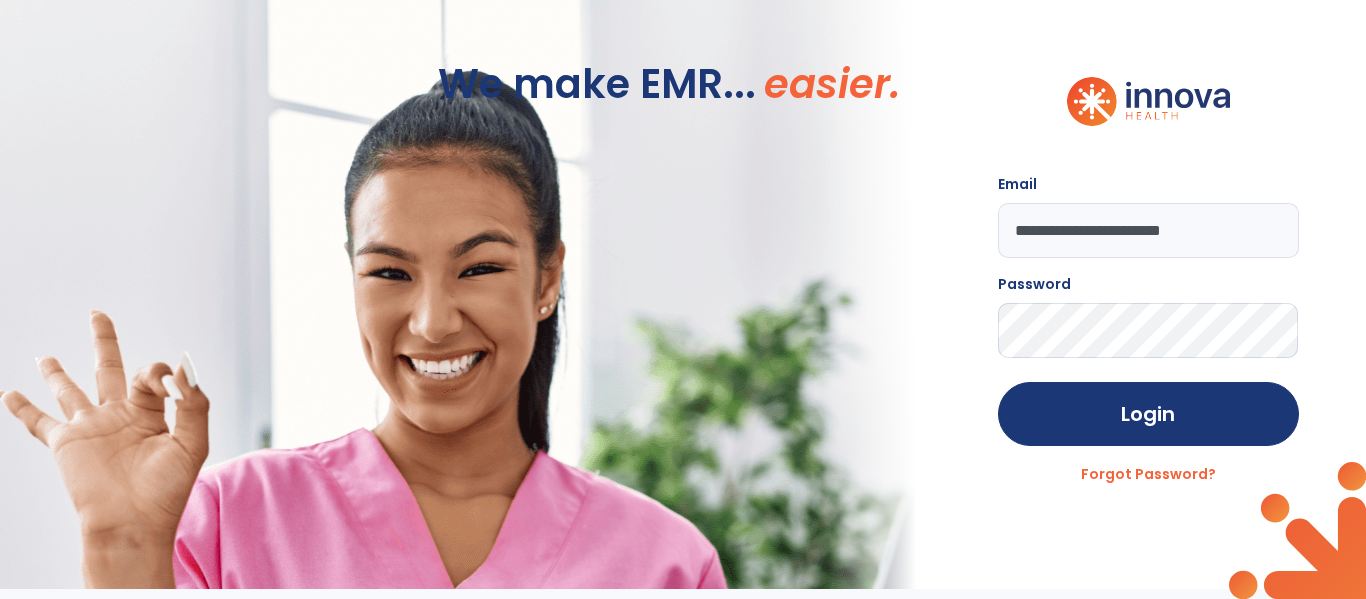 scroll, scrollTop: 0, scrollLeft: 0, axis: both 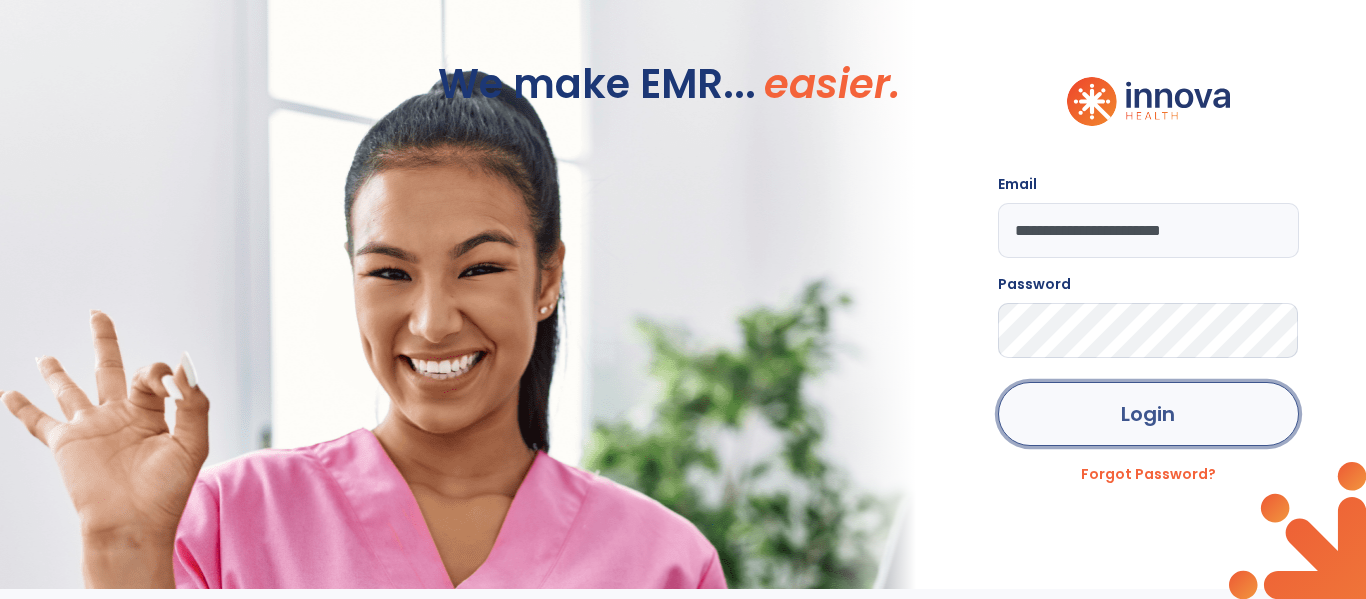 click on "Login" 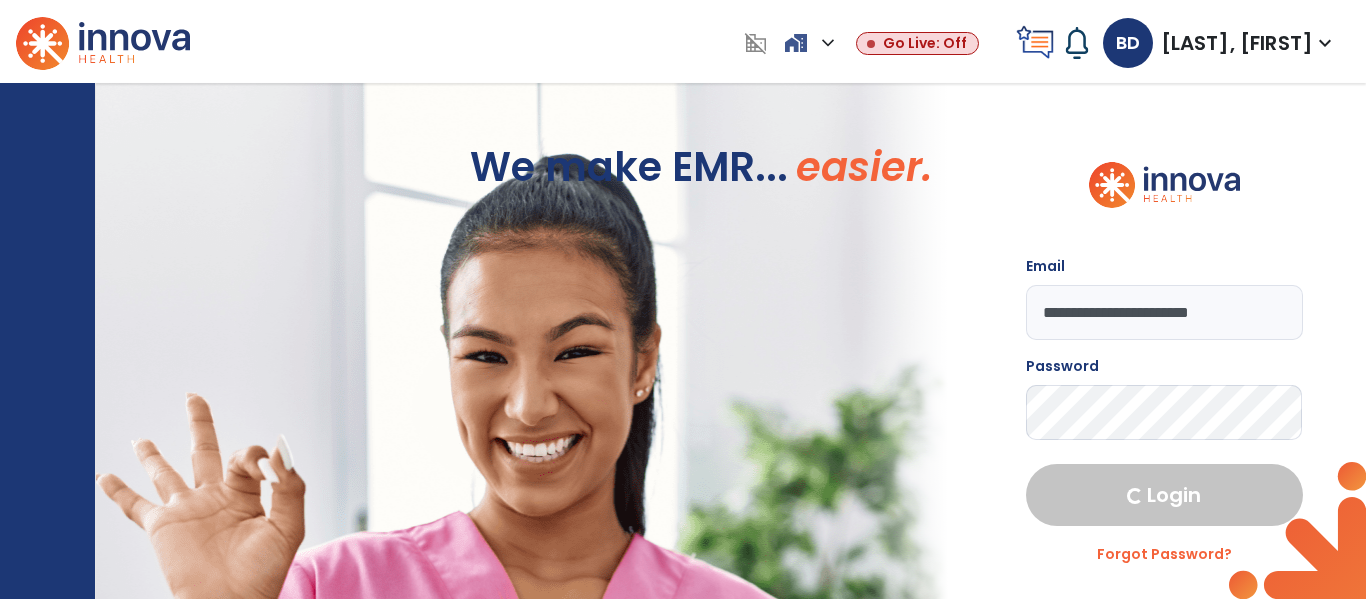 select on "***" 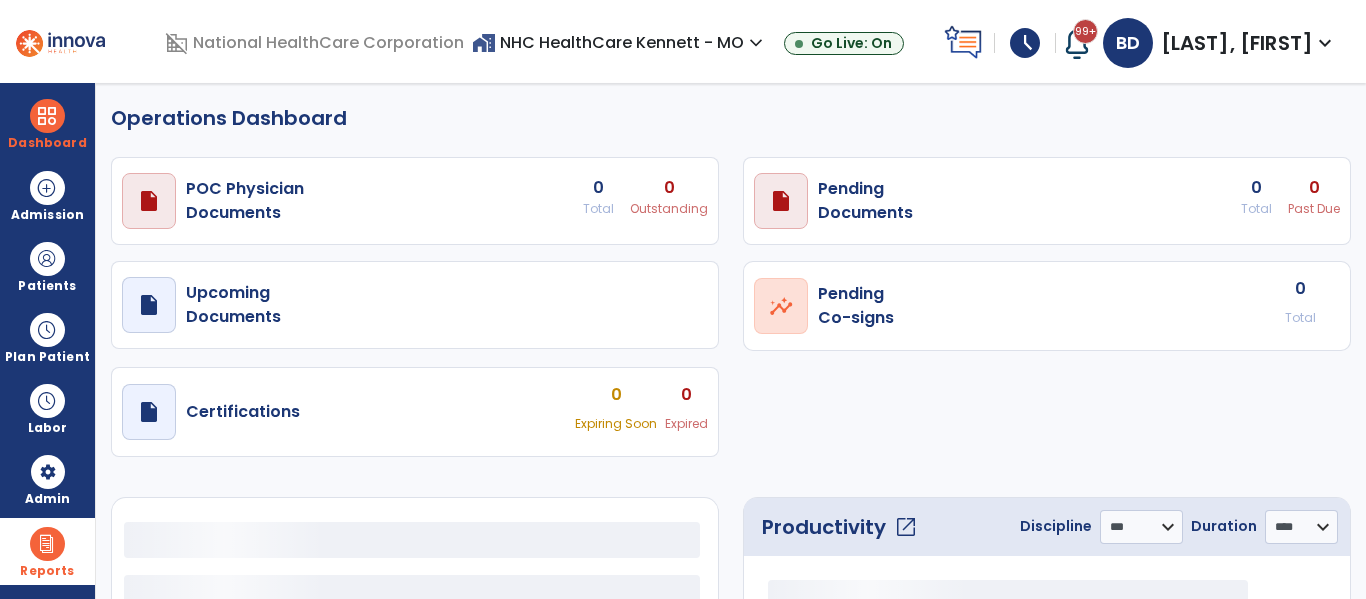 select on "***" 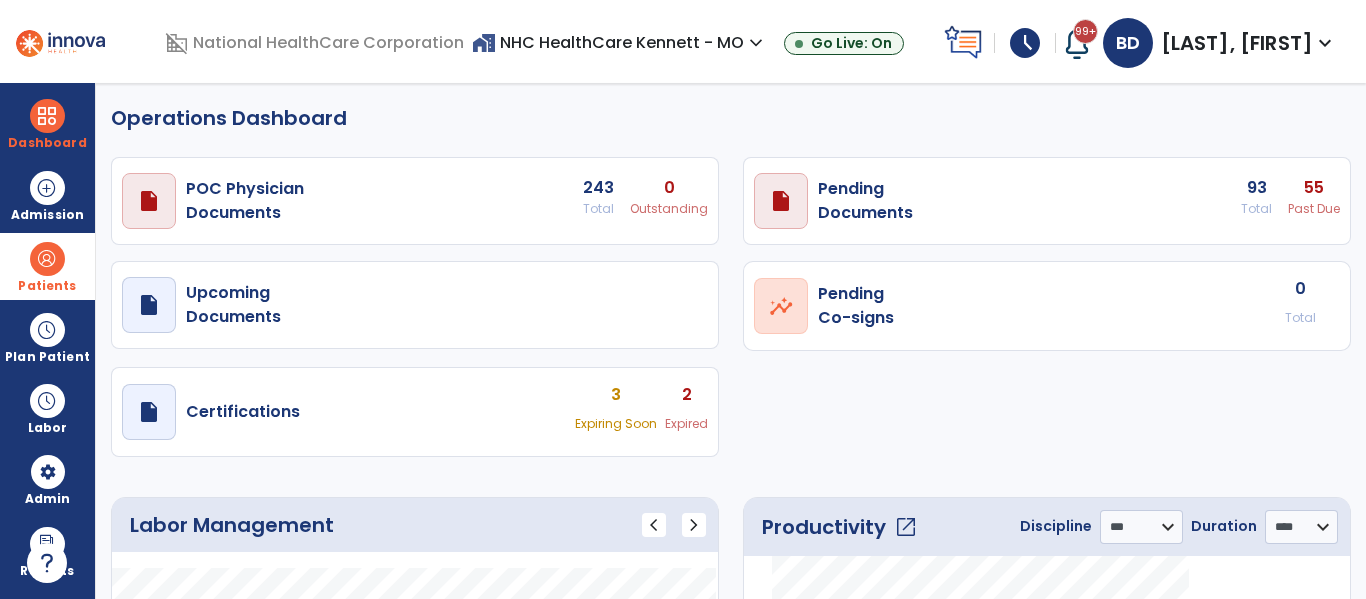 click at bounding box center [47, 259] 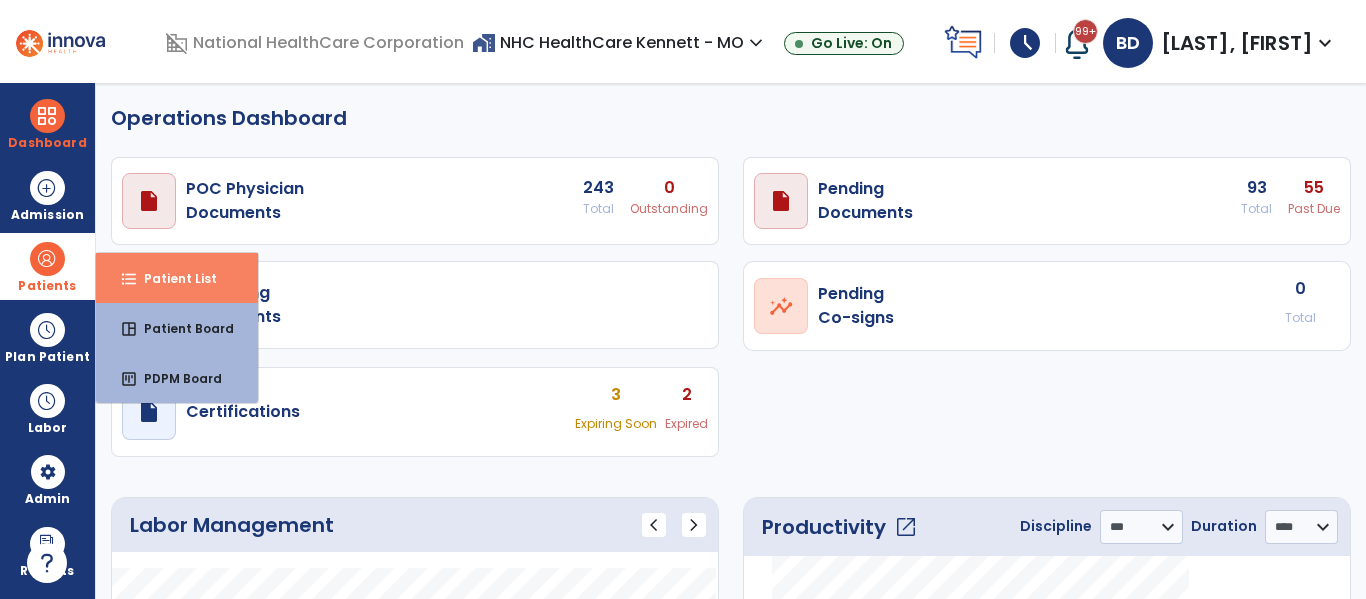 click on "Patient List" at bounding box center (172, 278) 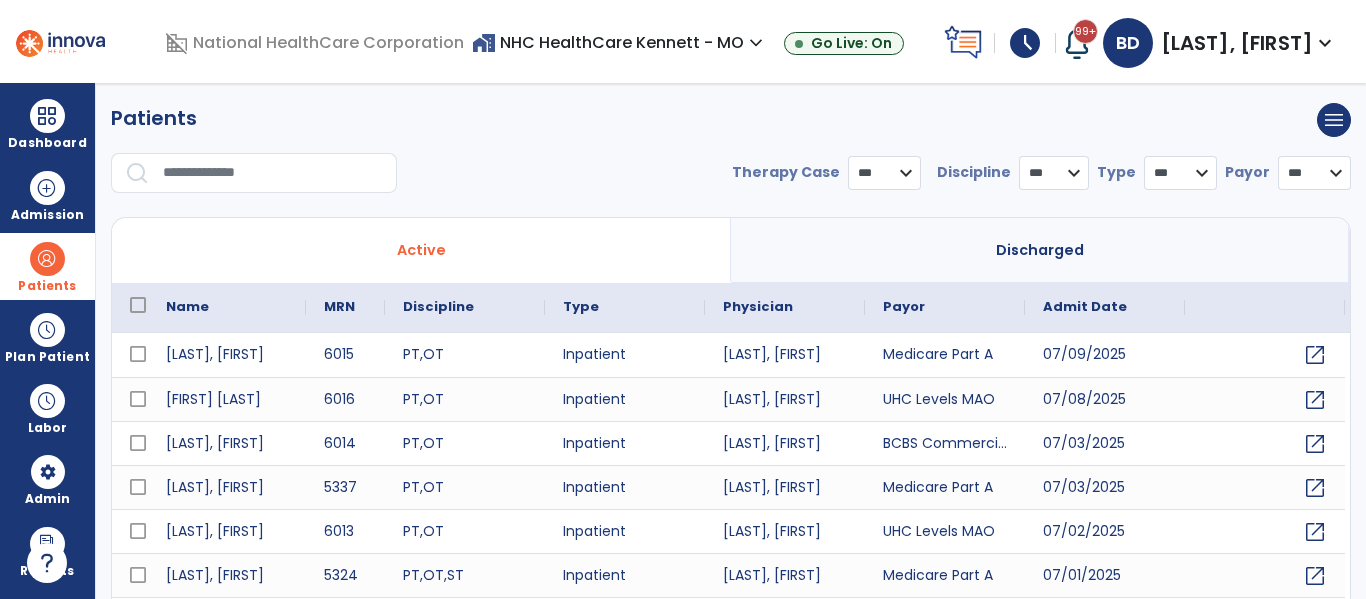 select on "***" 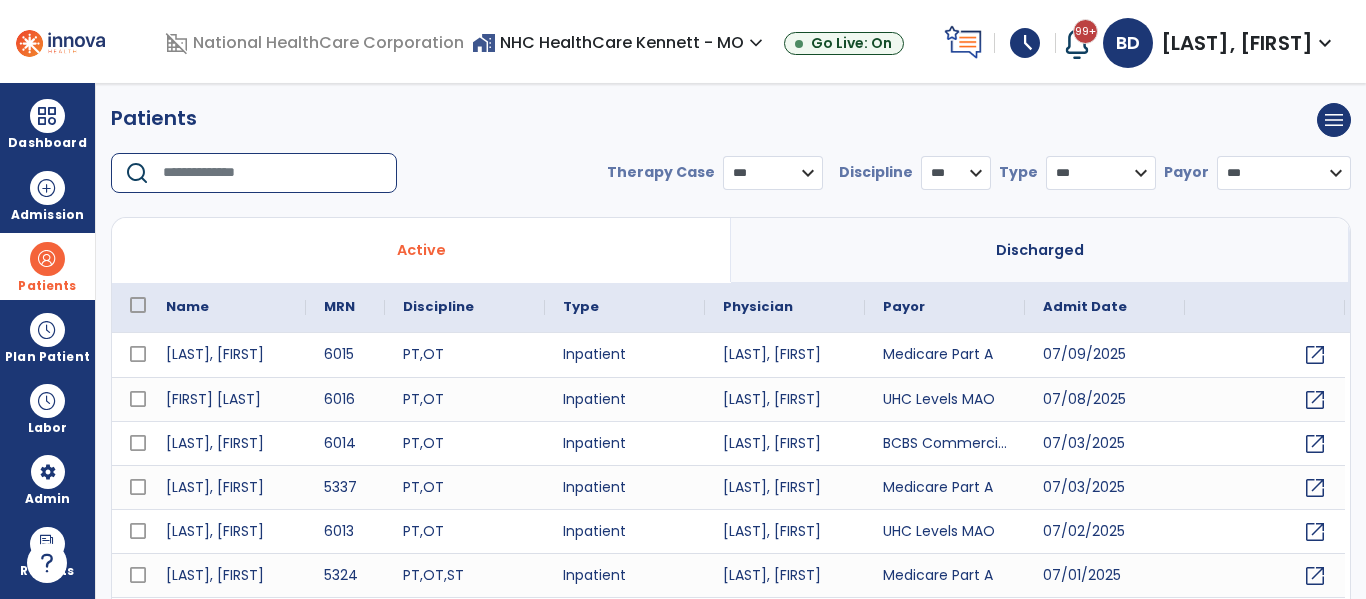 click at bounding box center (273, 173) 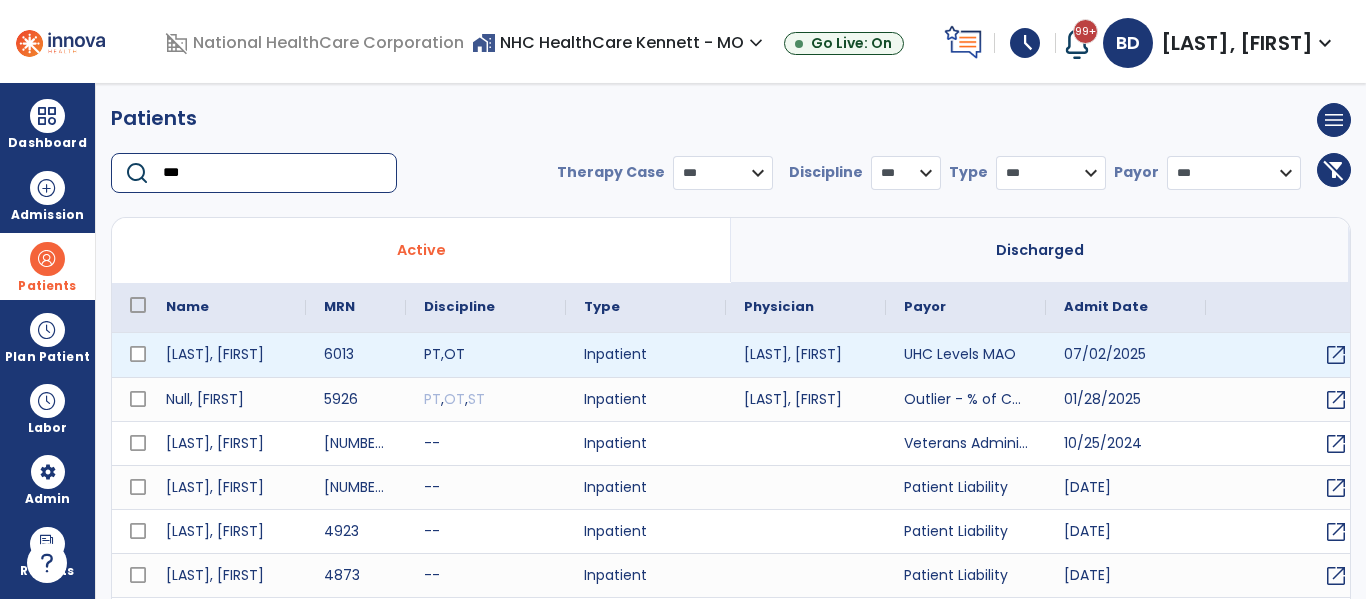 type on "***" 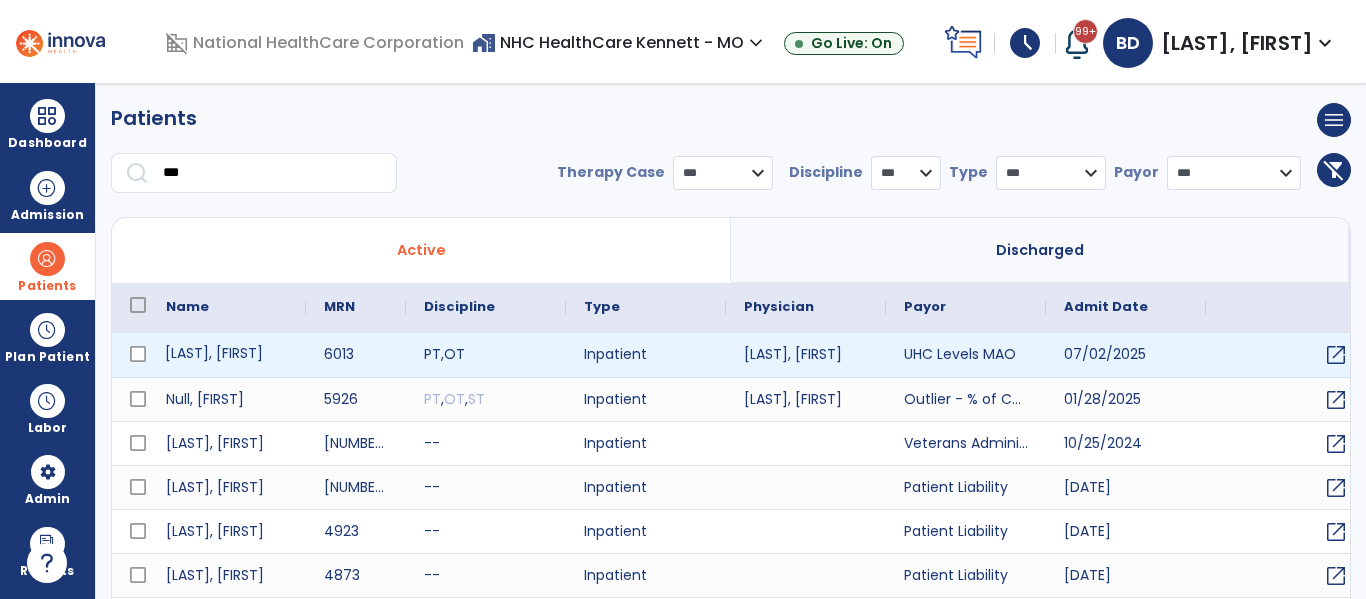click on "[LAST], [FIRST]" at bounding box center [227, 355] 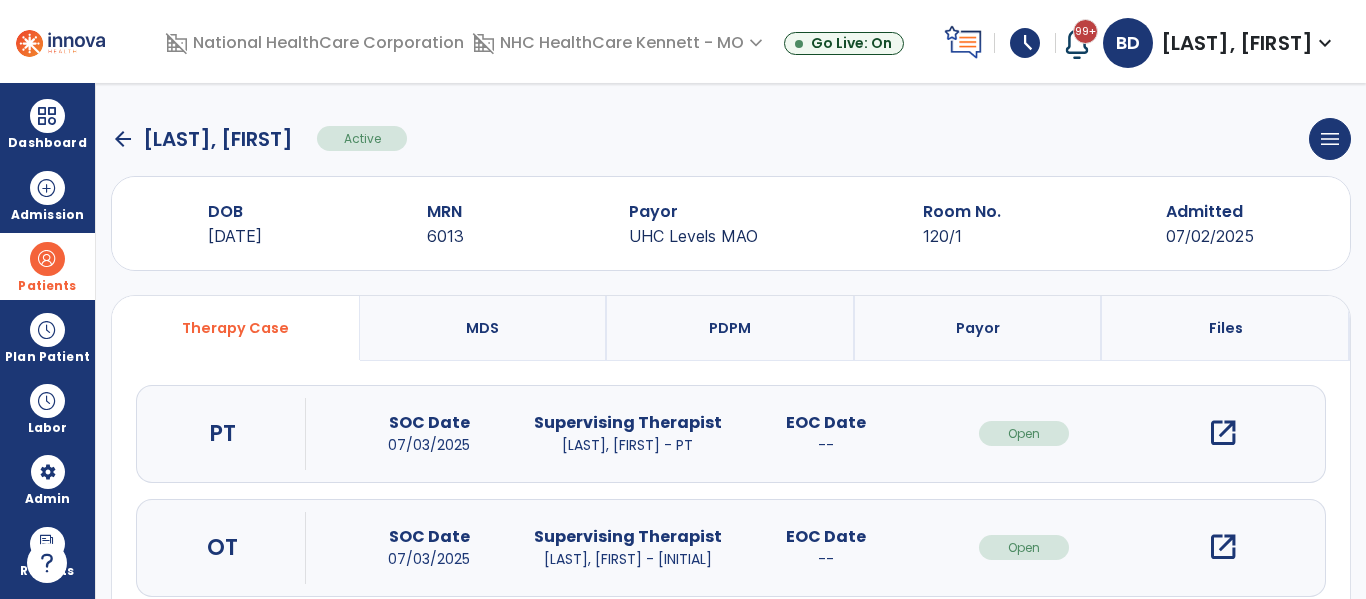 scroll, scrollTop: 0, scrollLeft: 0, axis: both 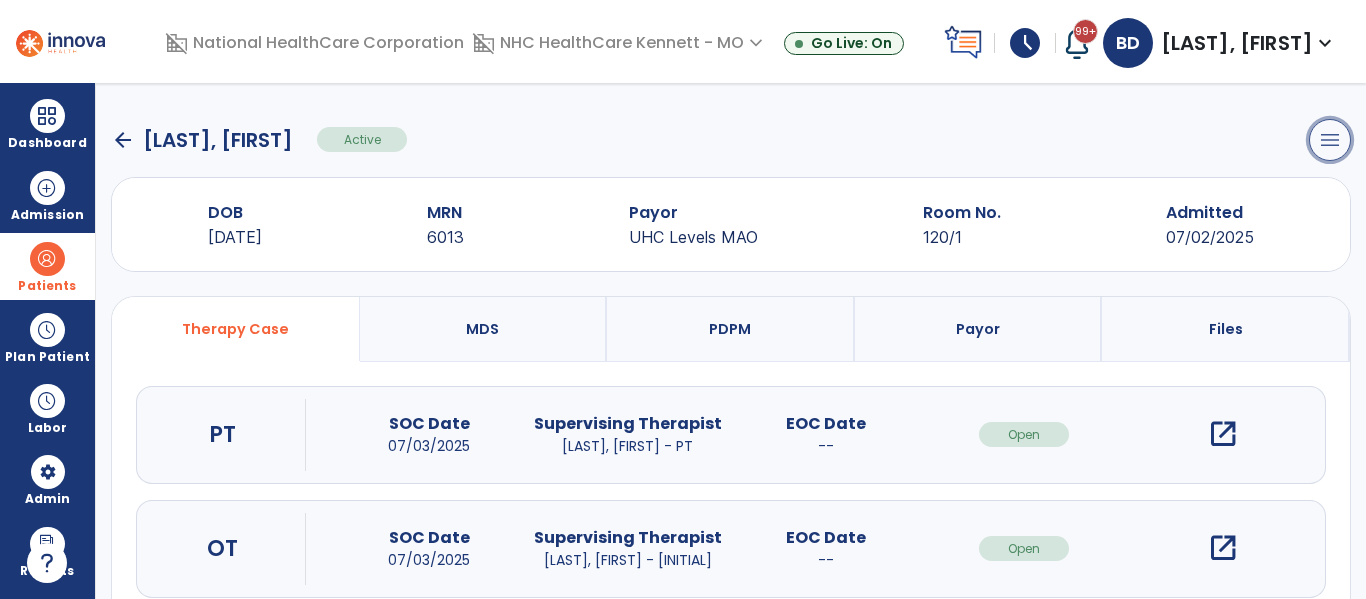 click on "menu" at bounding box center (1330, 140) 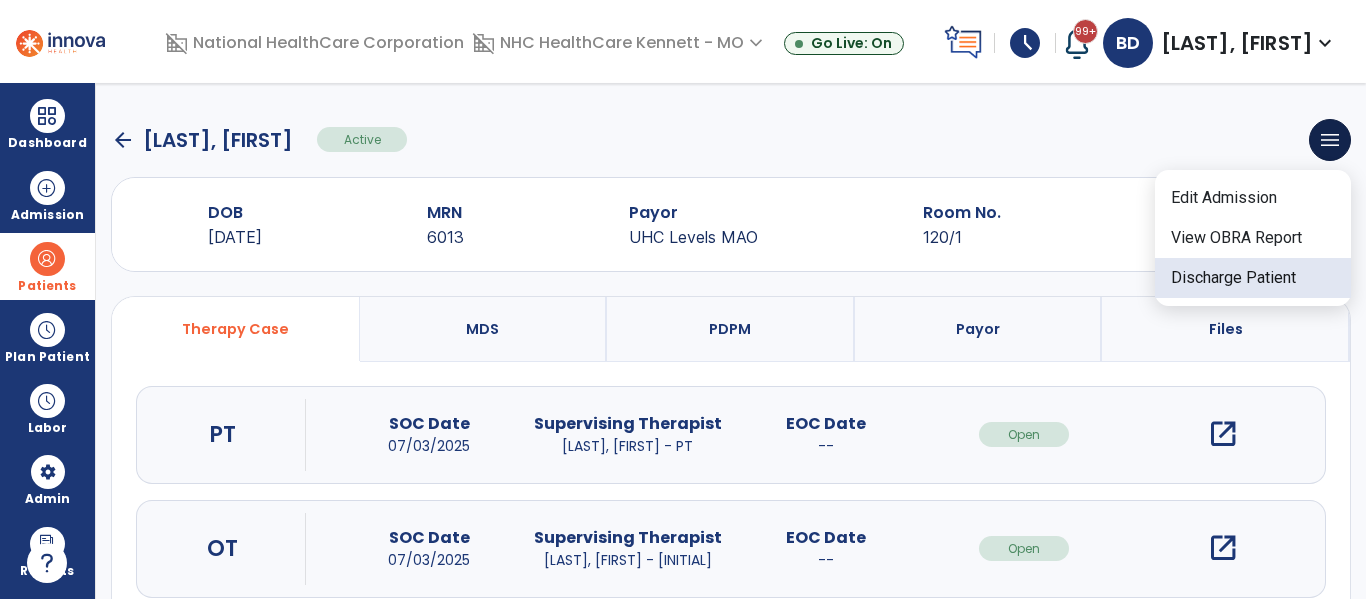 click on "Discharge Patient" 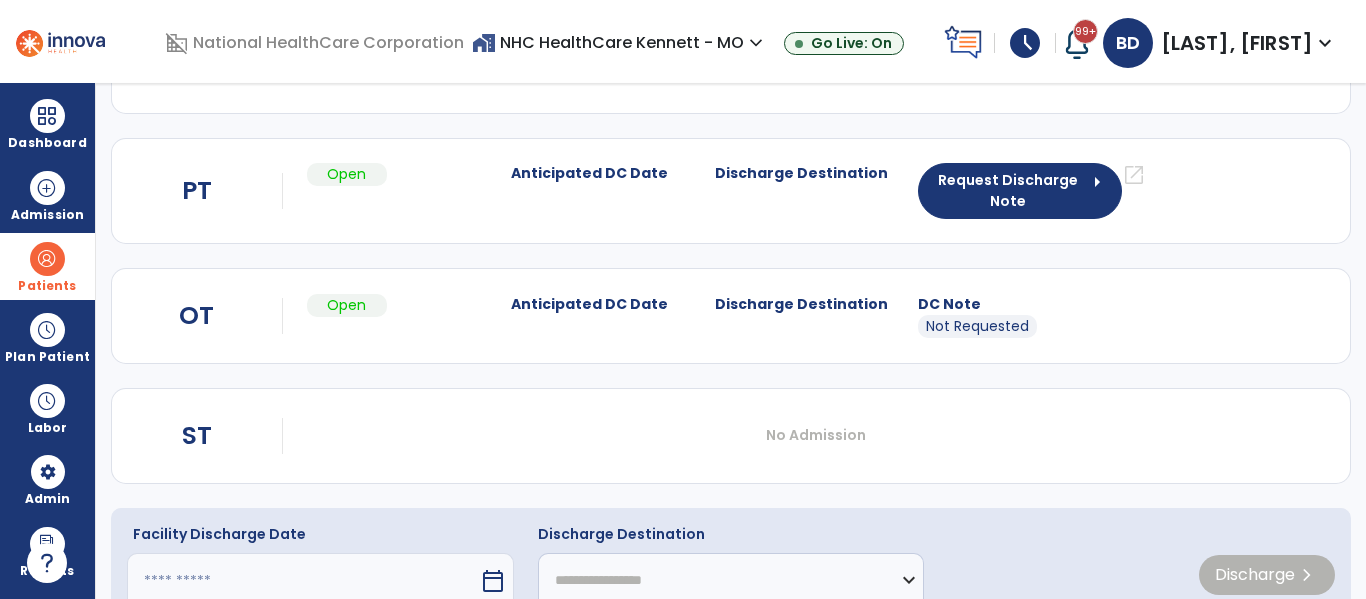 scroll, scrollTop: 267, scrollLeft: 0, axis: vertical 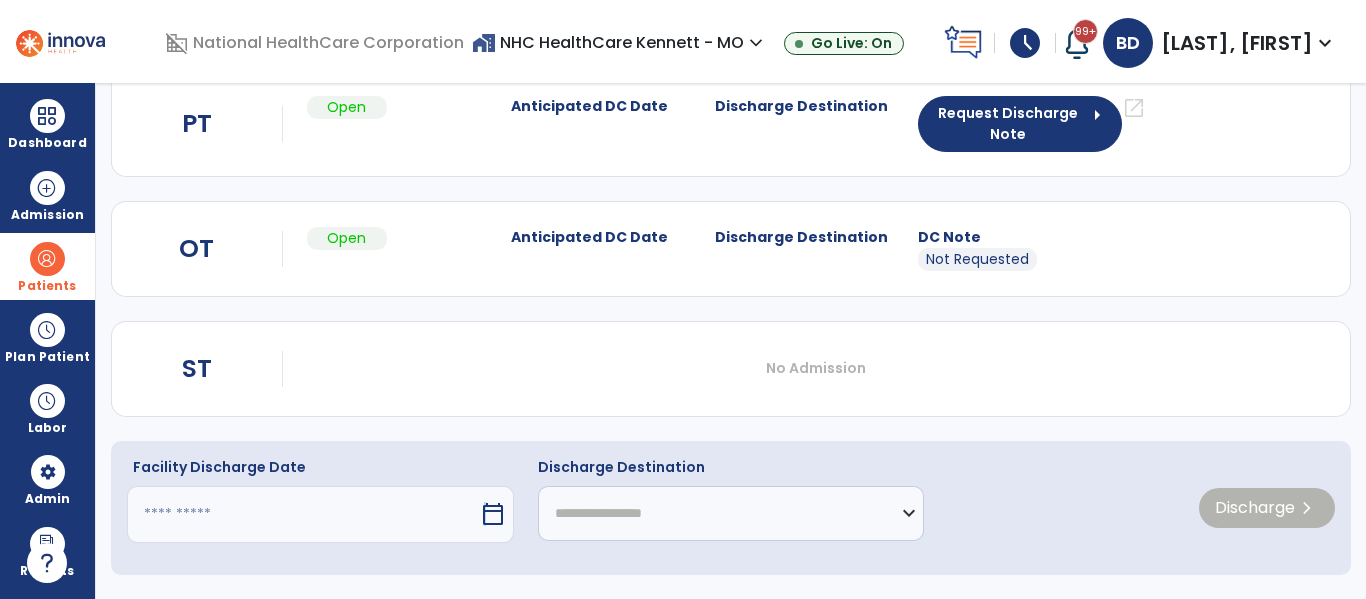 click on "calendar_today" at bounding box center (493, 514) 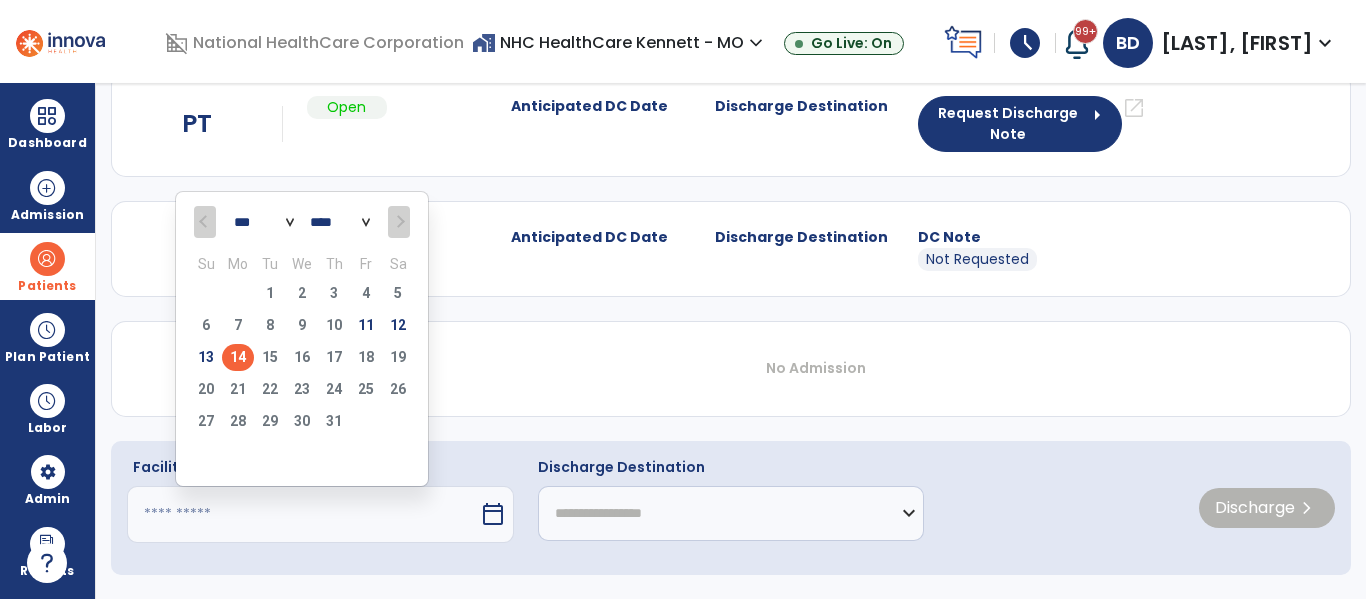 click on "13" at bounding box center (206, 357) 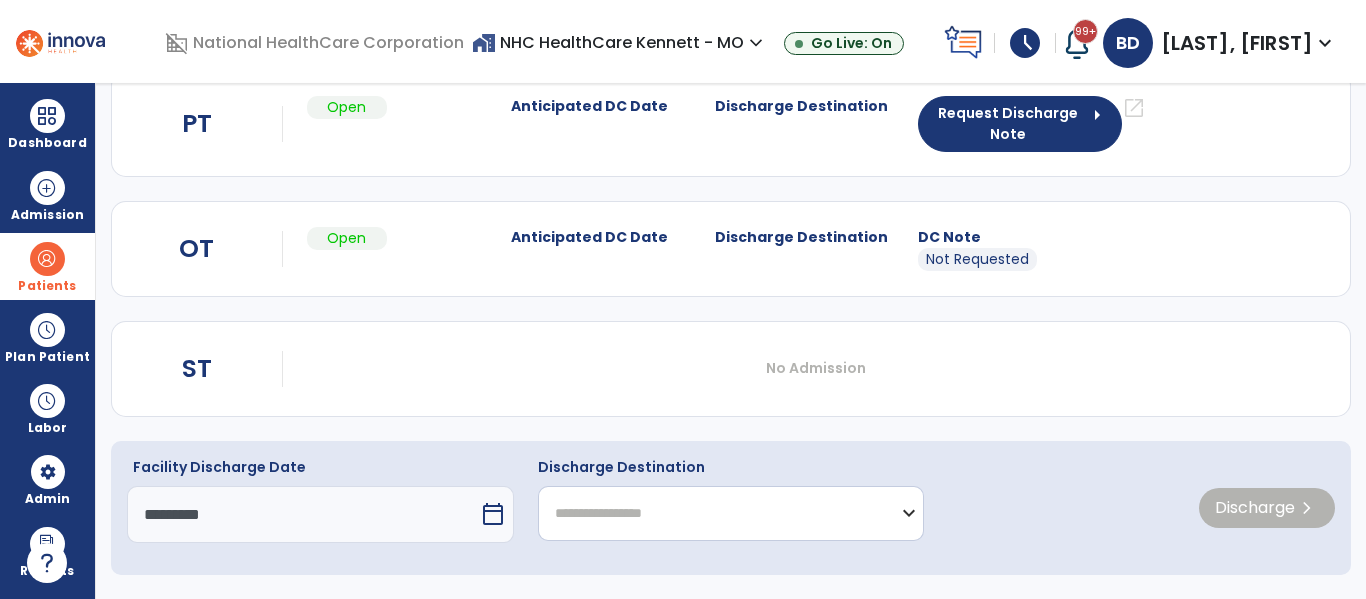click on "**********" 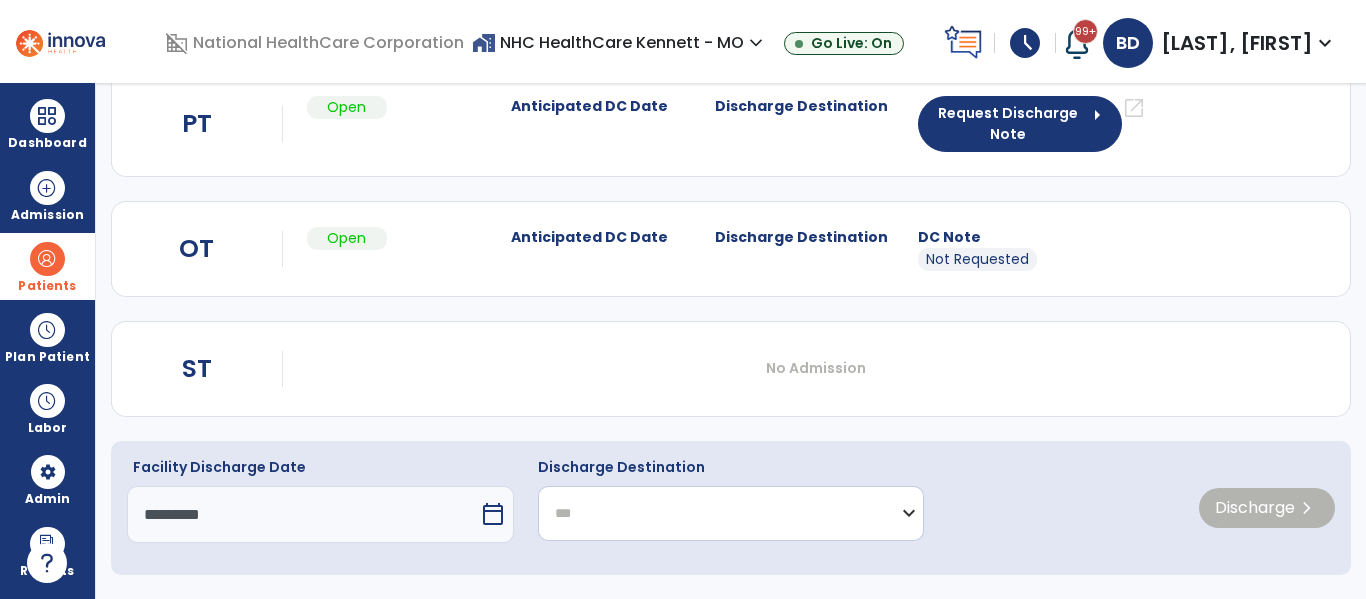 click on "**********" 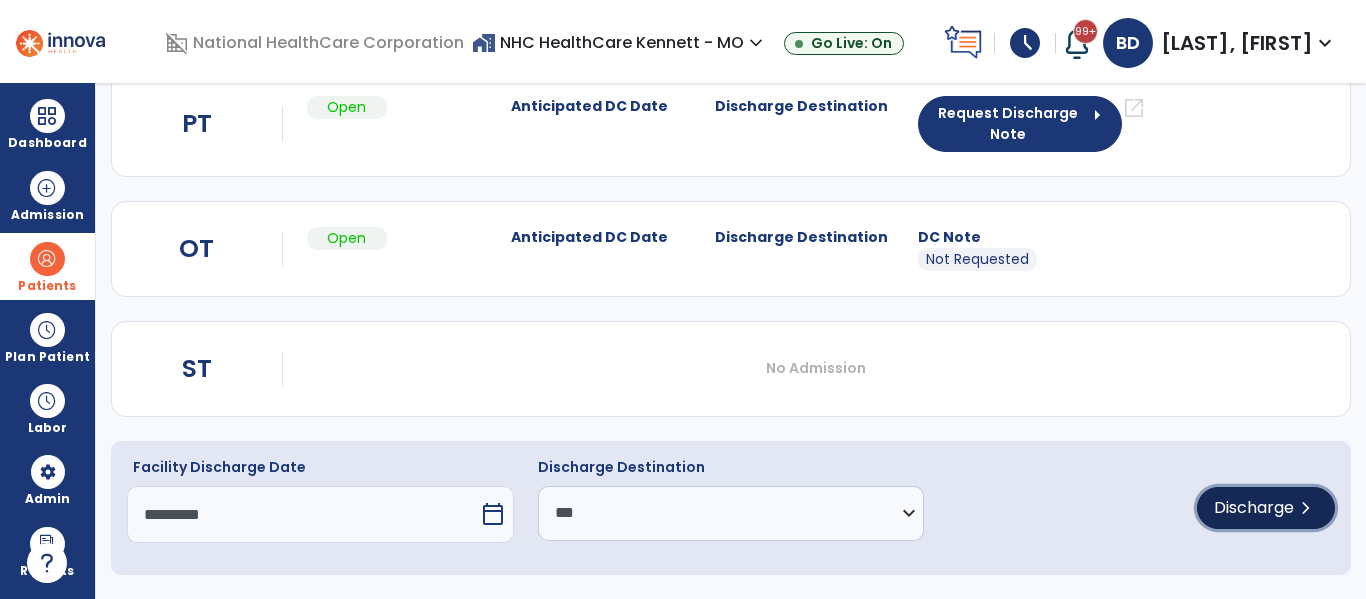 click on "Discharge" 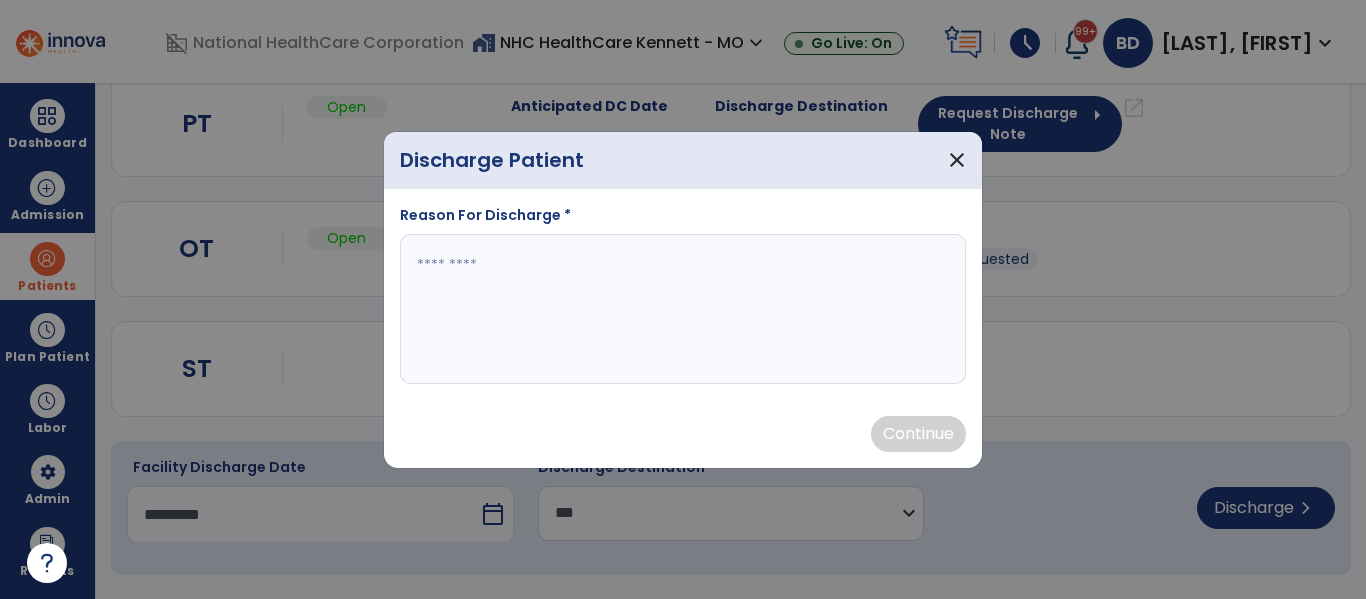 click at bounding box center [683, 309] 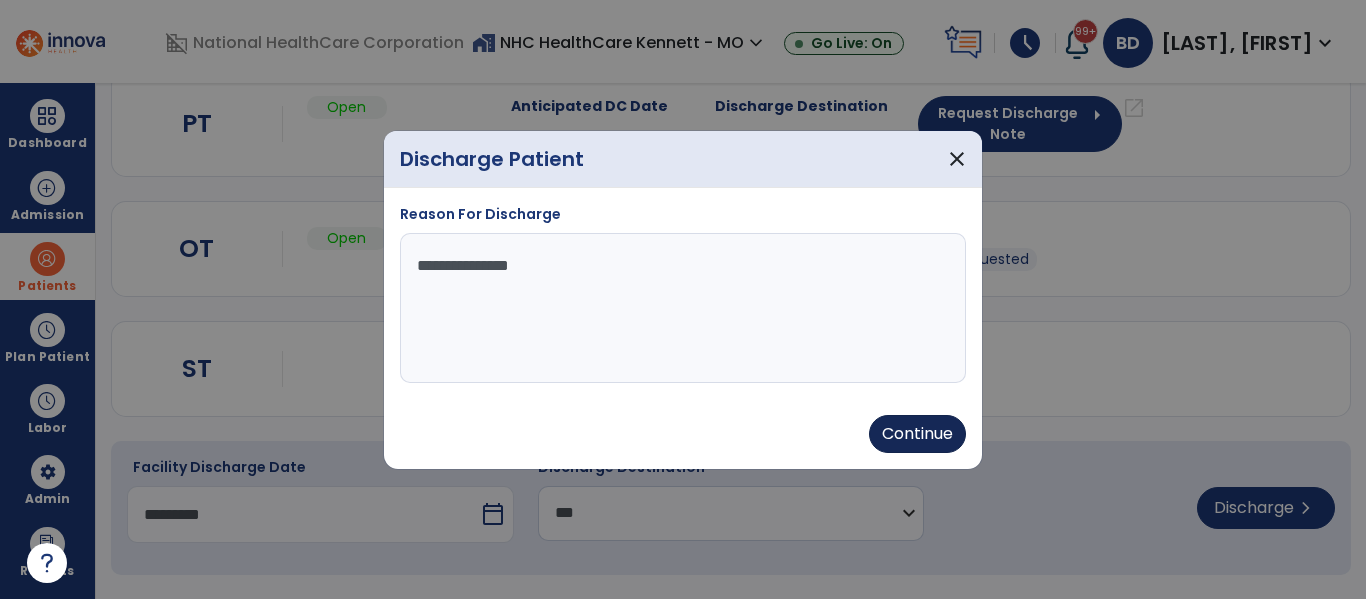 type on "**********" 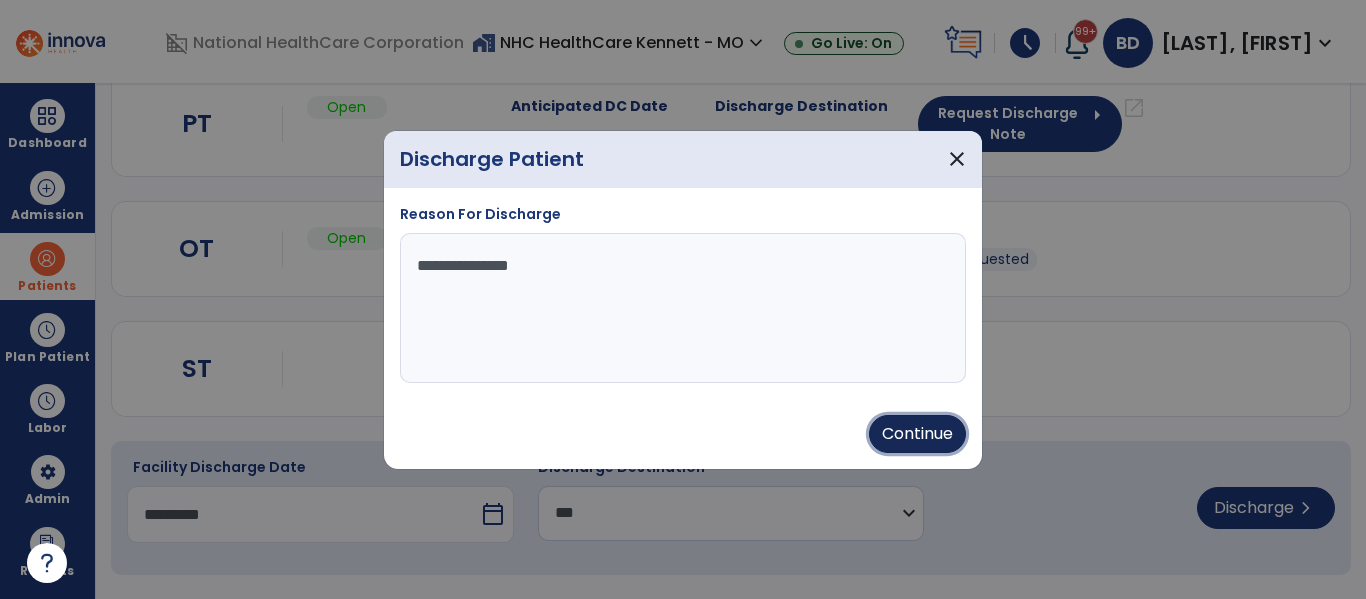 click on "Continue" at bounding box center (917, 434) 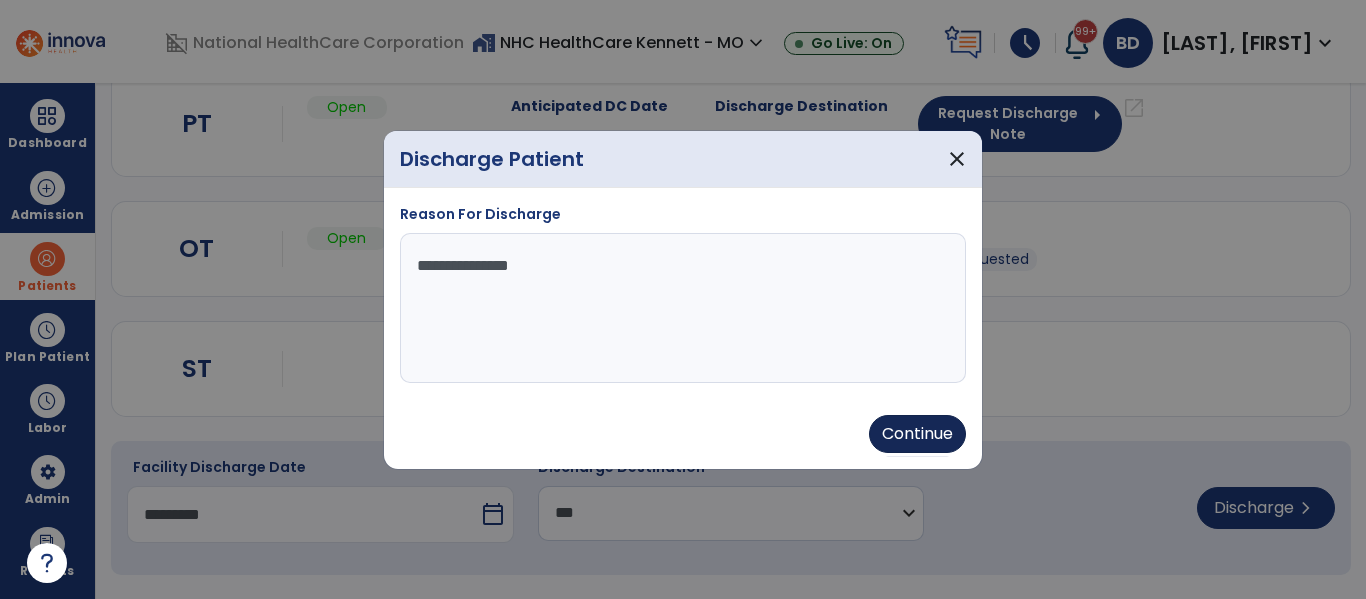 type on "*********" 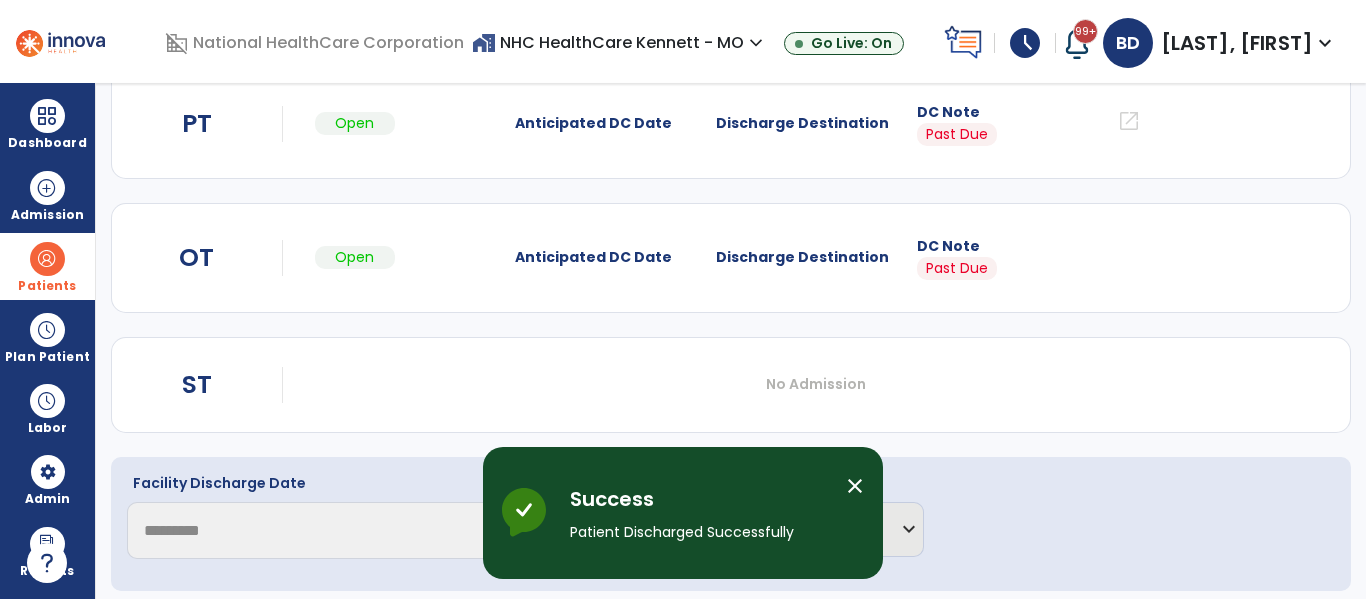 scroll, scrollTop: 162, scrollLeft: 0, axis: vertical 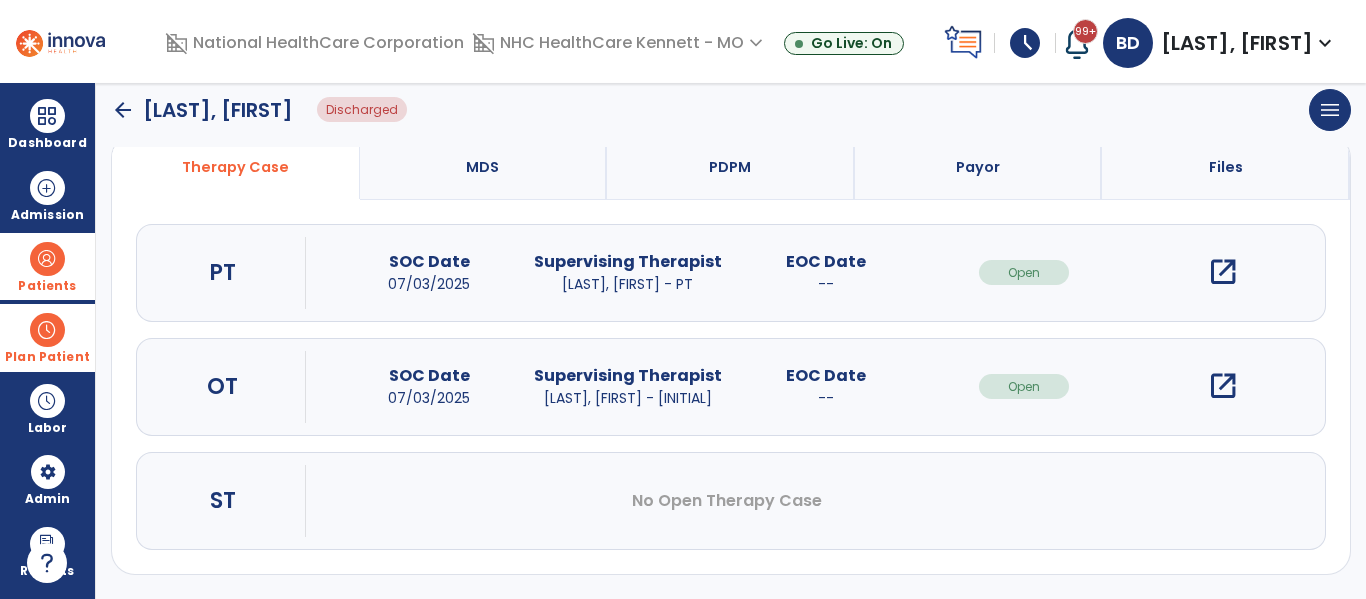 click at bounding box center [47, 330] 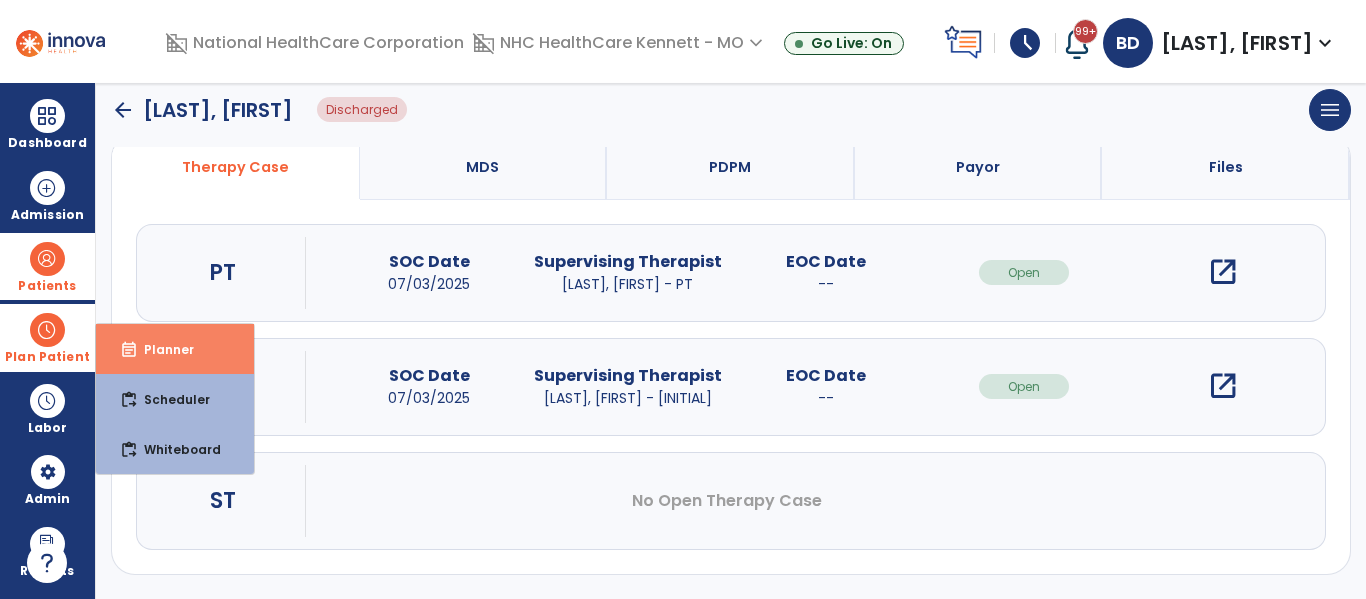 click on "event_note  Planner" at bounding box center (175, 349) 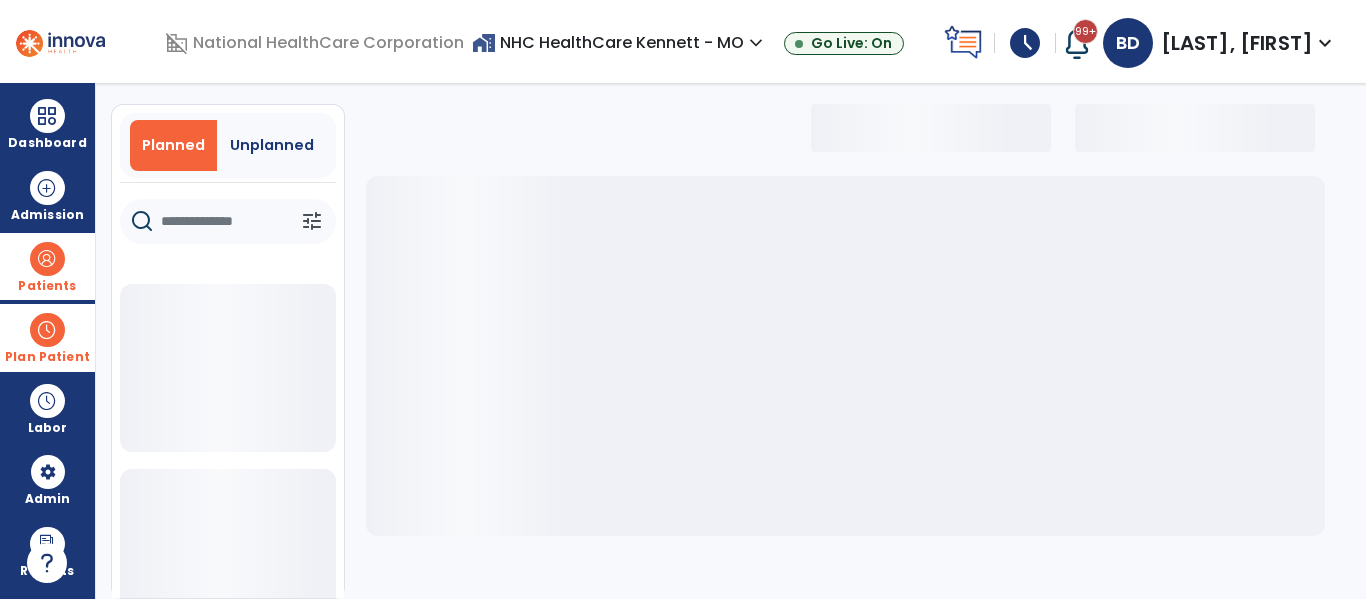 select on "***" 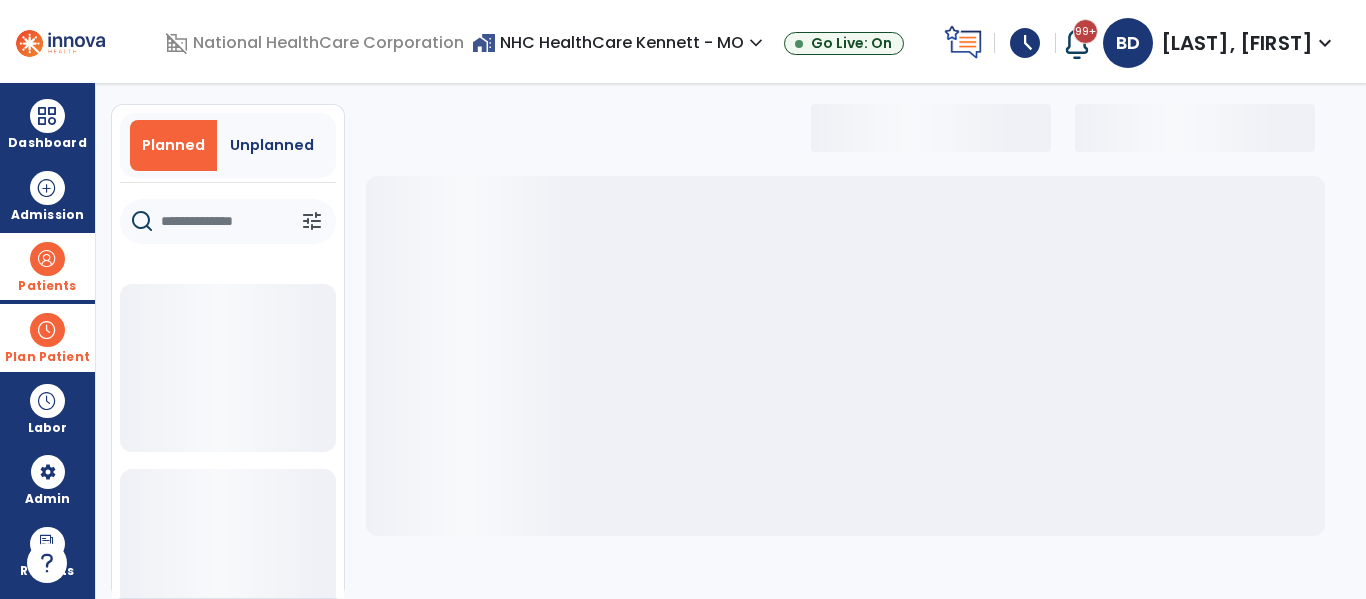 select on "***" 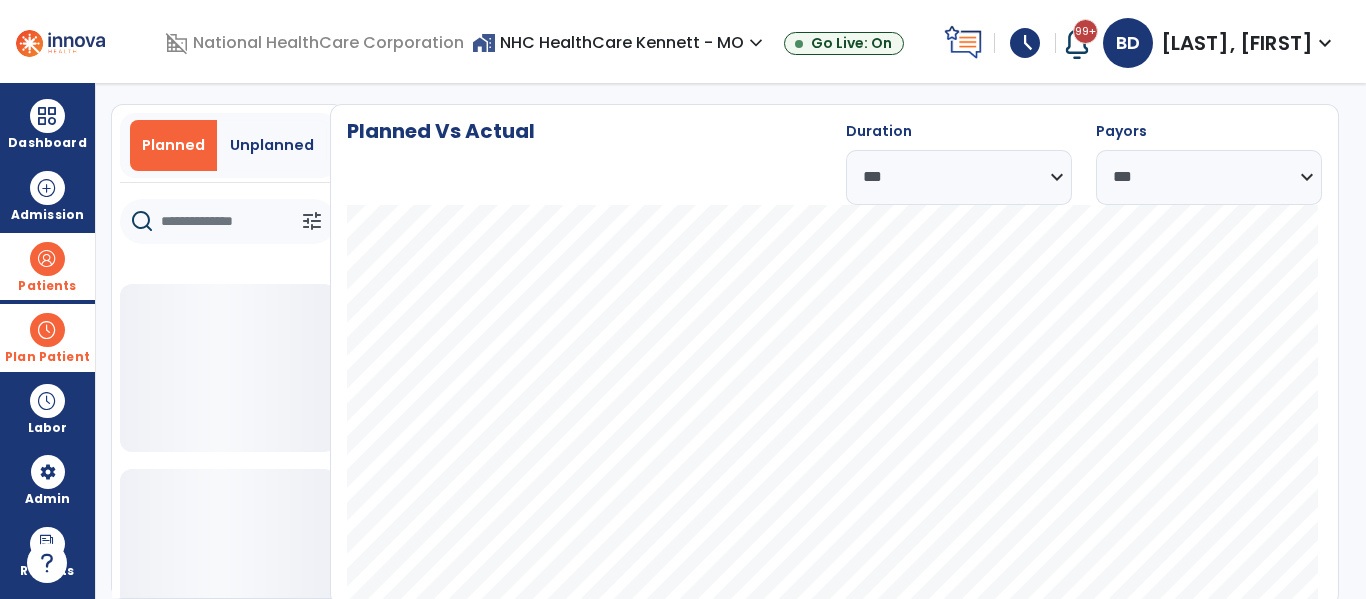 click 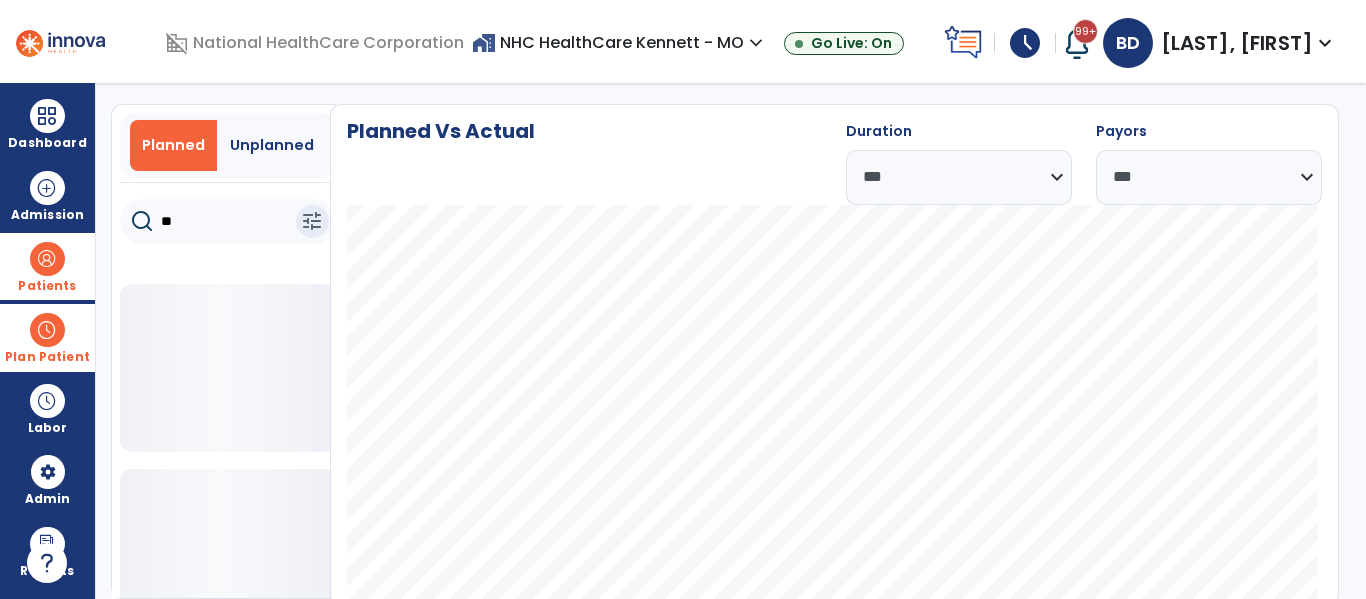 type on "*" 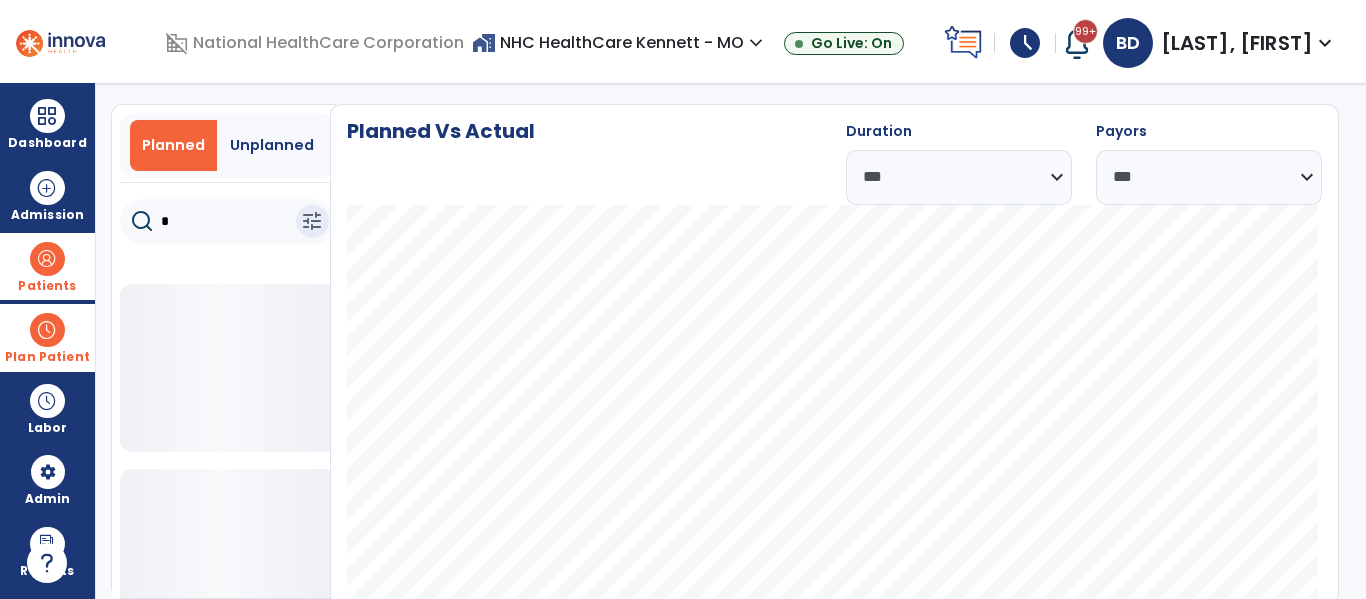 type 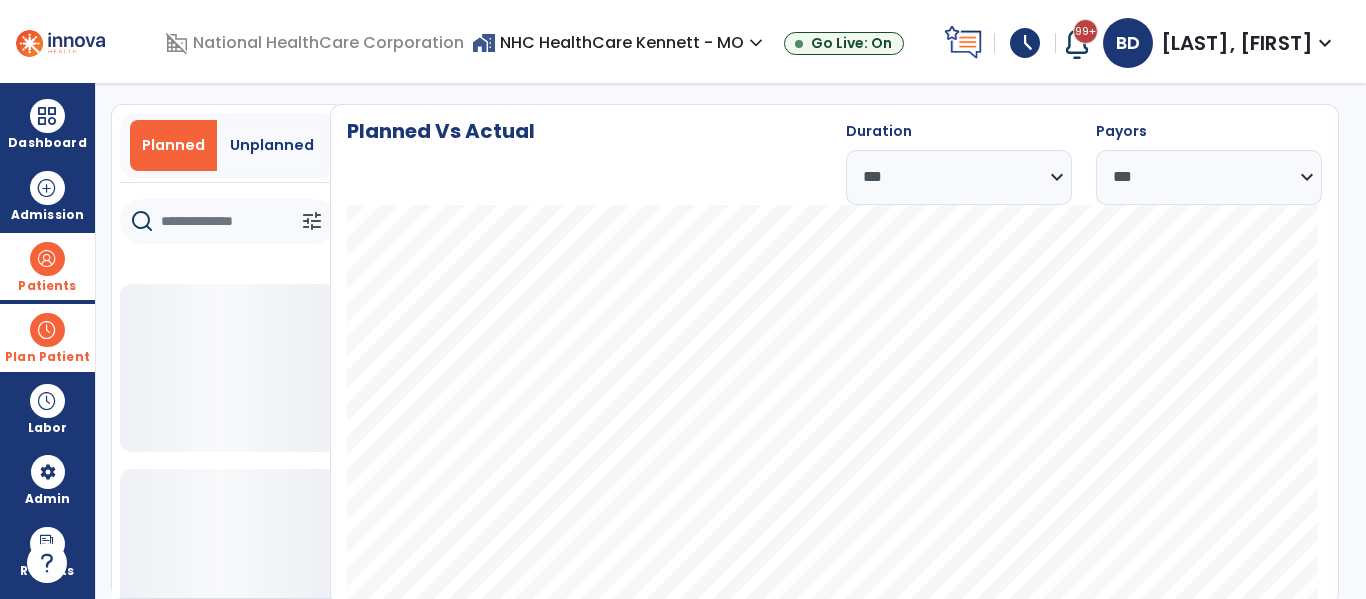 click on "Plan Patient" at bounding box center (47, 337) 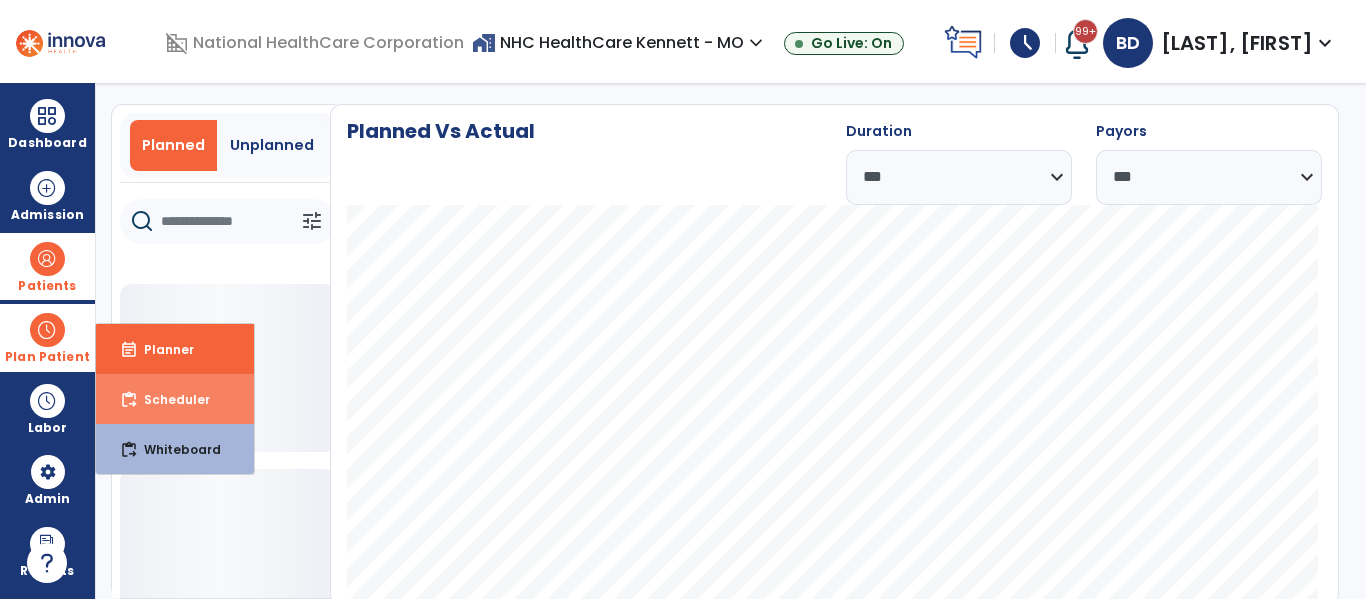 click on "content_paste_go  Scheduler" at bounding box center (175, 399) 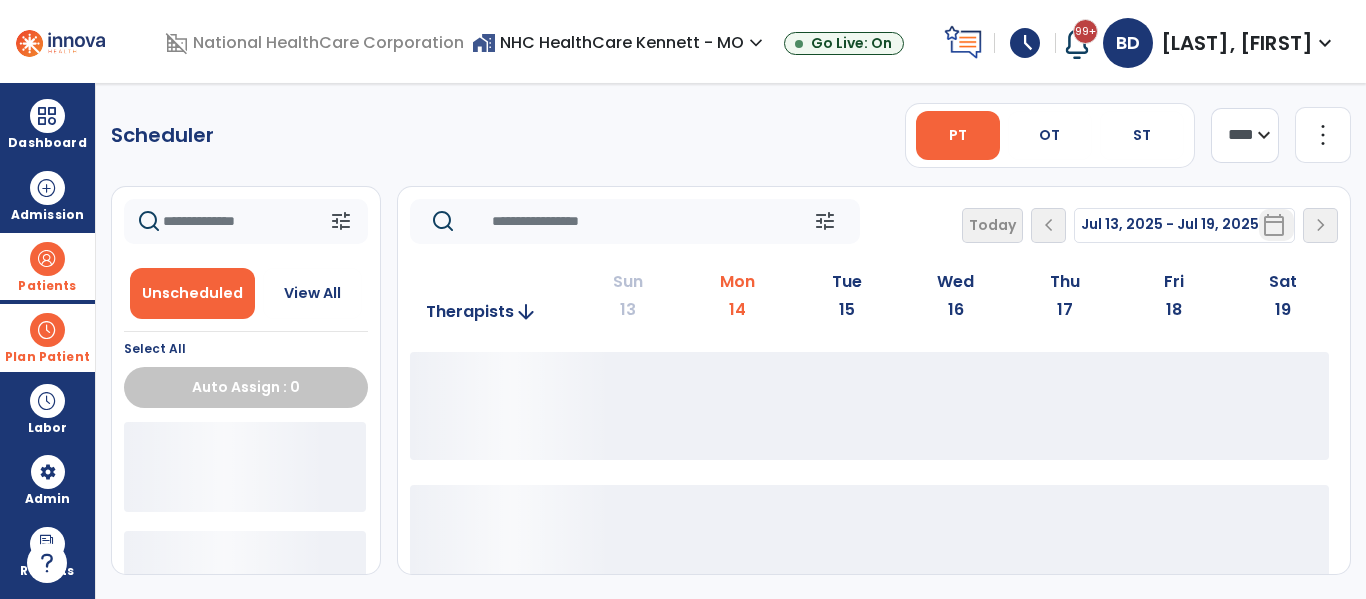 scroll, scrollTop: 0, scrollLeft: 0, axis: both 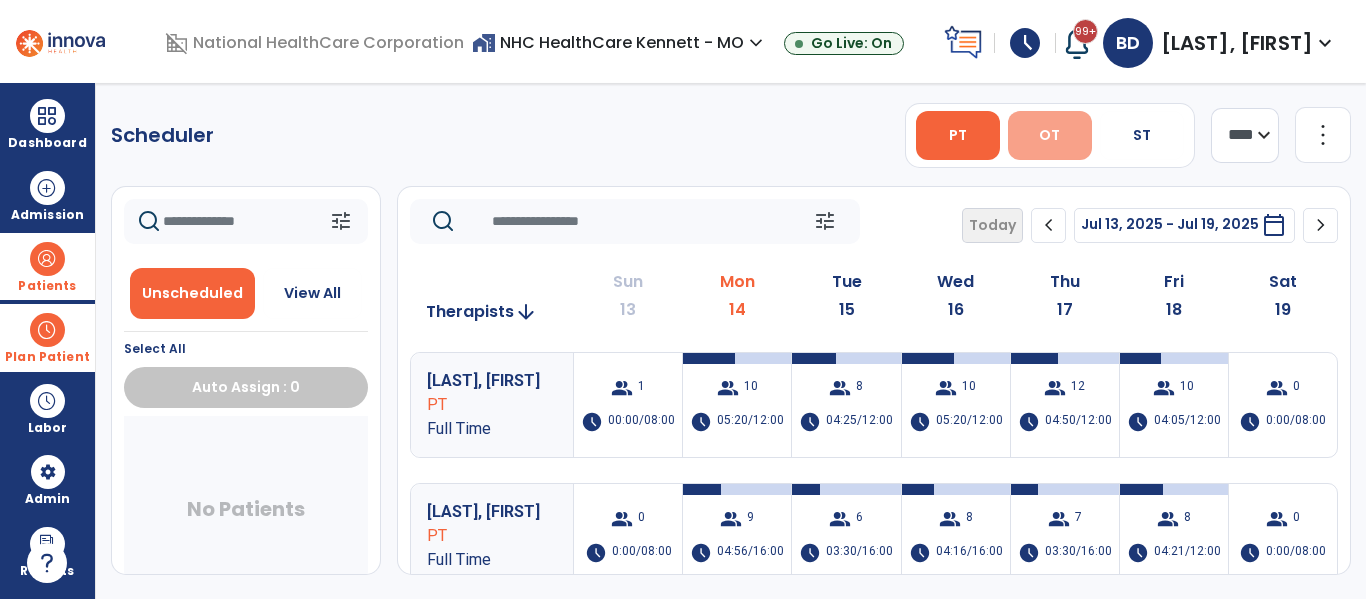 click on "OT" at bounding box center [1049, 135] 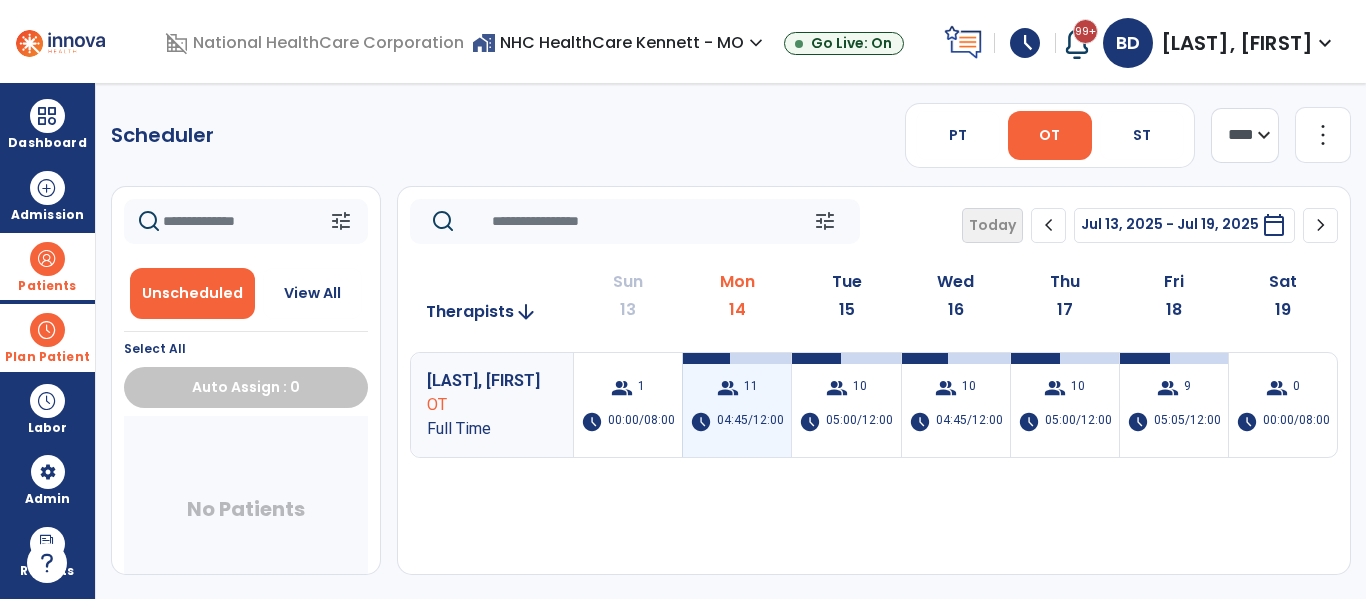 click on "04:45/12:00" at bounding box center [750, 422] 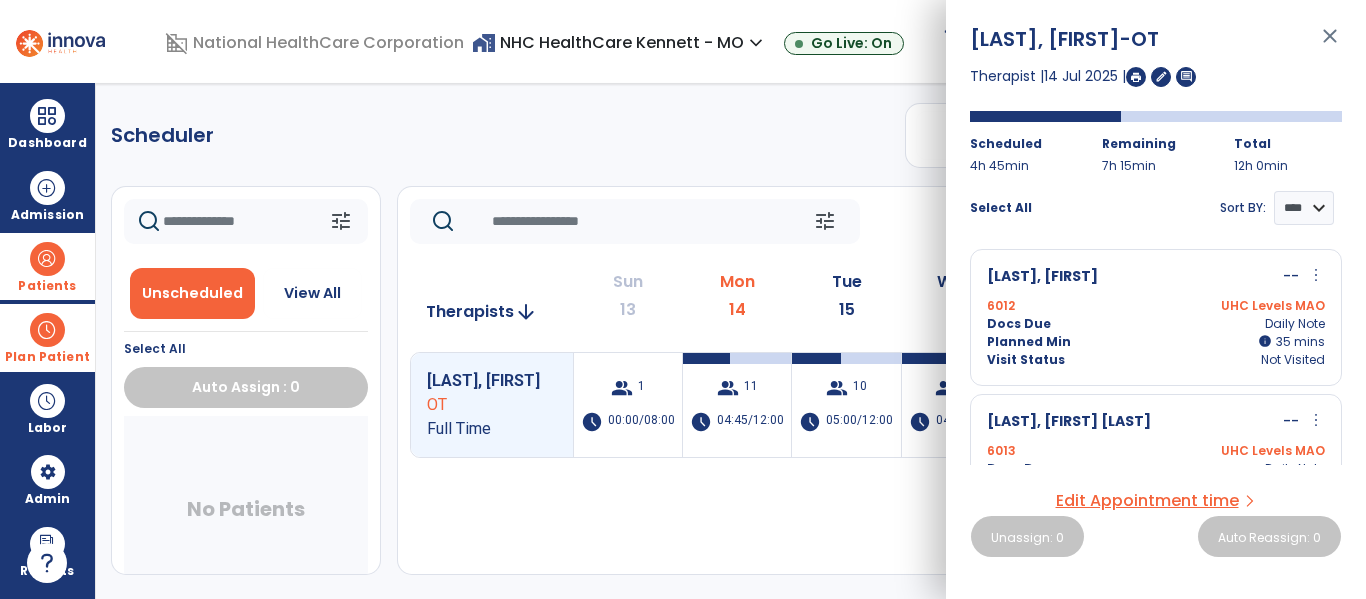 scroll, scrollTop: 100, scrollLeft: 0, axis: vertical 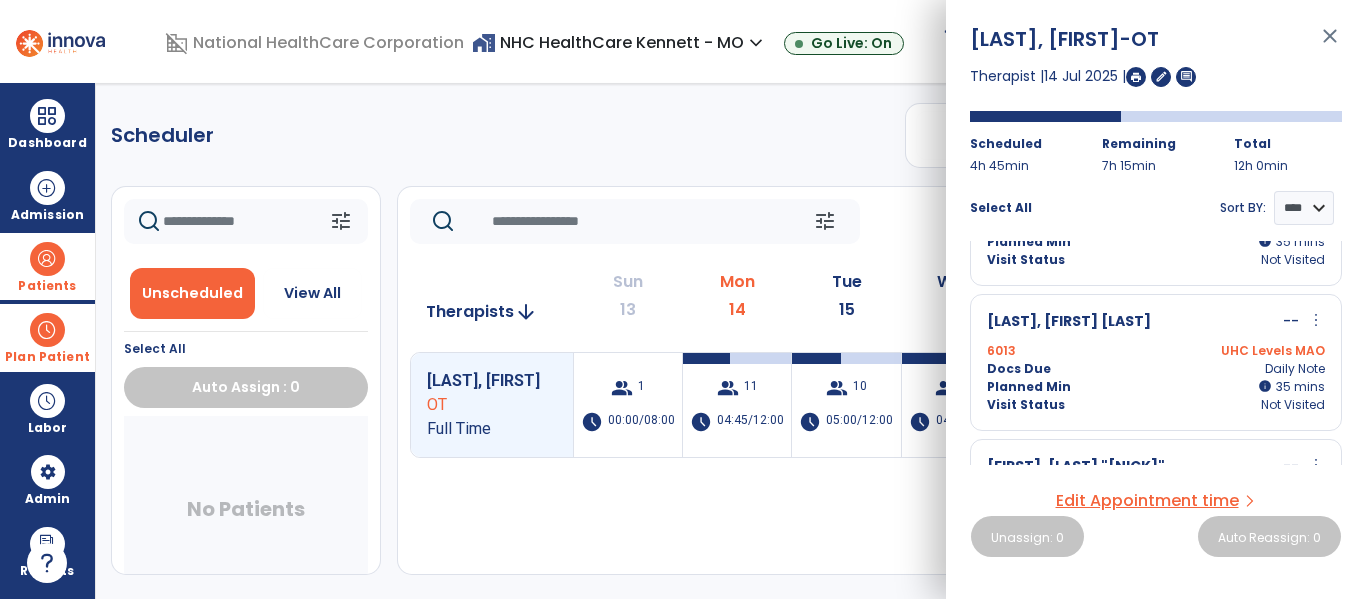 click on "Plan Patient" at bounding box center [47, 337] 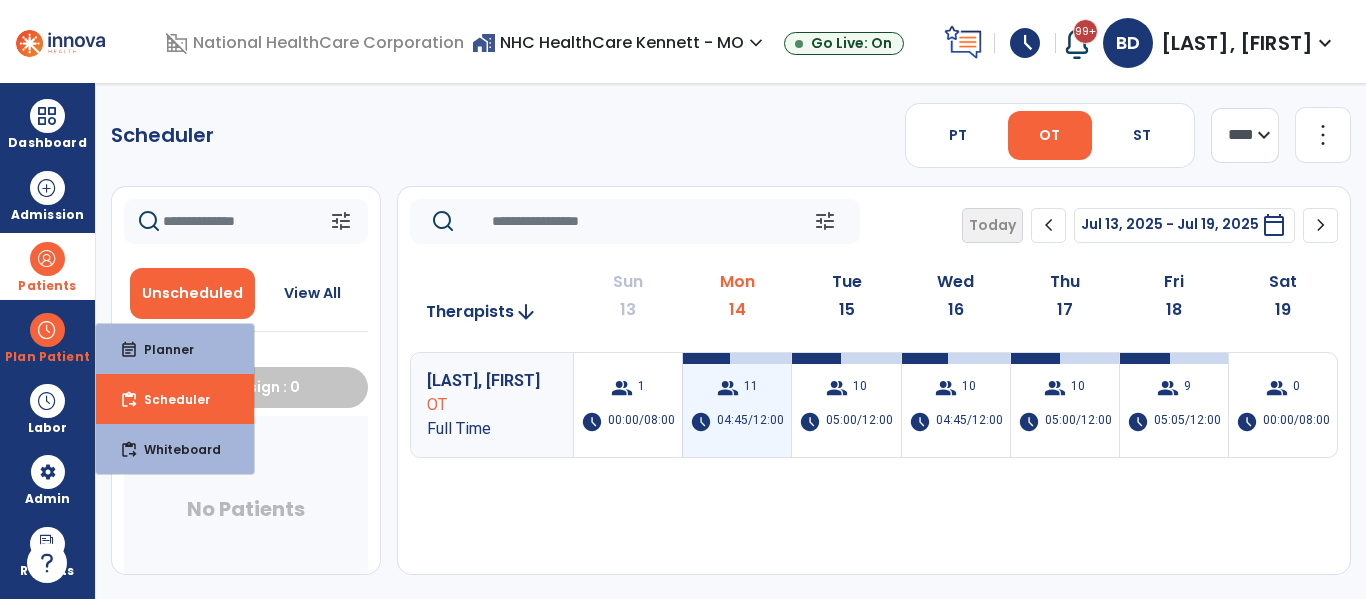 click on "group [NUMBER] schedule [TIME]/[TIME]" at bounding box center (737, 405) 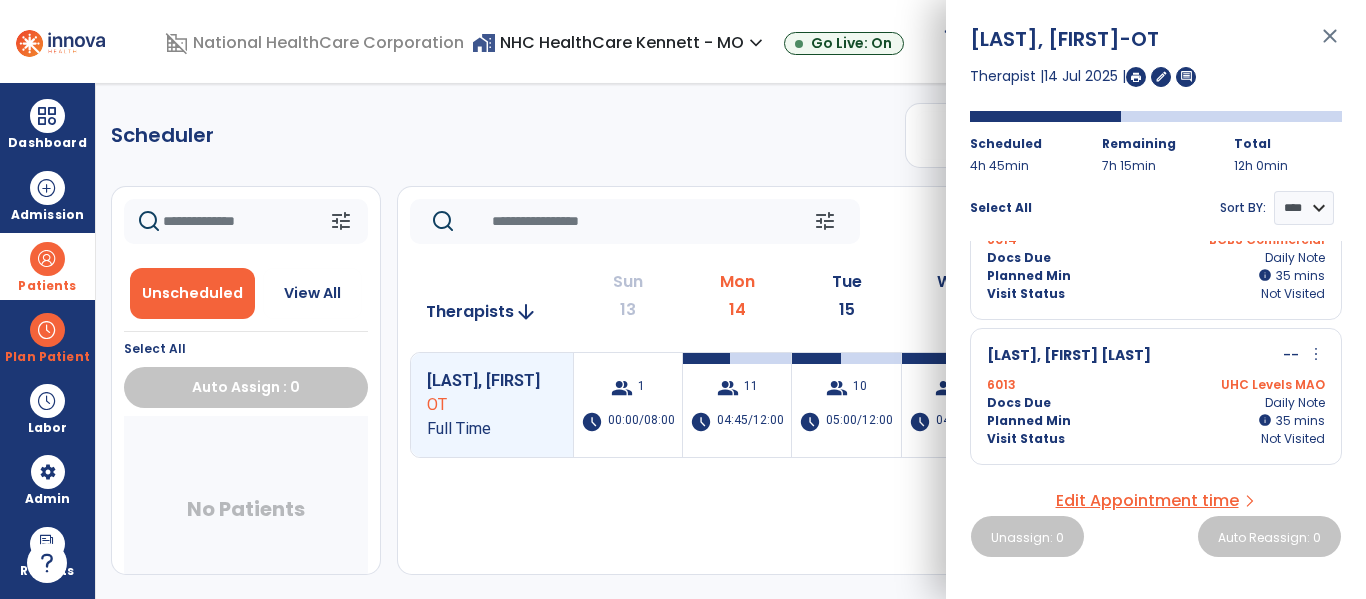 scroll, scrollTop: 400, scrollLeft: 0, axis: vertical 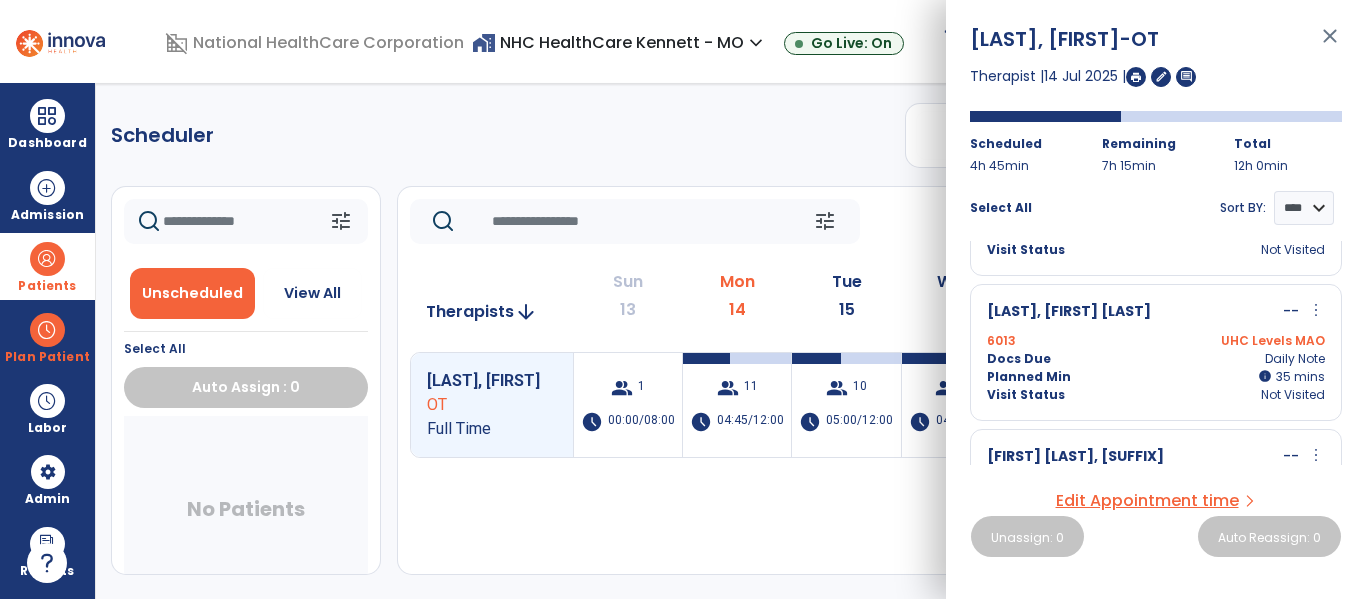 click on "more_vert" at bounding box center [1316, 310] 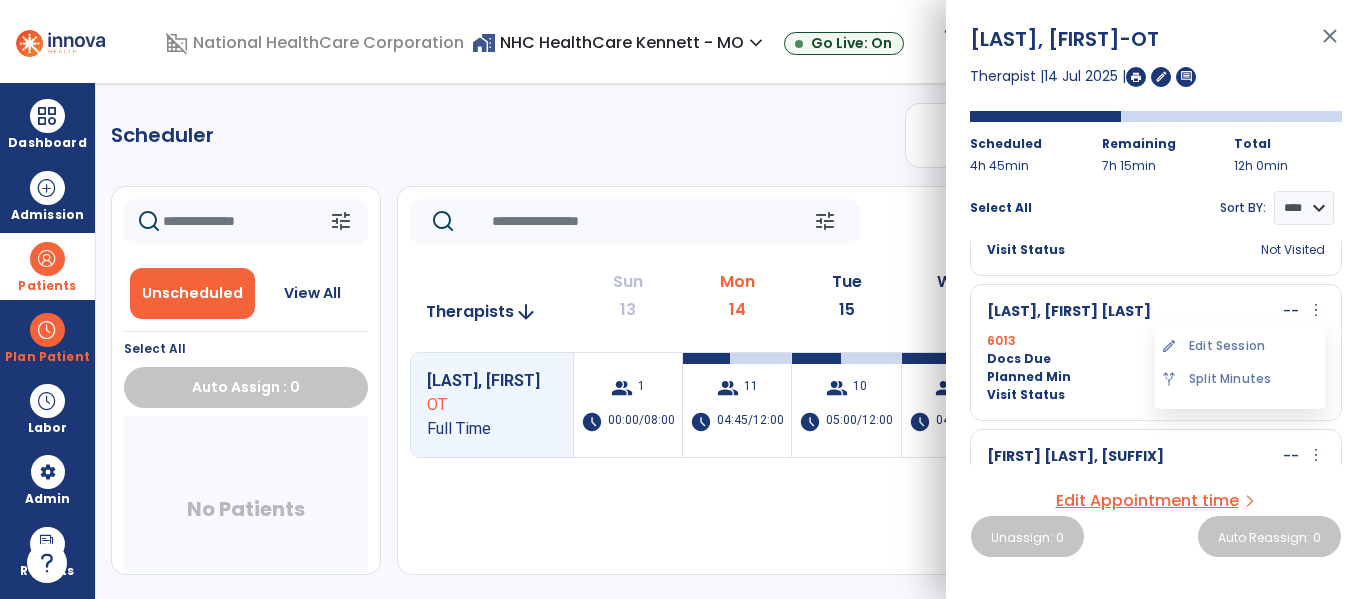 click on "6013 records" at bounding box center [1156, 341] 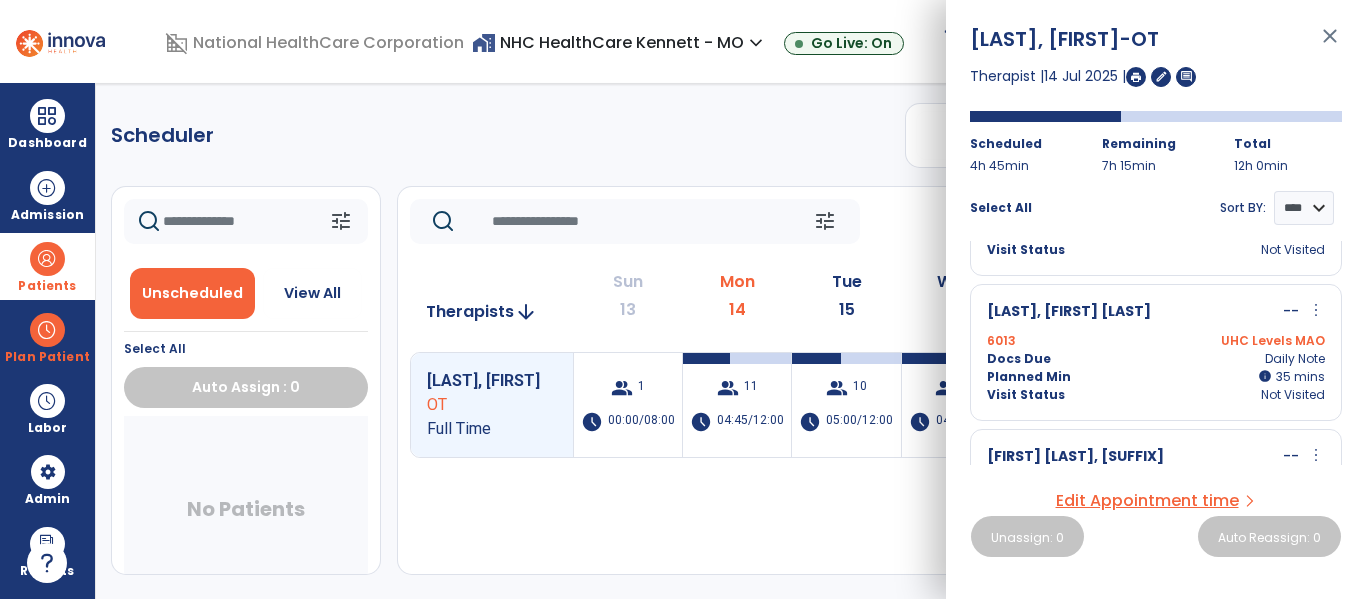 click on "6013 records" at bounding box center (1156, 341) 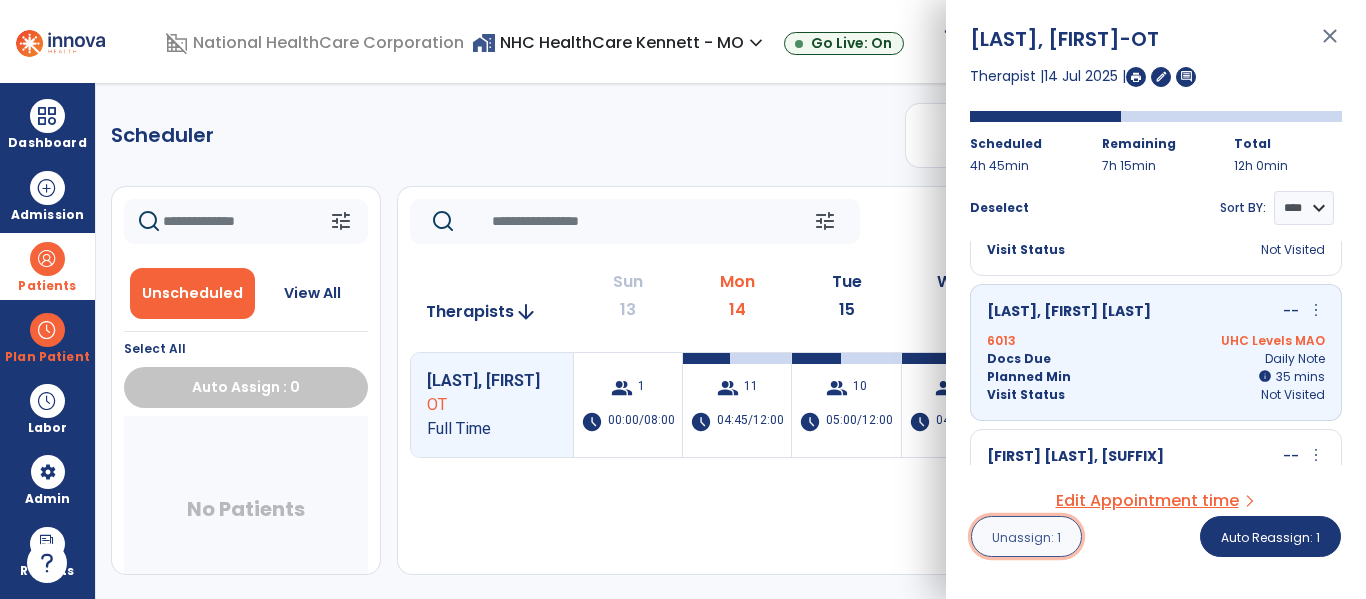 click on "Unassign: 1" at bounding box center (1026, 537) 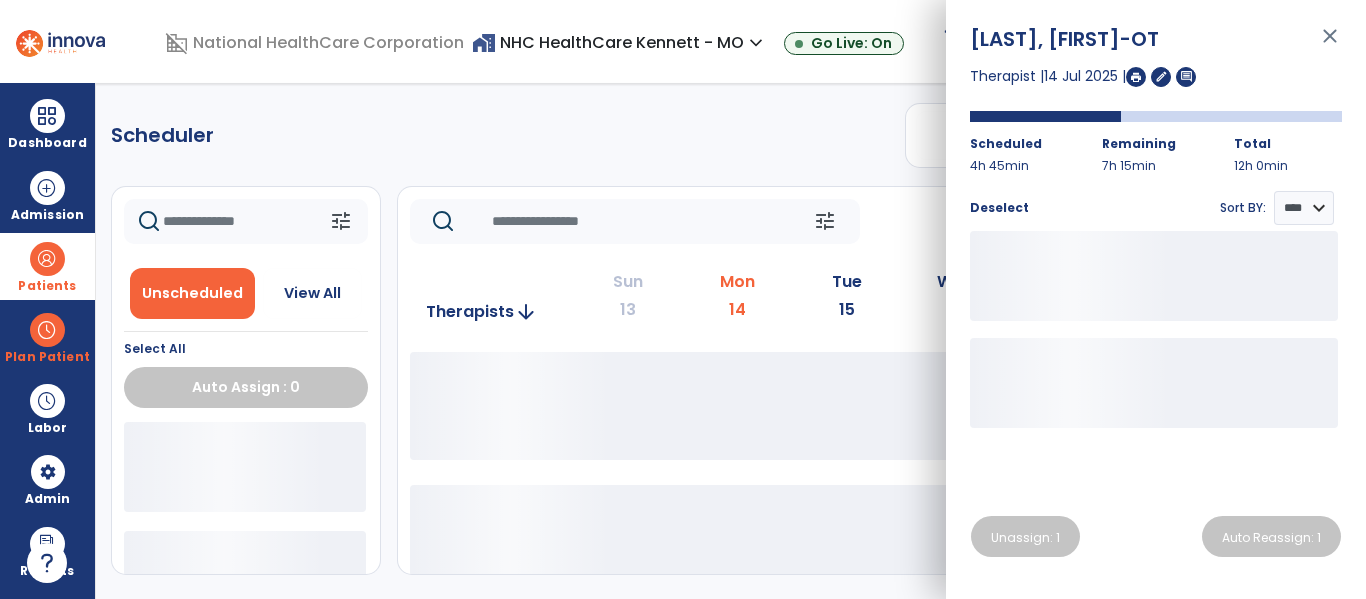 click at bounding box center (47, 259) 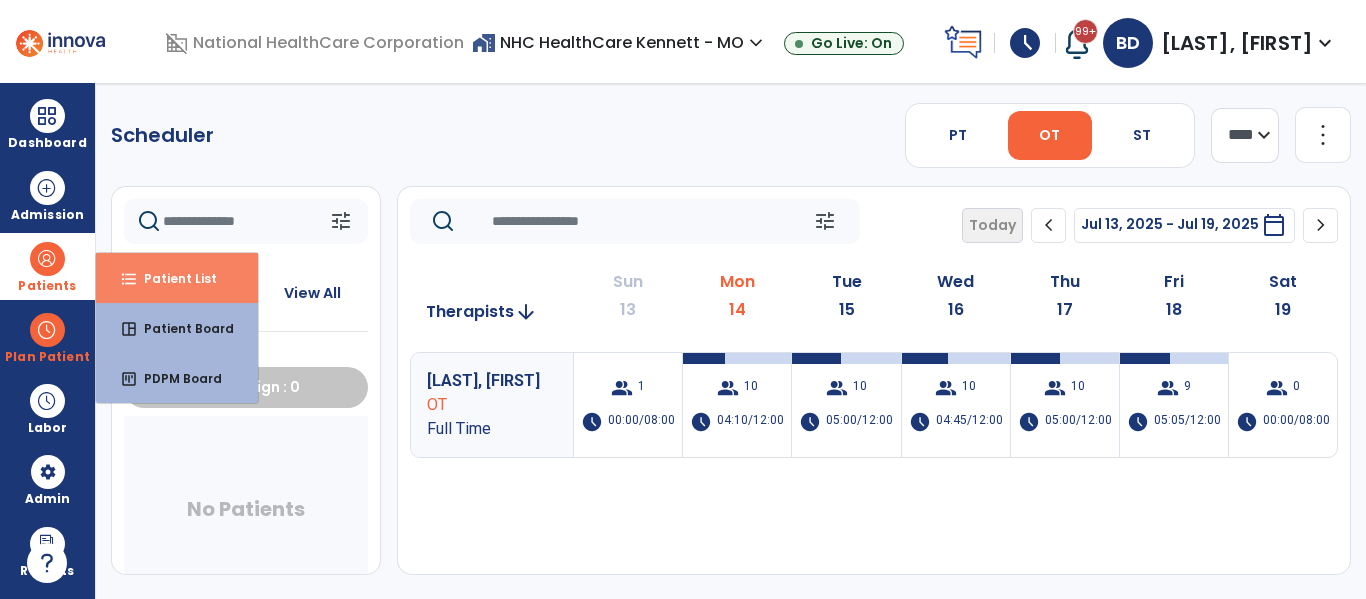click on "format_list_bulleted  Patient List" at bounding box center (177, 278) 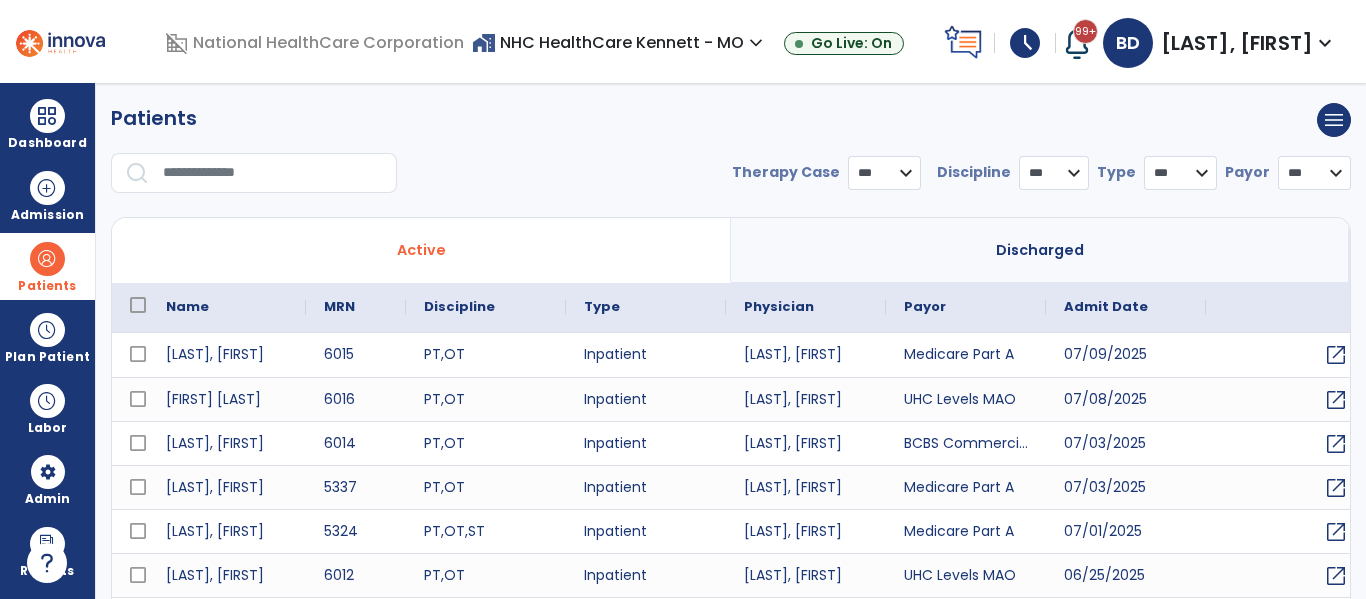 select on "***" 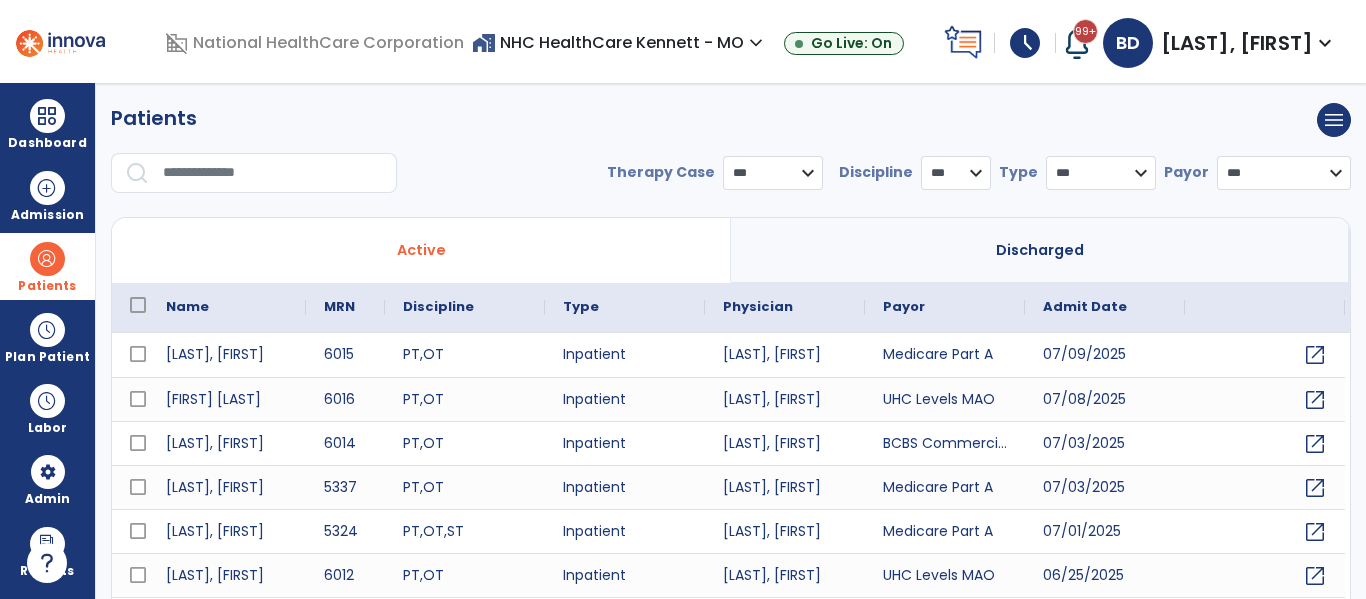 click on "Discharged" at bounding box center [1040, 250] 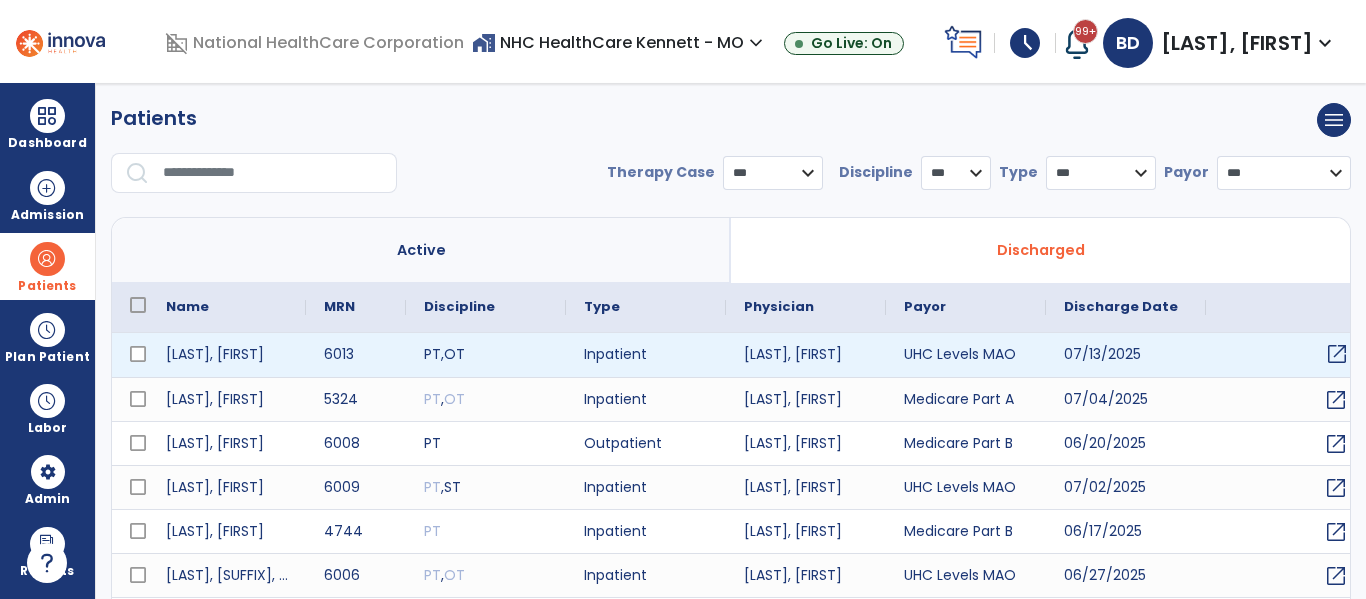 click on "open_in_new" at bounding box center (1337, 354) 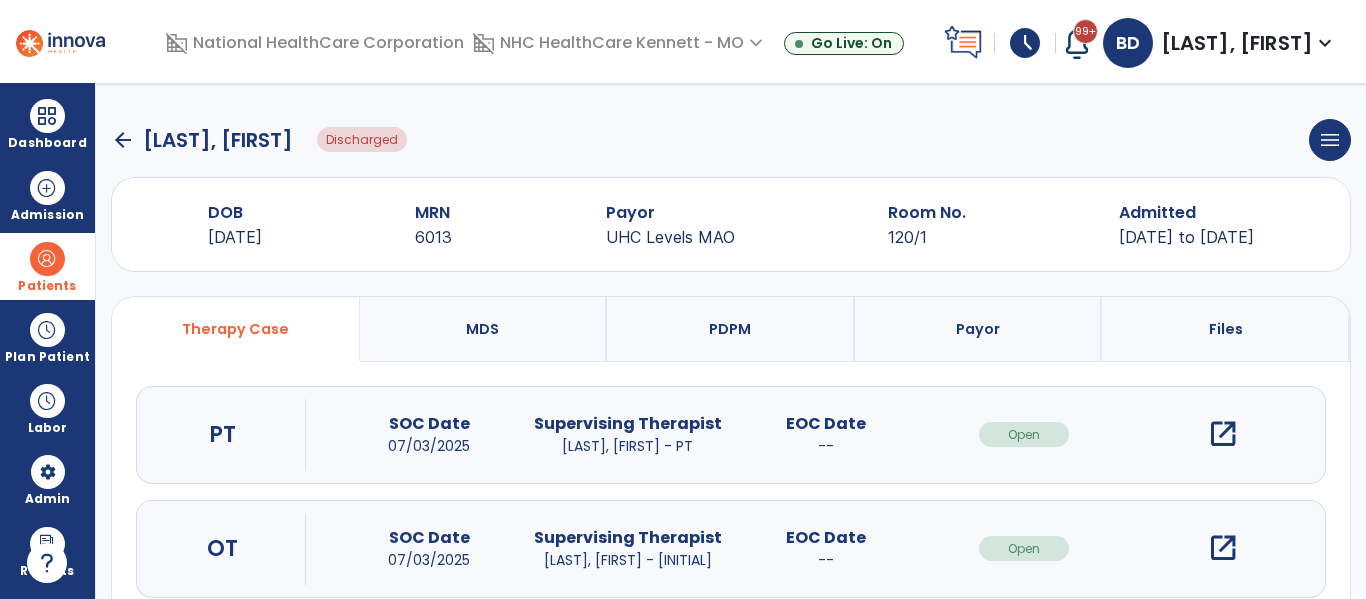 click on "arrow_back   [LAST], [FIRST]  Discharged  menu   Edit Admission   View OBRA Report   Discharge Patient   Undo Discharge Patient  DOB [DATE] MRN [NUMBER] Payor UHC Levels MAO Room No. [NUMBER]/[NUMBER] Admitted [DATE] to [DATE]  Therapy Case   MDS   PDPM   Payor   Files  PT SOC Date [DATE] Supervising Therapist [LAST], [FIRST] - PT EOC Date   --    Open  open_in_new  OT SOC Date [DATE] Supervising Therapist [LAST], [FIRST] - OT EOC Date   --    Open  open_in_new  ST No Open Therapy Case" at bounding box center (731, 341) 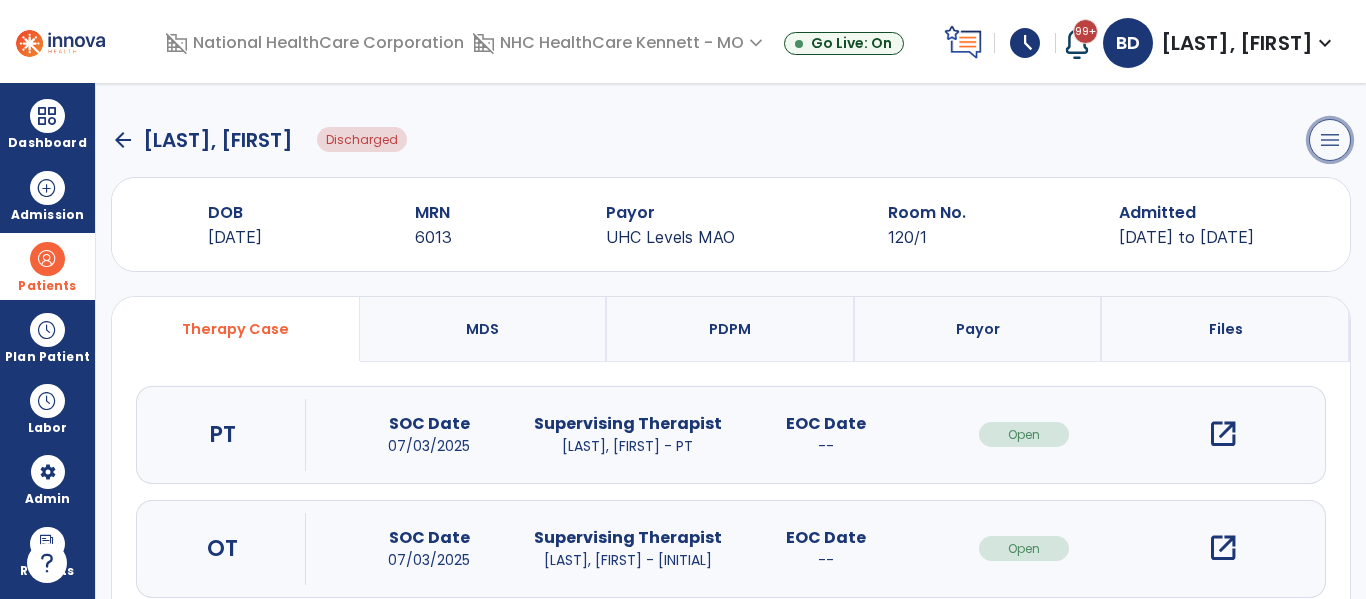 click on "menu" at bounding box center (1330, 140) 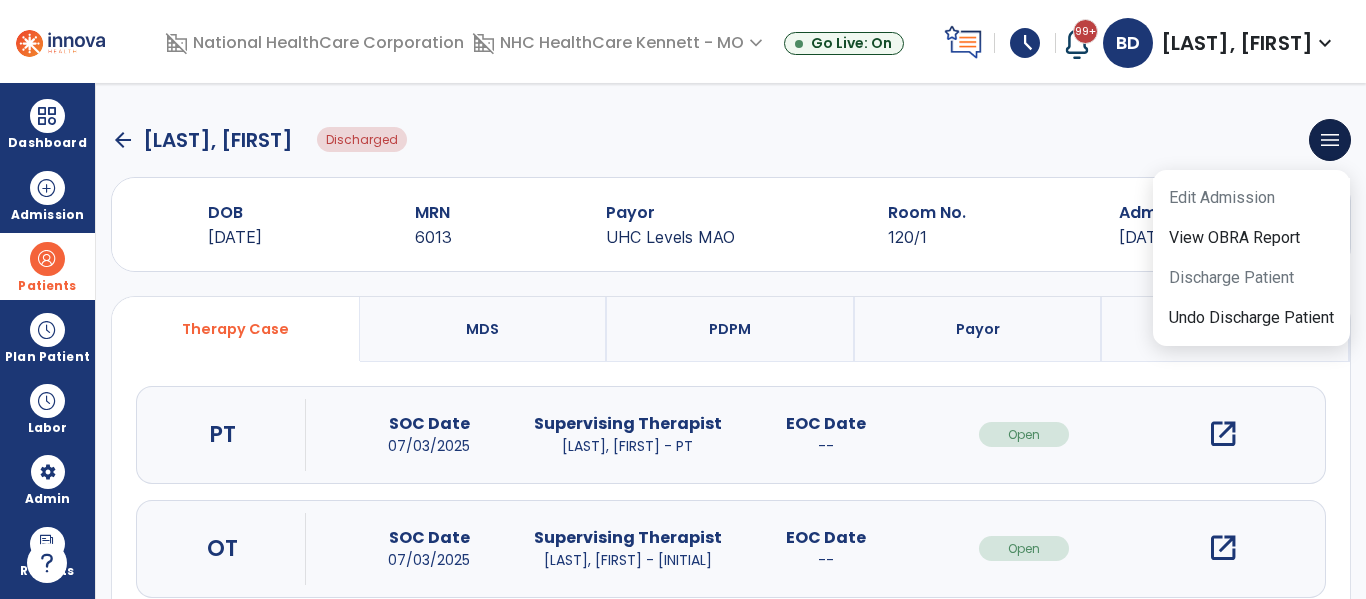 click on "Edit Admission   View OBRA Report   Discharge Patient   Undo Discharge Patient" 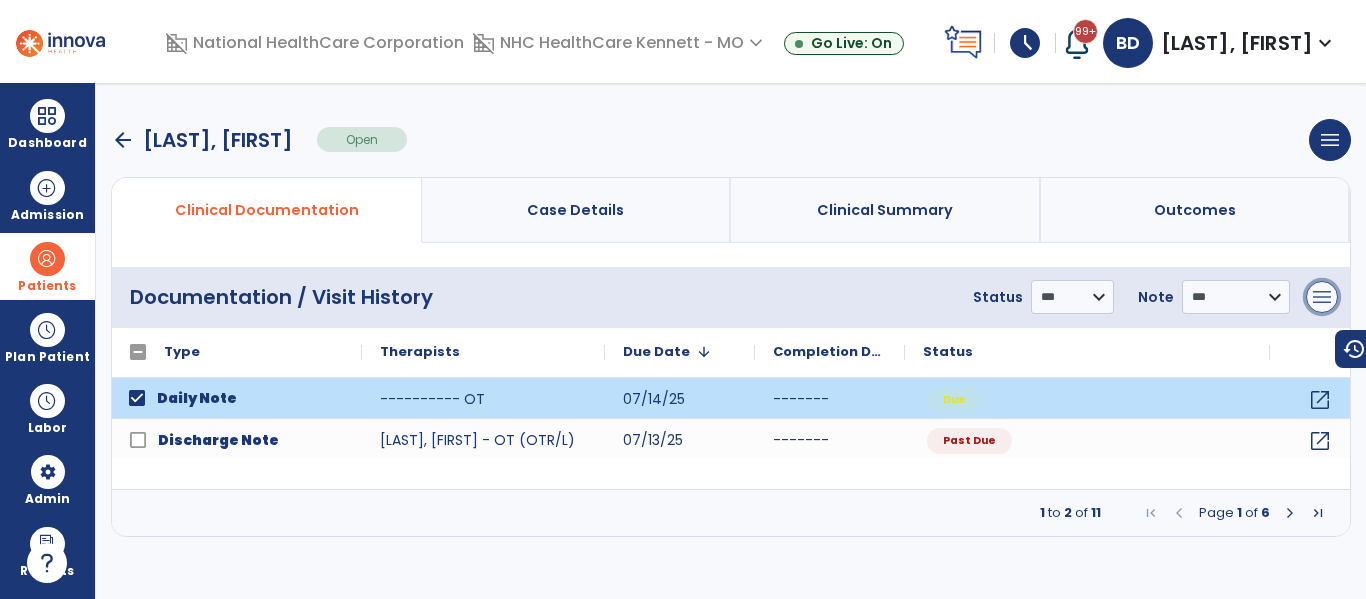 click on "menu" at bounding box center [1322, 297] 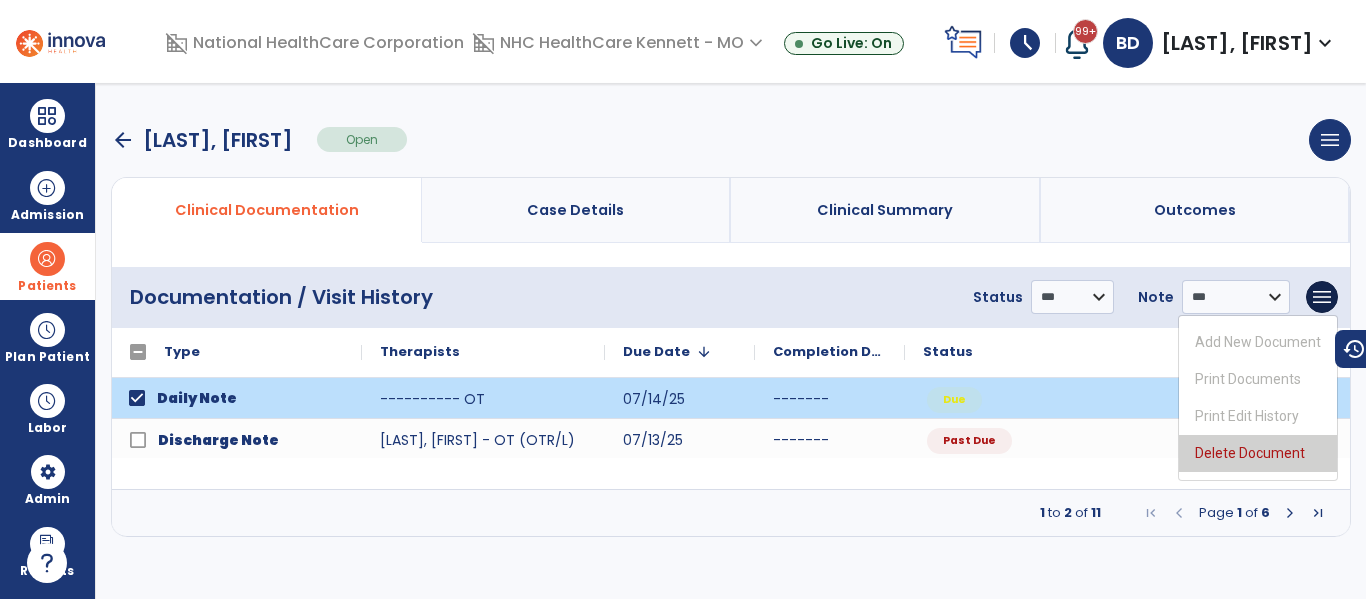click on "Delete Document" at bounding box center (1258, 453) 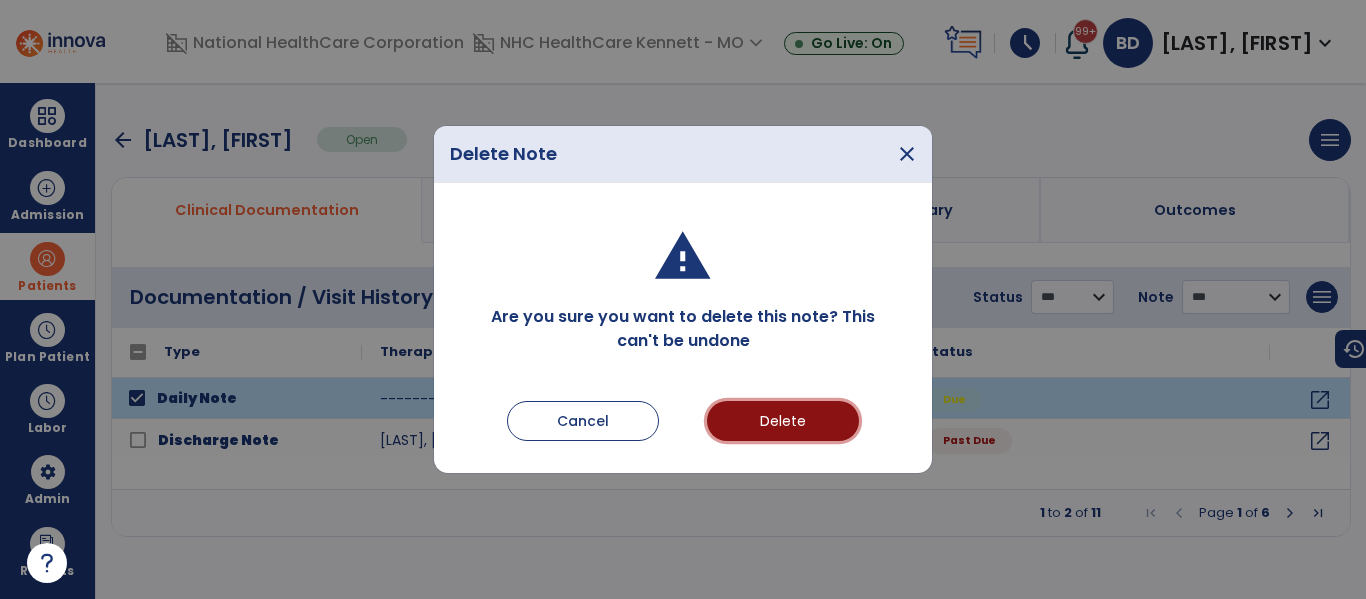 click on "Delete" at bounding box center [783, 421] 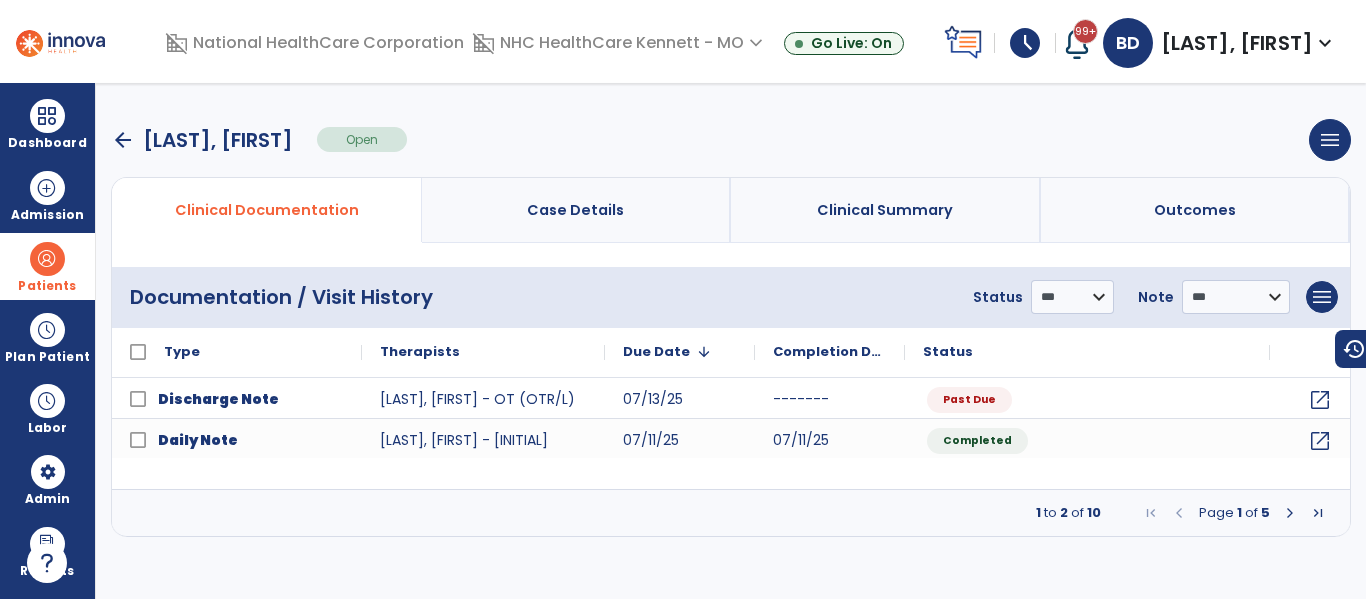 click on "arrow_back" at bounding box center (123, 140) 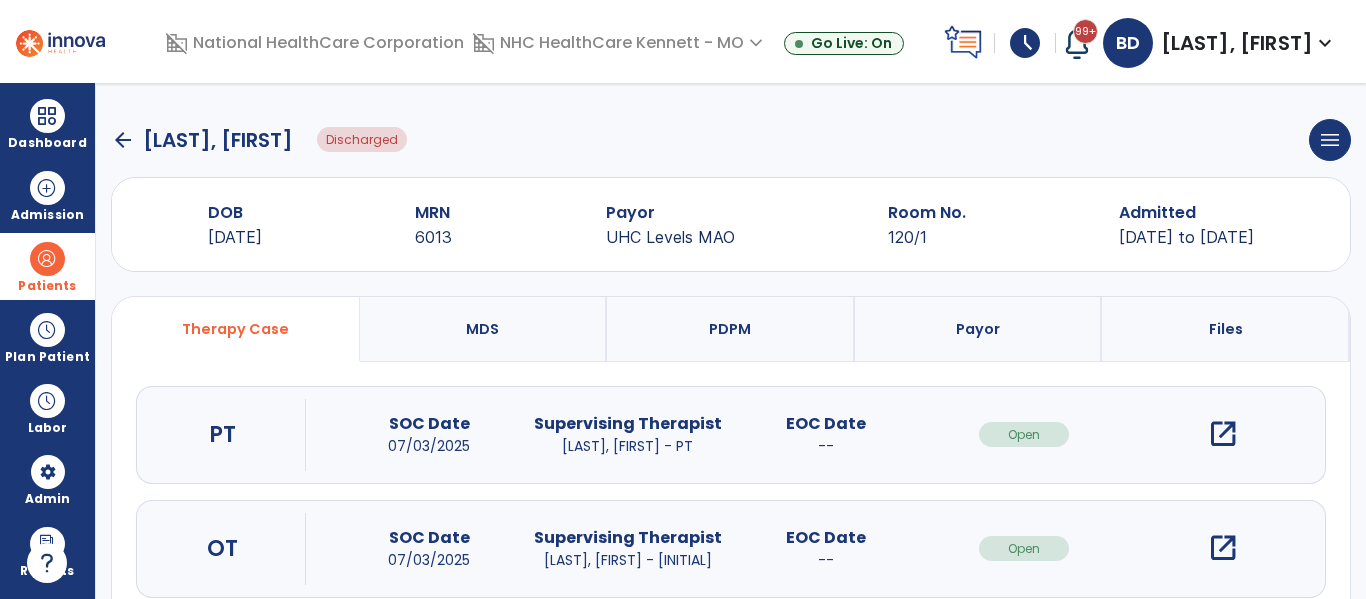 click on "open_in_new" at bounding box center [1223, 434] 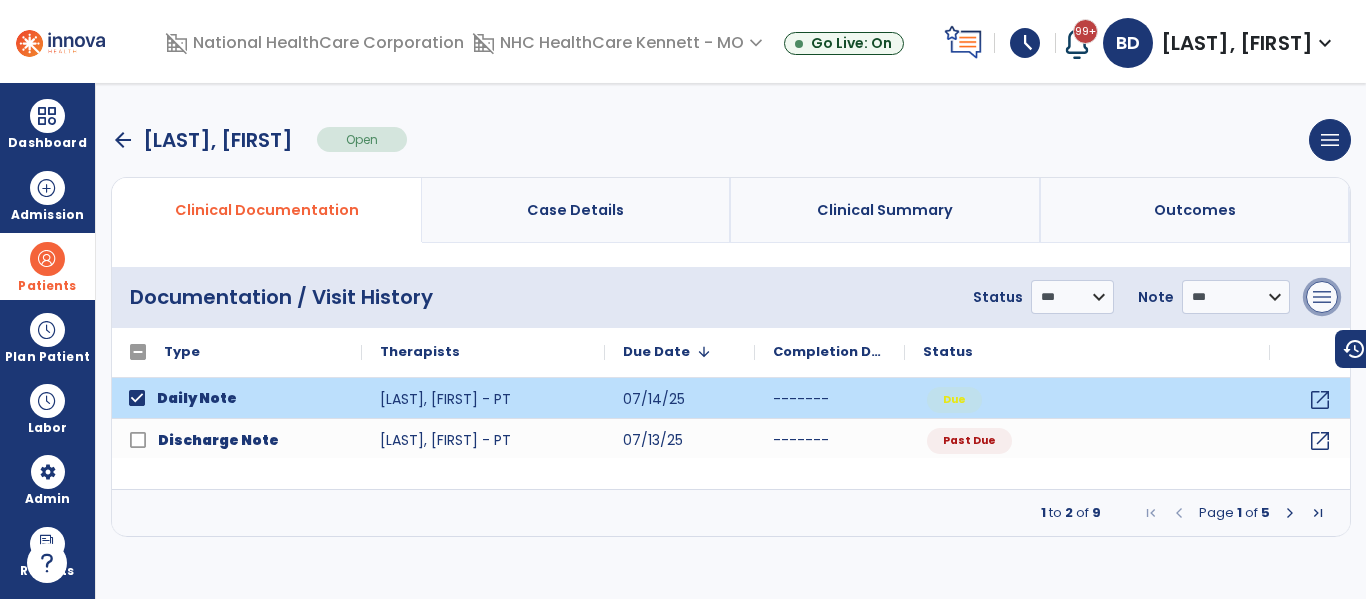 click on "menu" at bounding box center [1322, 297] 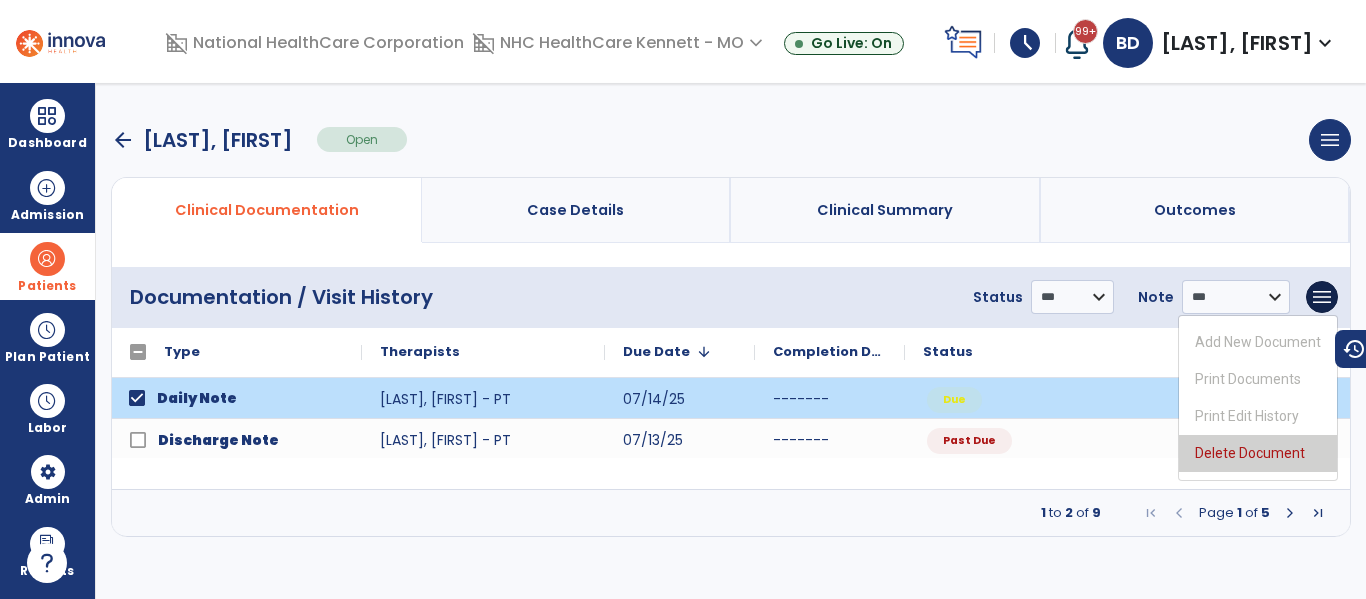click on "Delete Document" at bounding box center (1258, 453) 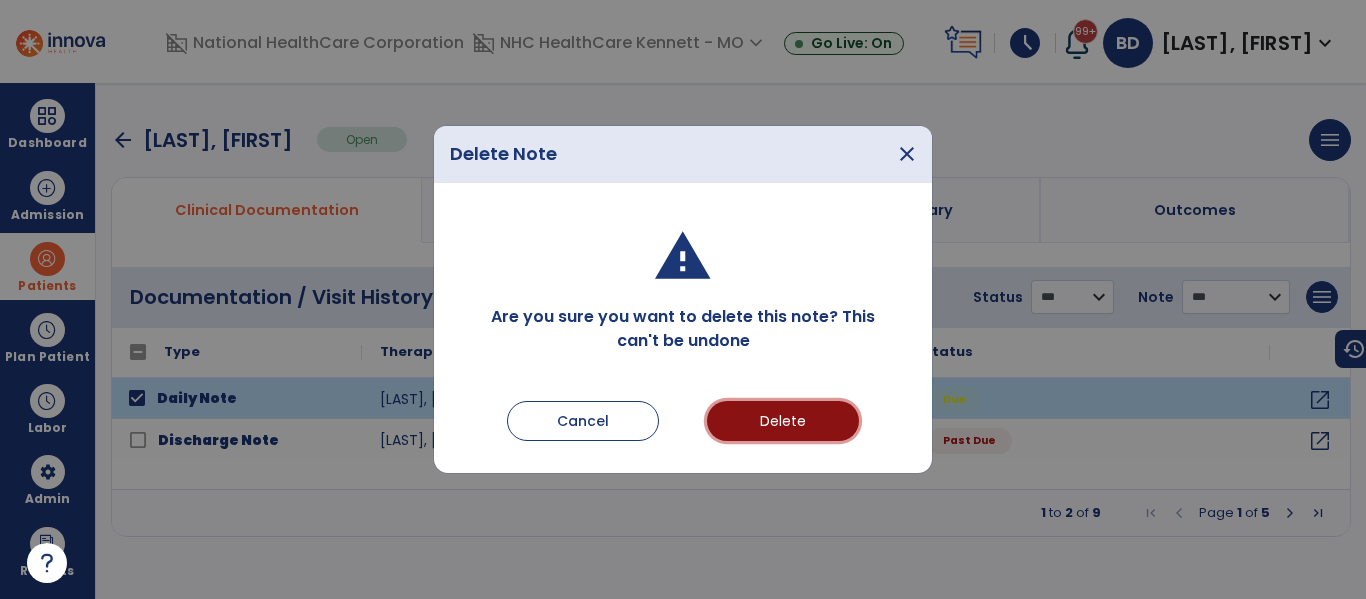 click on "Delete" at bounding box center (783, 421) 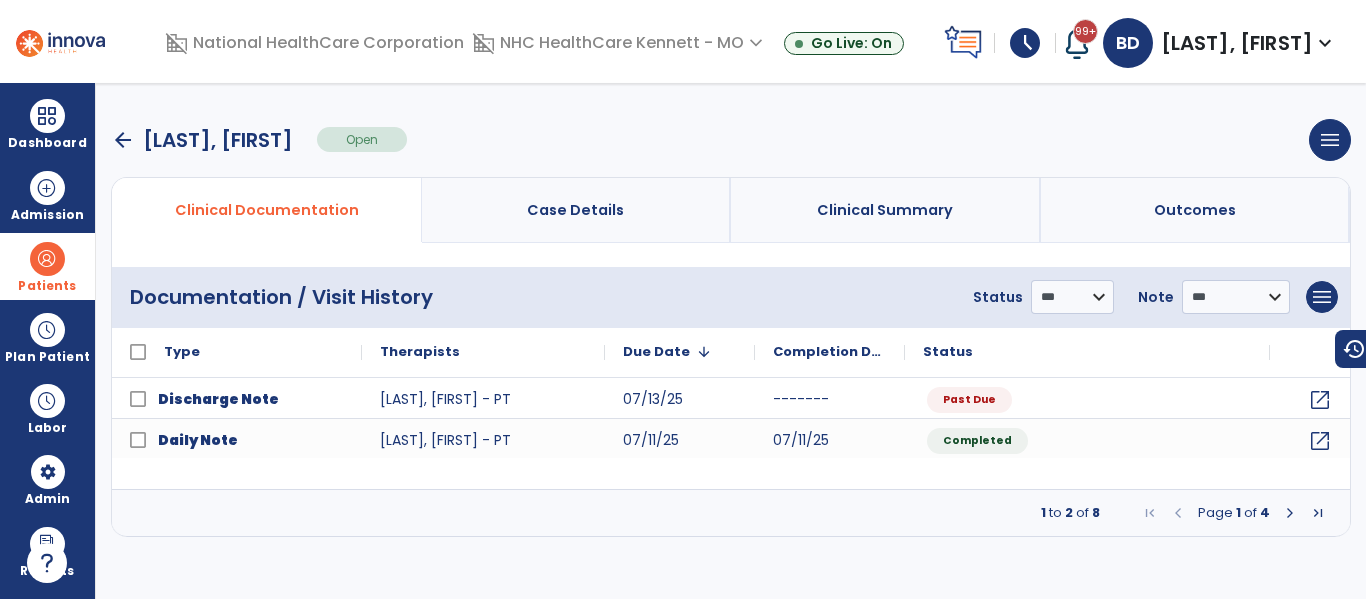 click at bounding box center [47, 259] 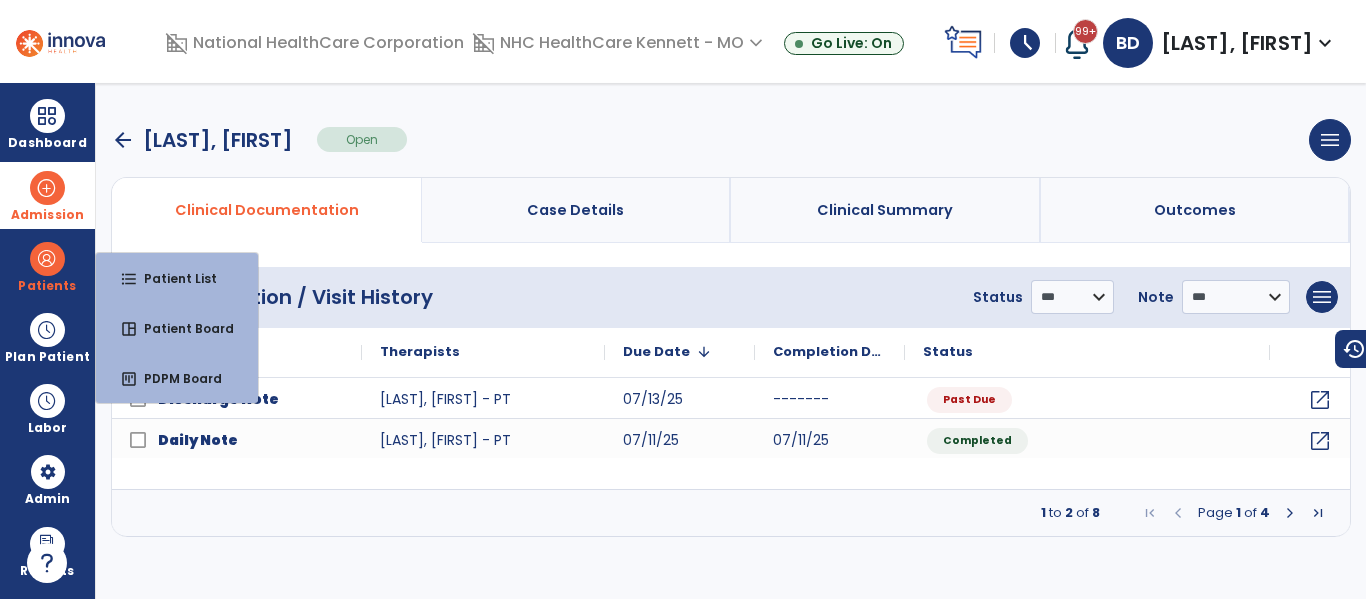 click at bounding box center (47, 188) 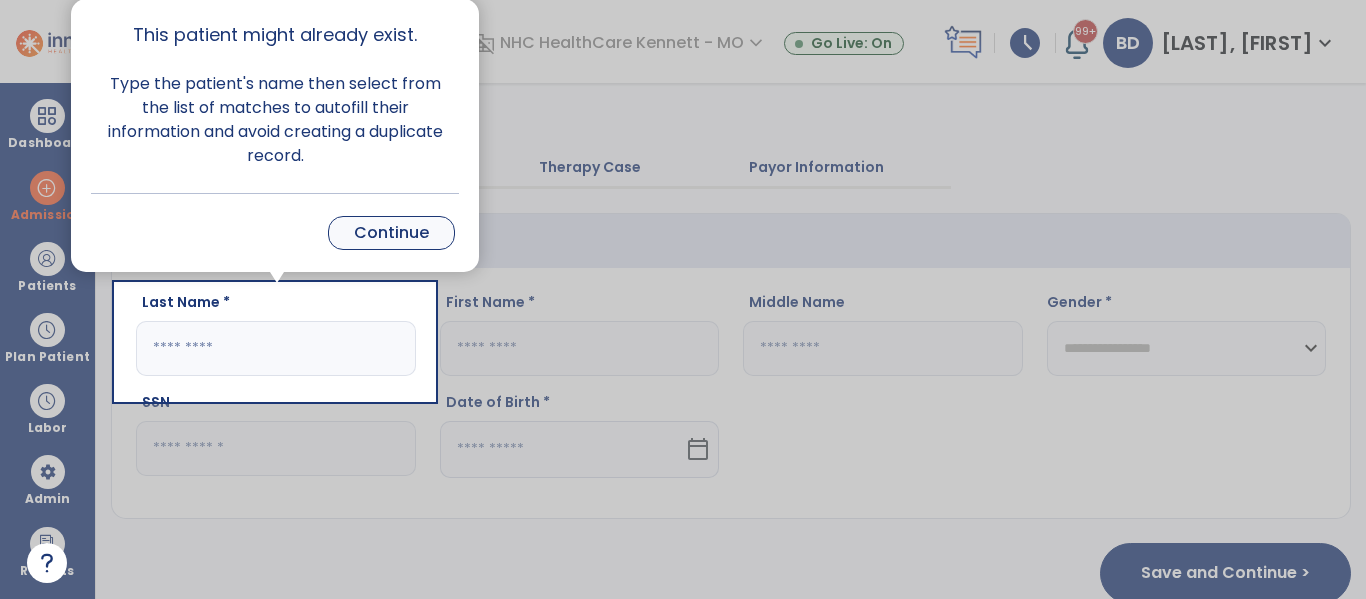 click on "Continue" at bounding box center (391, 233) 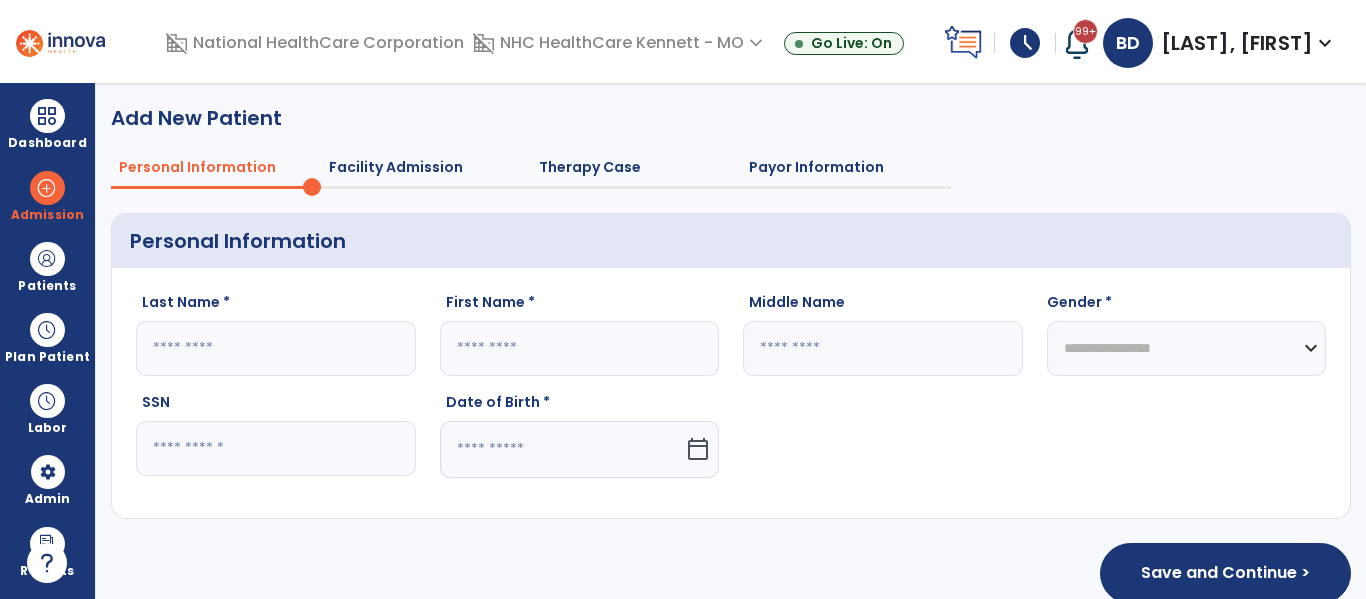 click 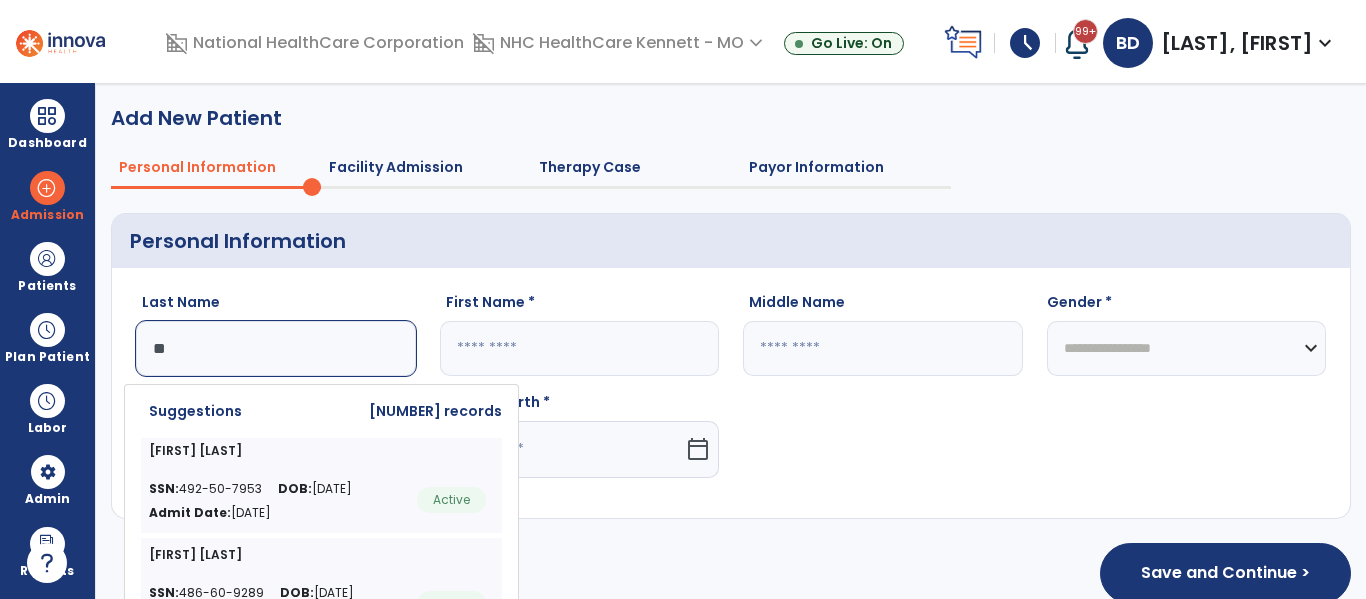 type on "*" 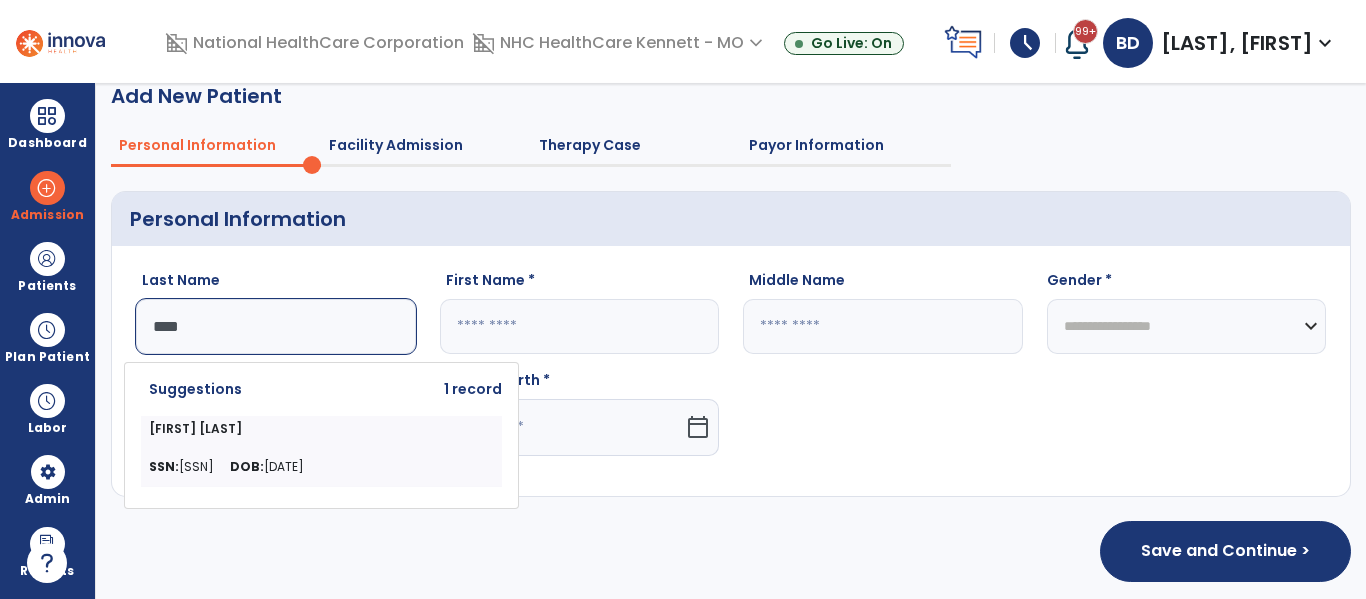 scroll, scrollTop: 29, scrollLeft: 0, axis: vertical 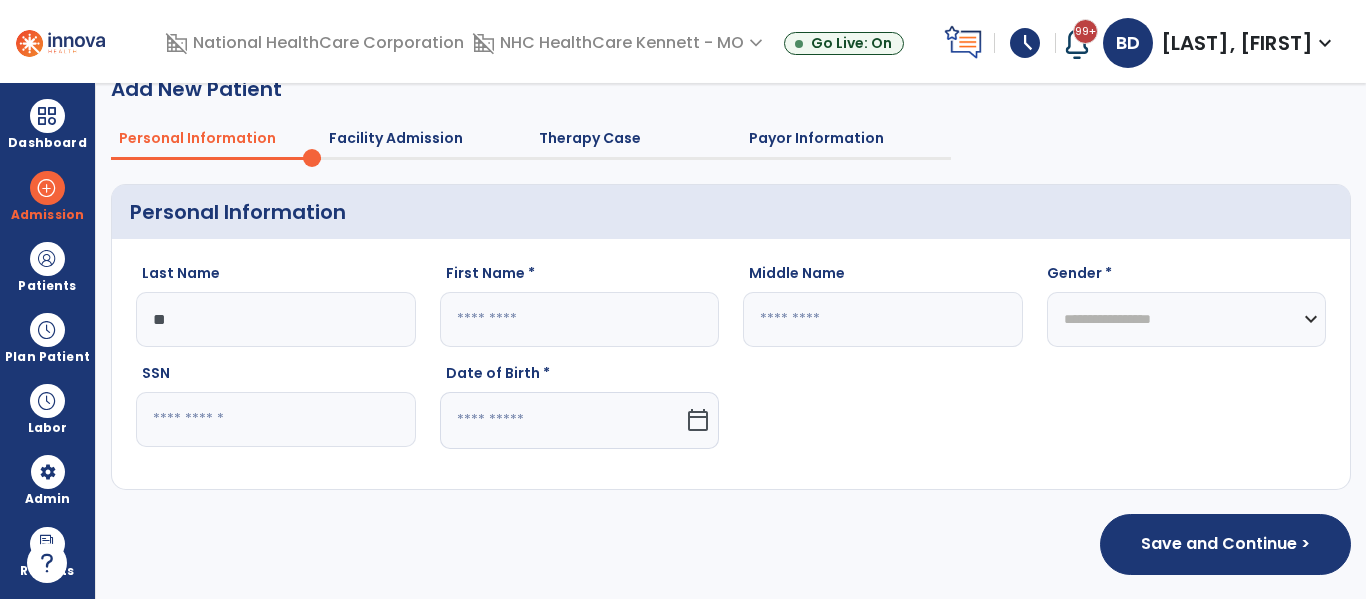 type on "*" 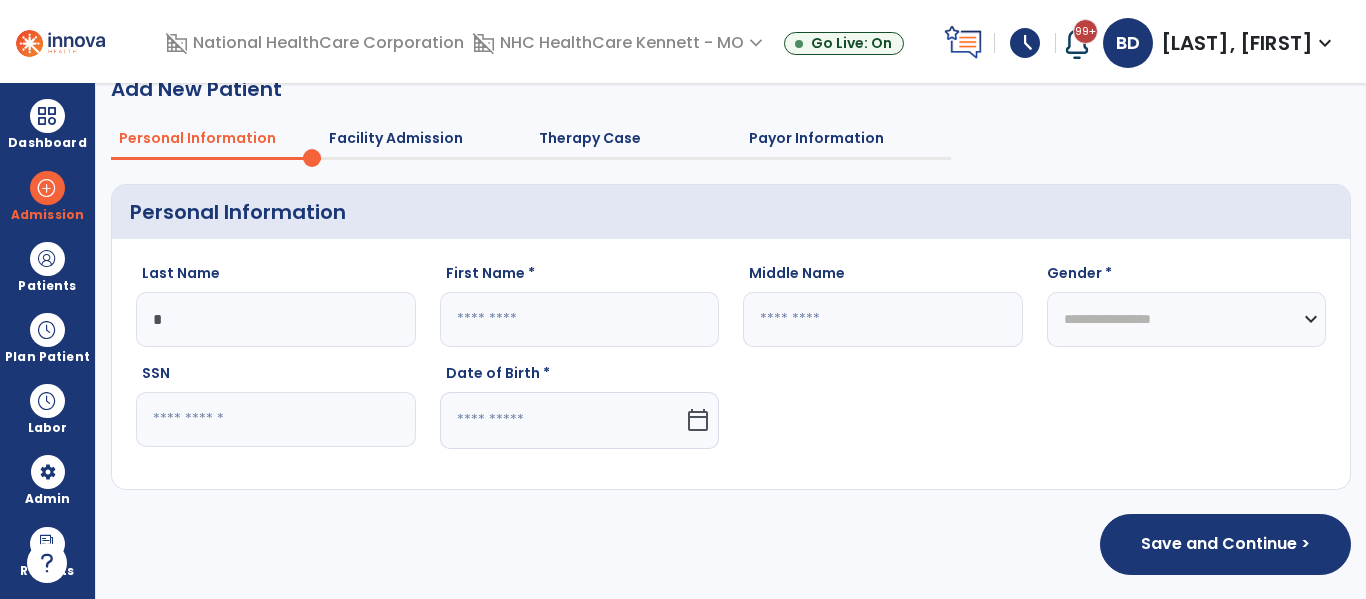 type 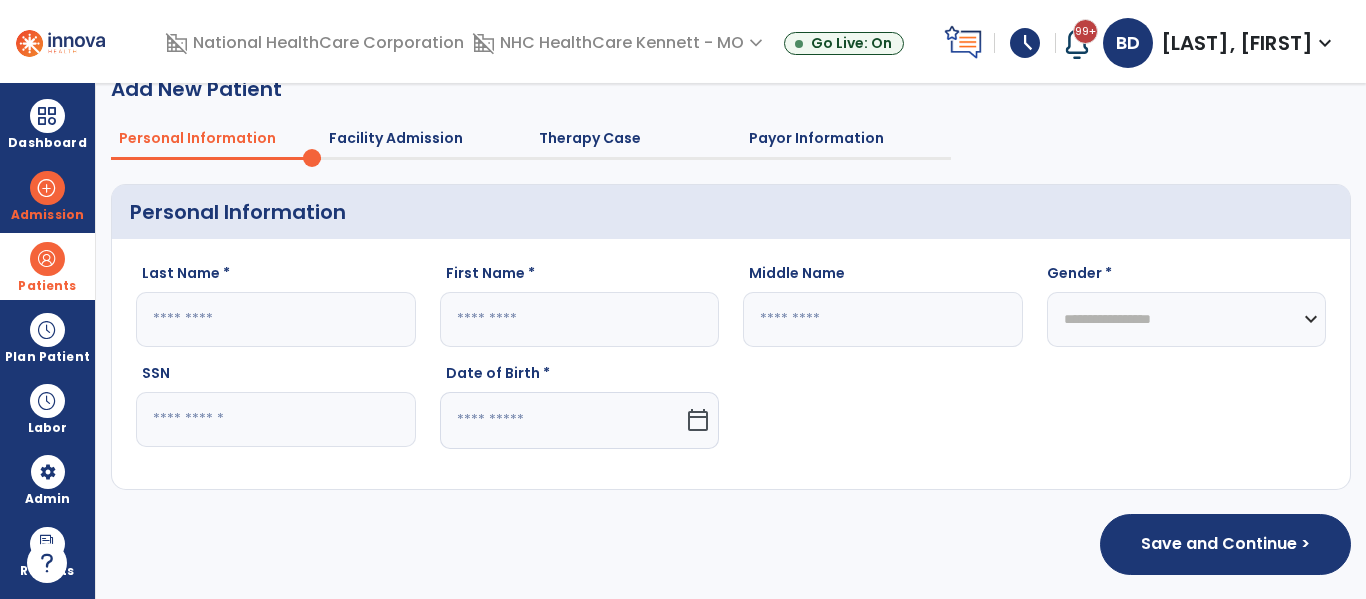 click at bounding box center (47, 259) 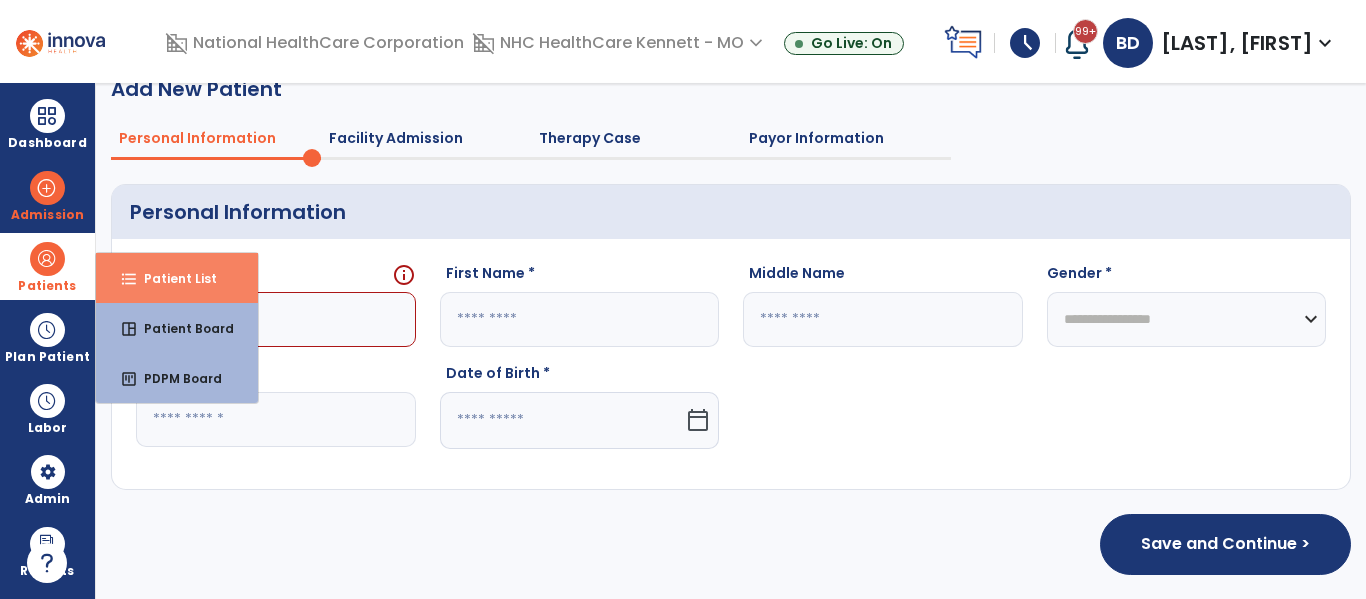 click on "Patient List" at bounding box center [172, 278] 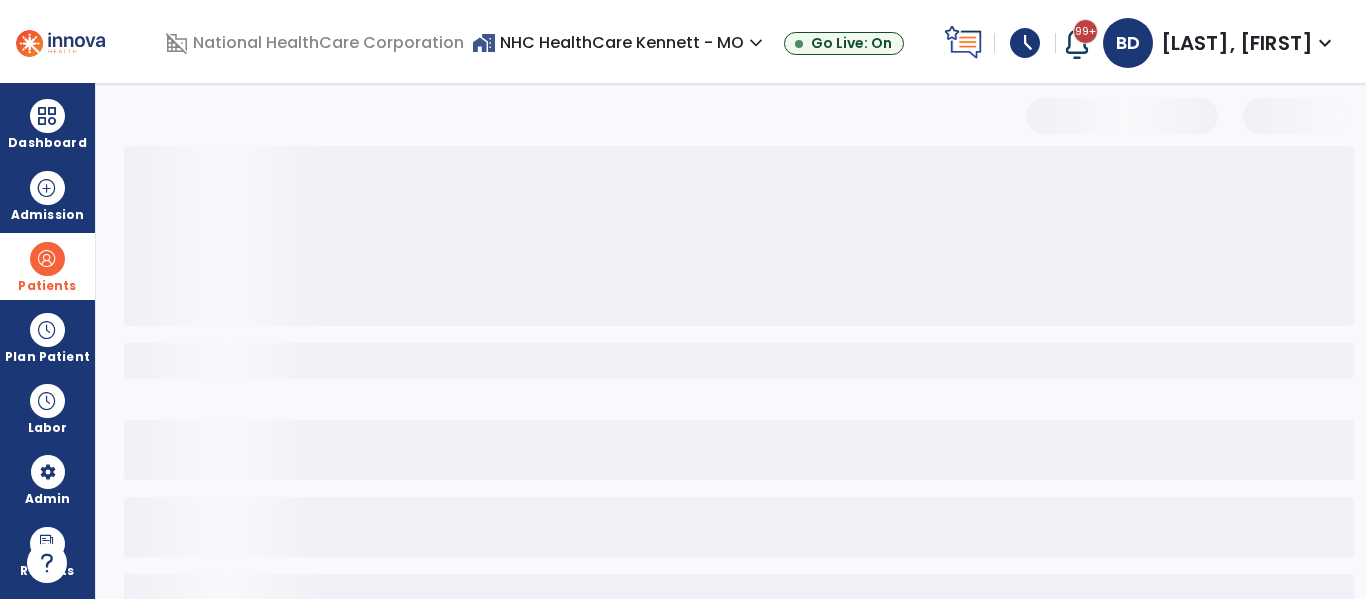 select on "***" 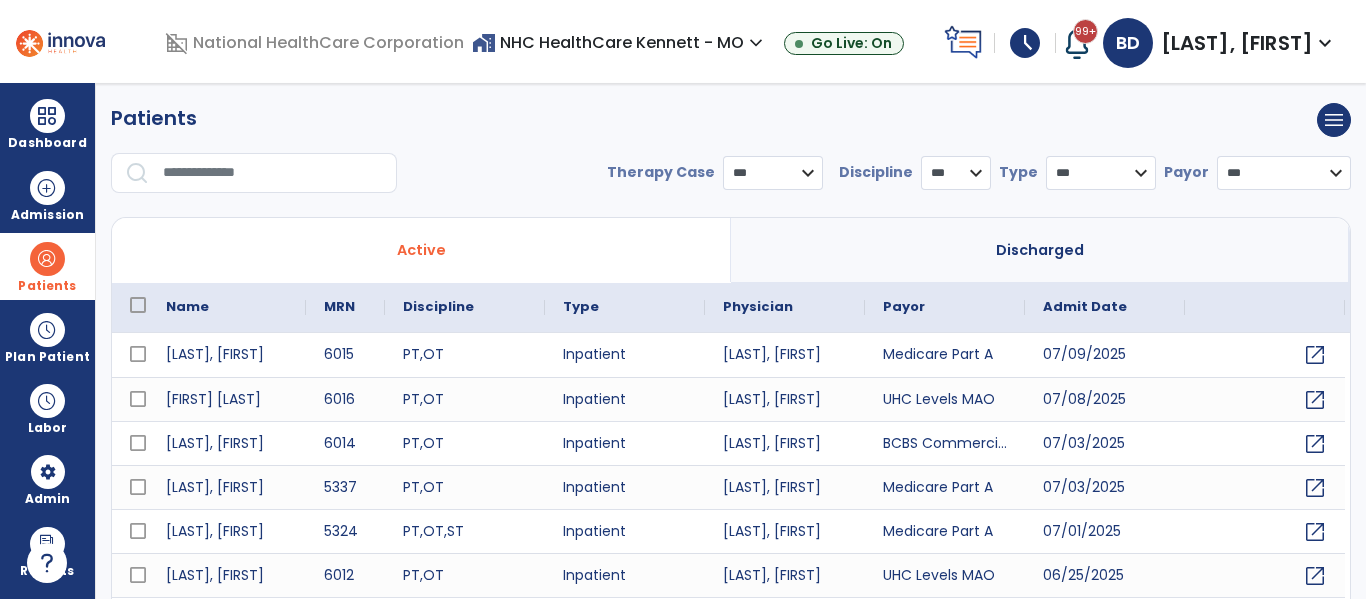 click on "Discharged" at bounding box center (1040, 250) 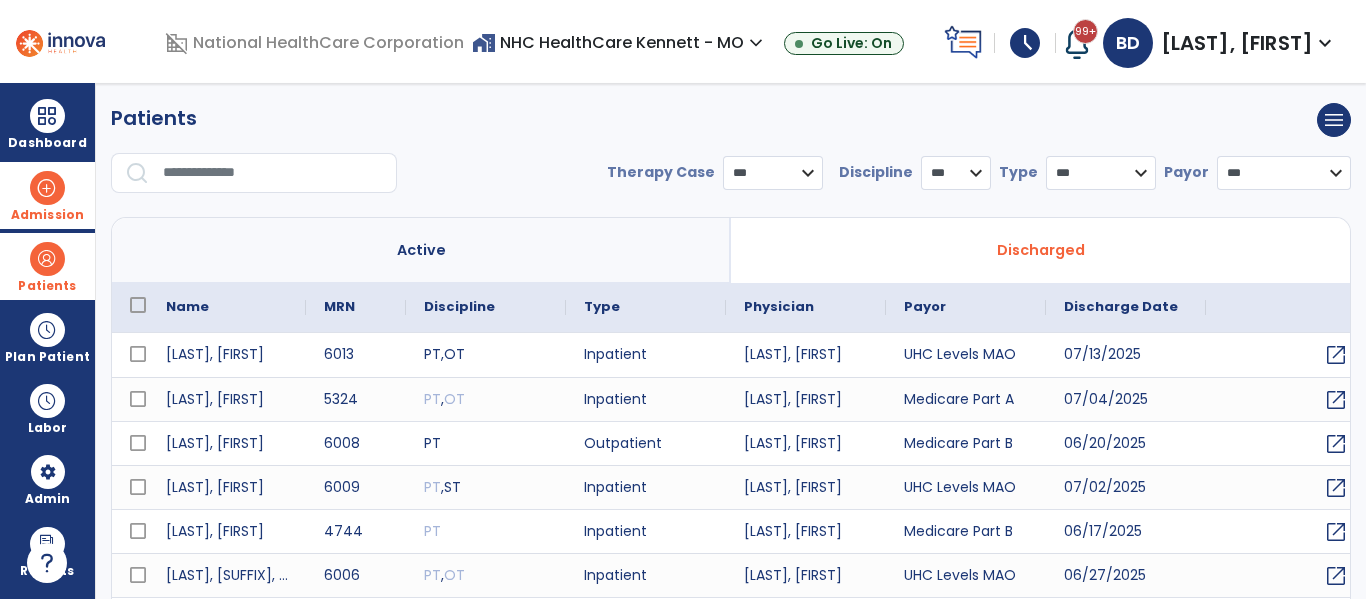 click on "Admission" at bounding box center (47, 215) 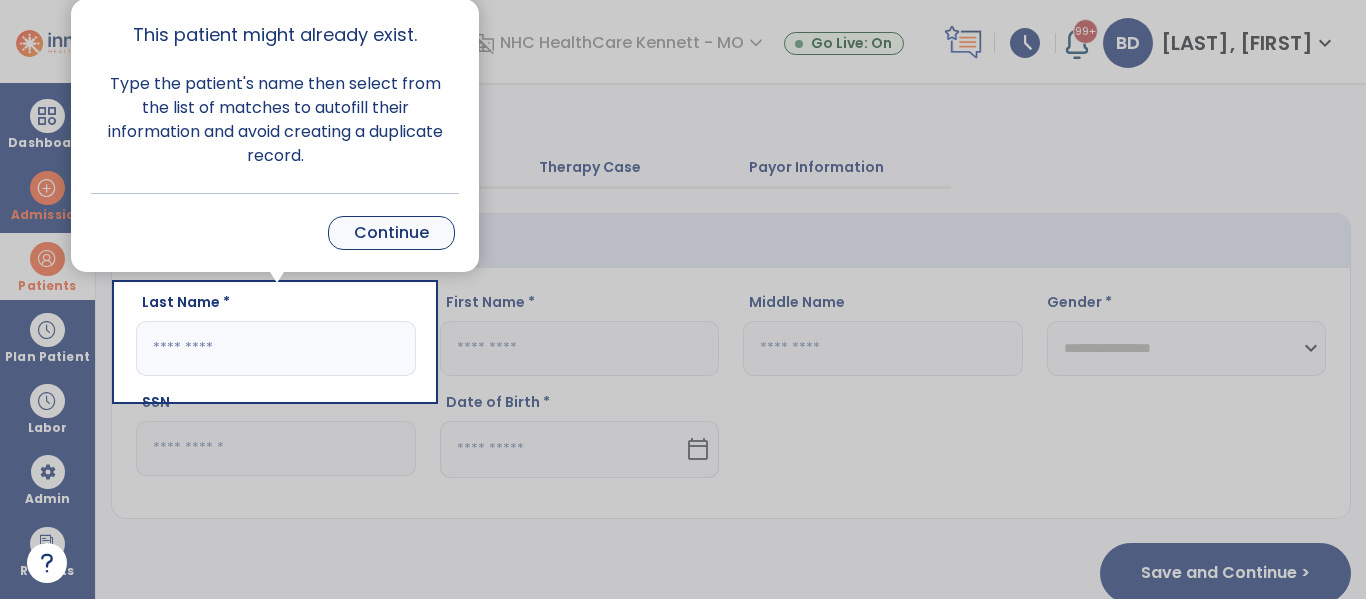 click on "Continue" at bounding box center [391, 233] 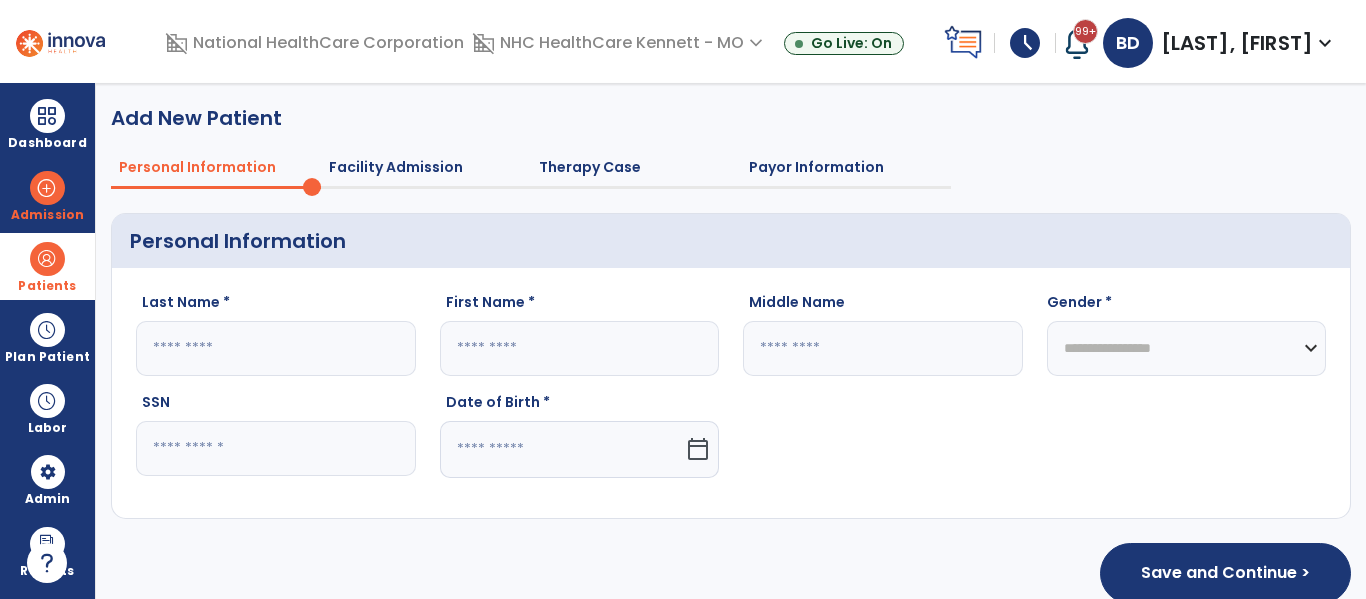 click 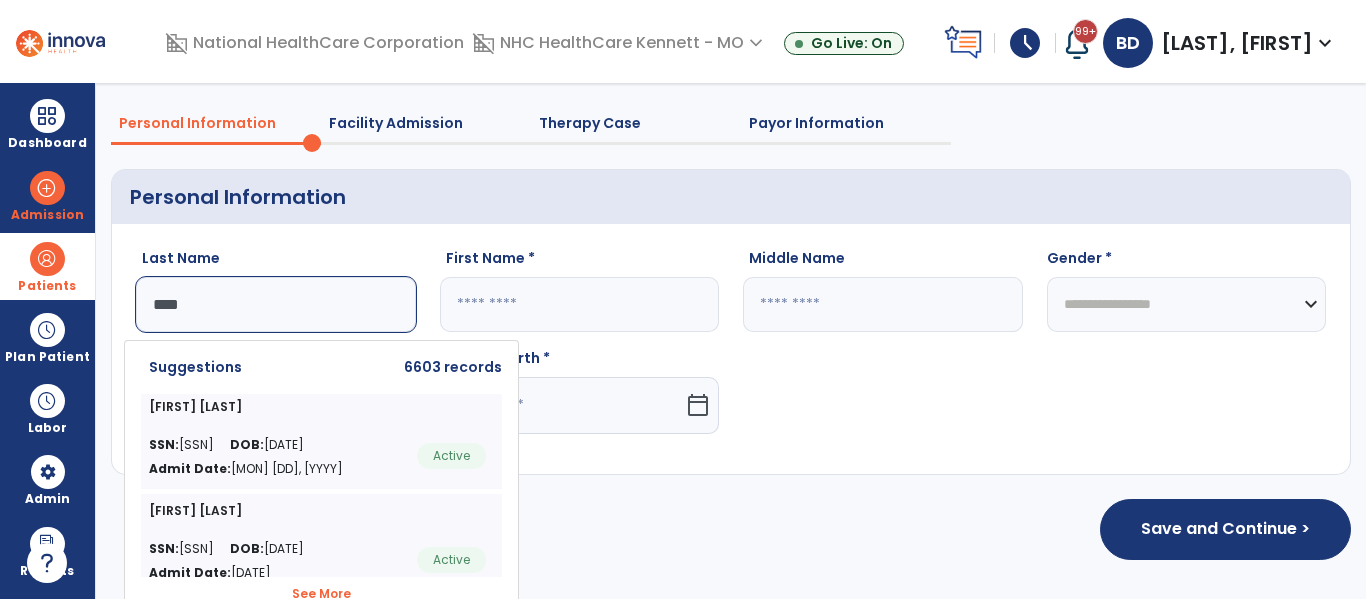 scroll, scrollTop: 57, scrollLeft: 0, axis: vertical 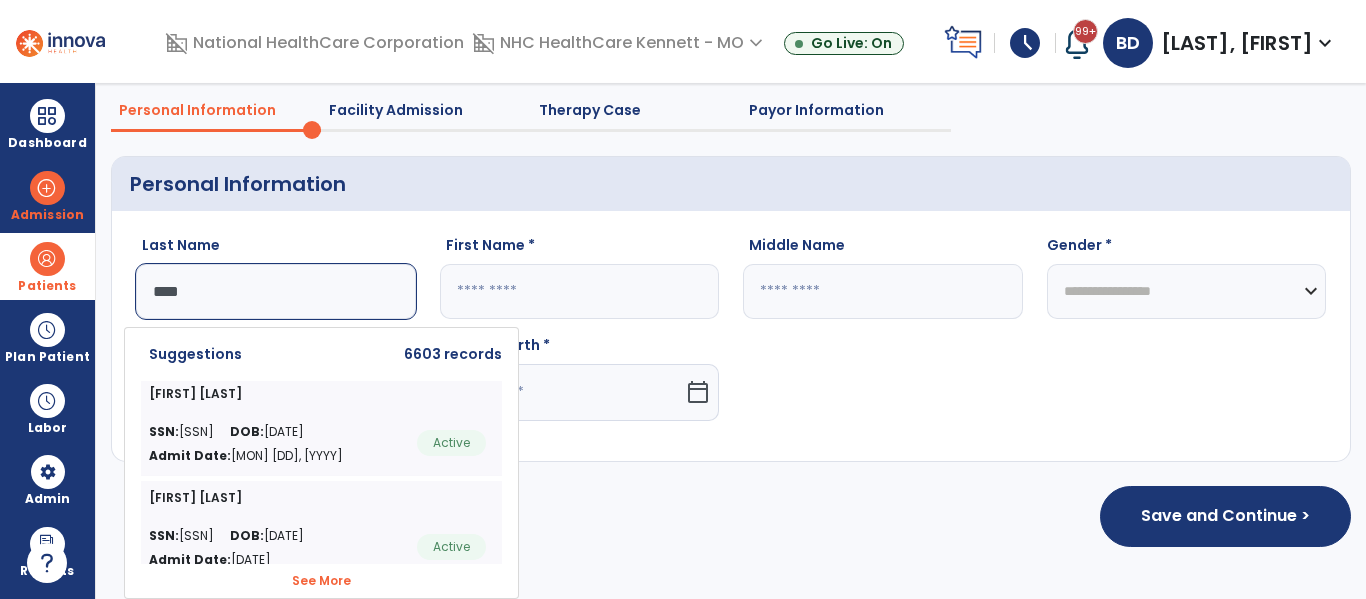 click on "See More" 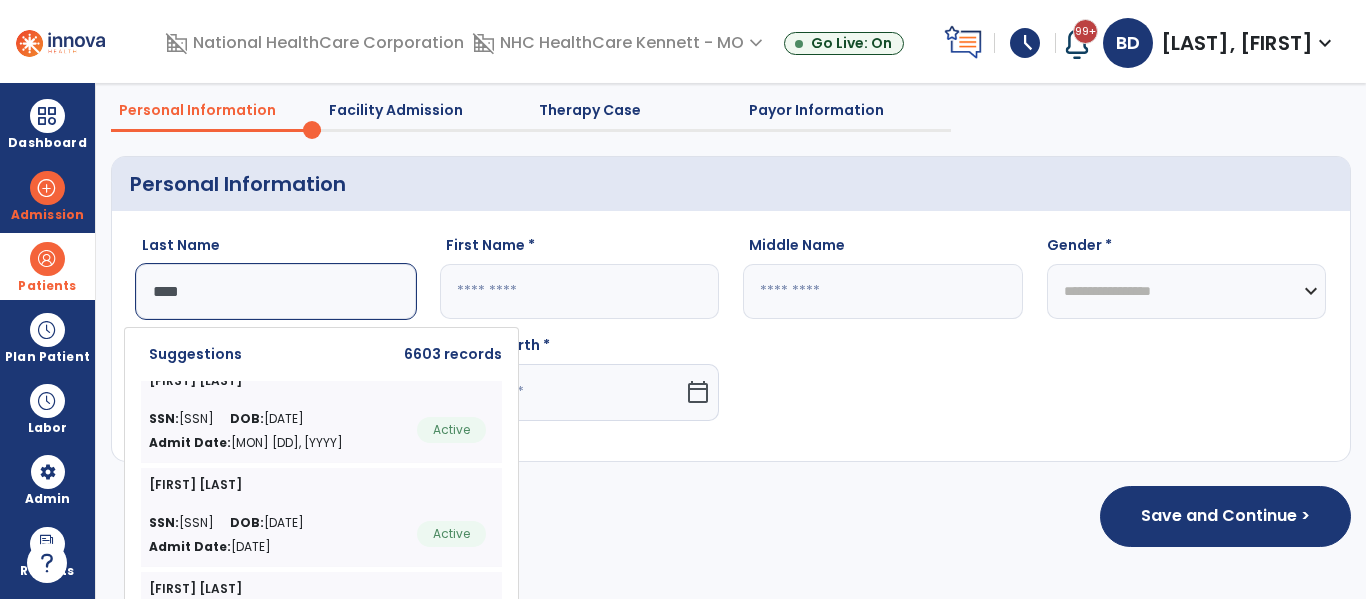 scroll, scrollTop: 1400, scrollLeft: 0, axis: vertical 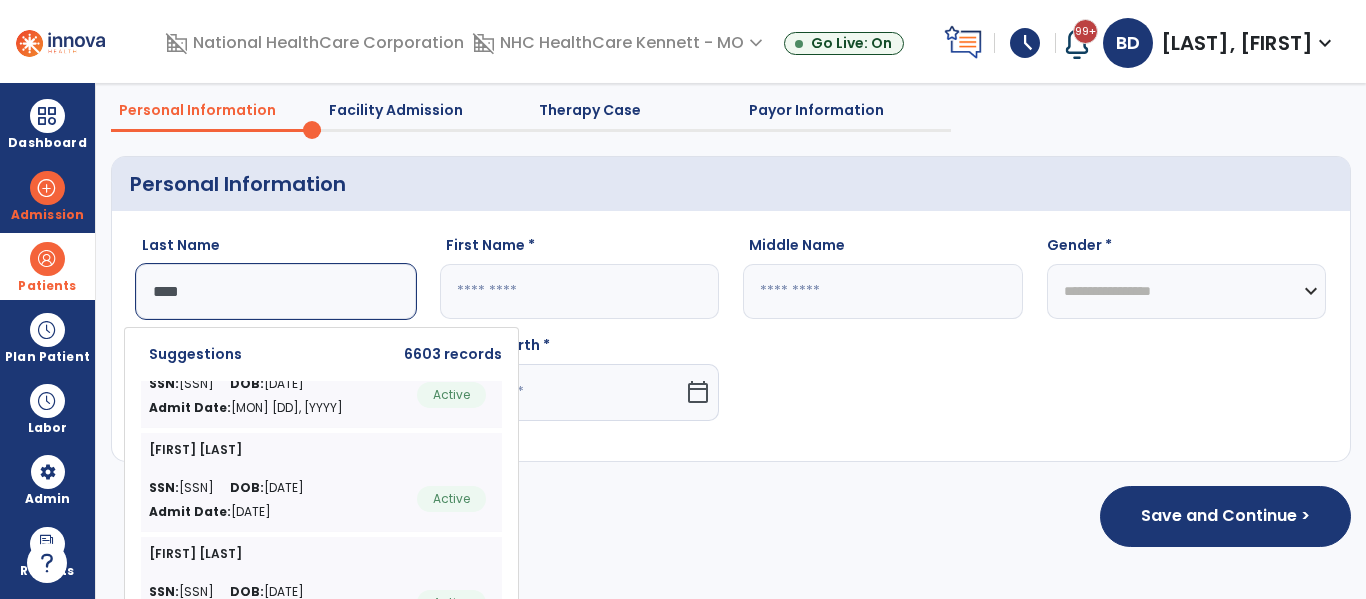 click on "Personal Information Last Name **** Suggestions 6603 records [FIRST] [LAST] SSN: [SSN] DOB: [DATE] Admit Date: Nov 2, 2018 Active [FIRST] [LAST] SSN: [SSN] DOB: [DATE] Admit Date: May 24, 2019 Active [FIRST] [LAST] SSN: [SSN] DOB: [DATE] Admit Date: May 2, 2024 Active [FIRST] [LAST] SSN: [SSN] DOB: [DATE] Admit Date: Oct 8, 2021 Active [FIRST] [LAST] SSN: [SSN] DOB: [DATE] Admit Date: Feb 15, 2022 Active [FIRST] [LAST] SSN: [SSN] DOB: [DATE] Admit Date: Nov 2, 2022 Active [FIRST] [LAST] SSN: [SSN] DOB: [DATE] Admit Date: Feb 7, 2023 Active [FIRST] [LAST] SSN: [SSN] DOB: [DATE] Admit Date: Apr 13, 2023 Active [FIRST] [LAST] SSN: [SSN] DOB: [DATE] Admit Date: Aug 4, 2023 Active [FIRST] [LAST] SSN: [SSN] DOB: [DATE] Admit Date: Sep 14, 2023 Active [FIRST] [LAST] SSN: [SSN] DOB: [DATE] Admit Date: Sep 20, 2023 Active [FIRST] [LAST]" 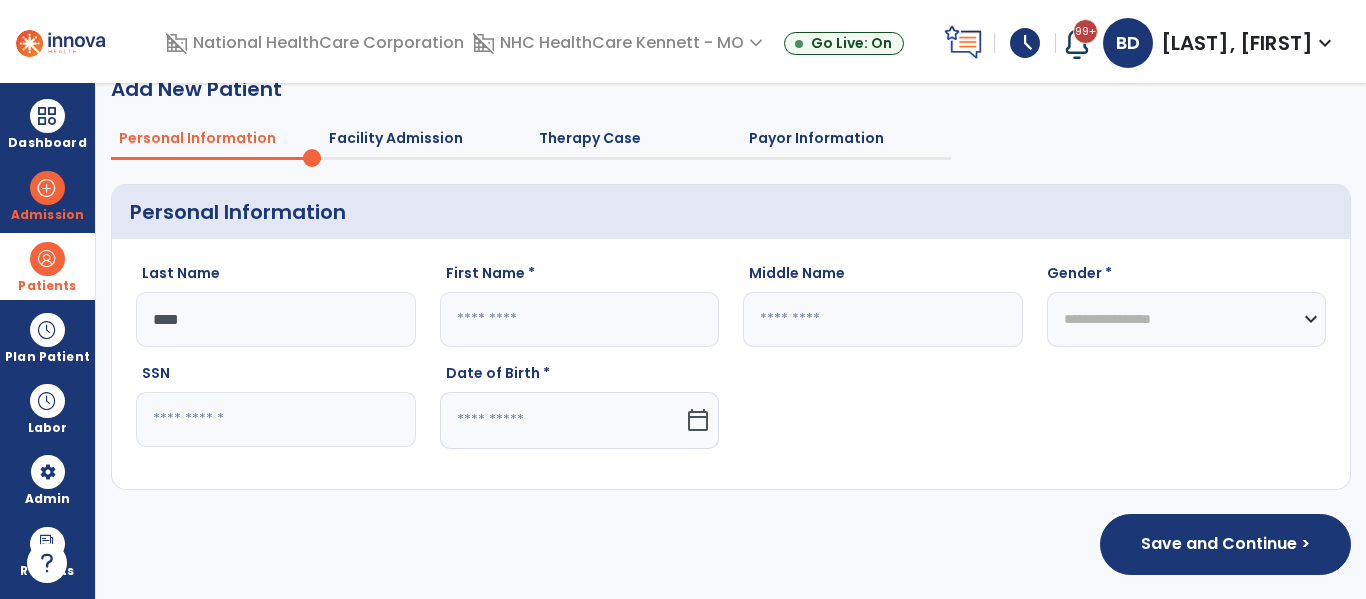 click on "****" 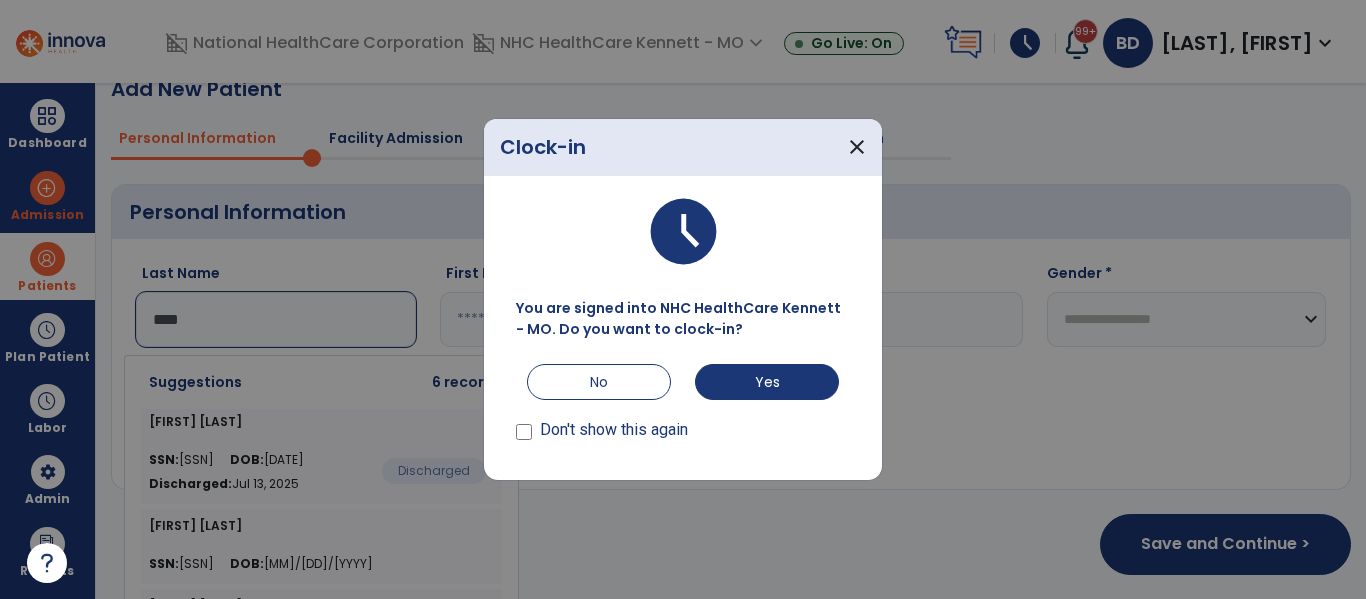 click at bounding box center [683, 299] 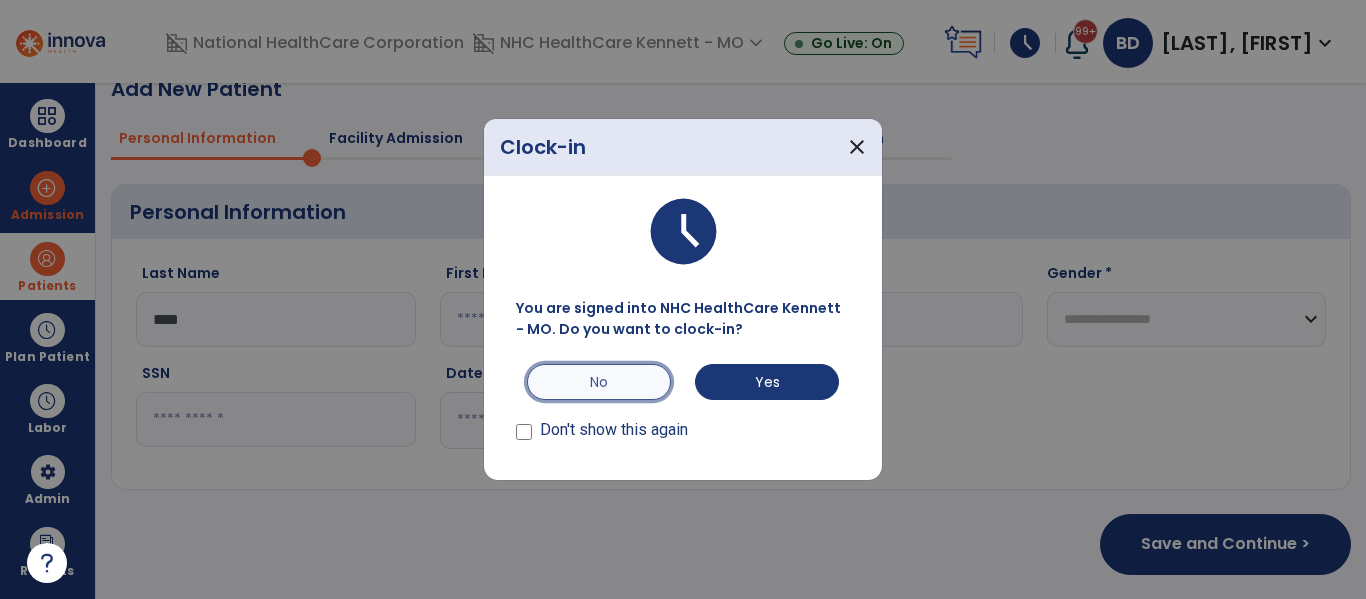 click on "No" at bounding box center (599, 382) 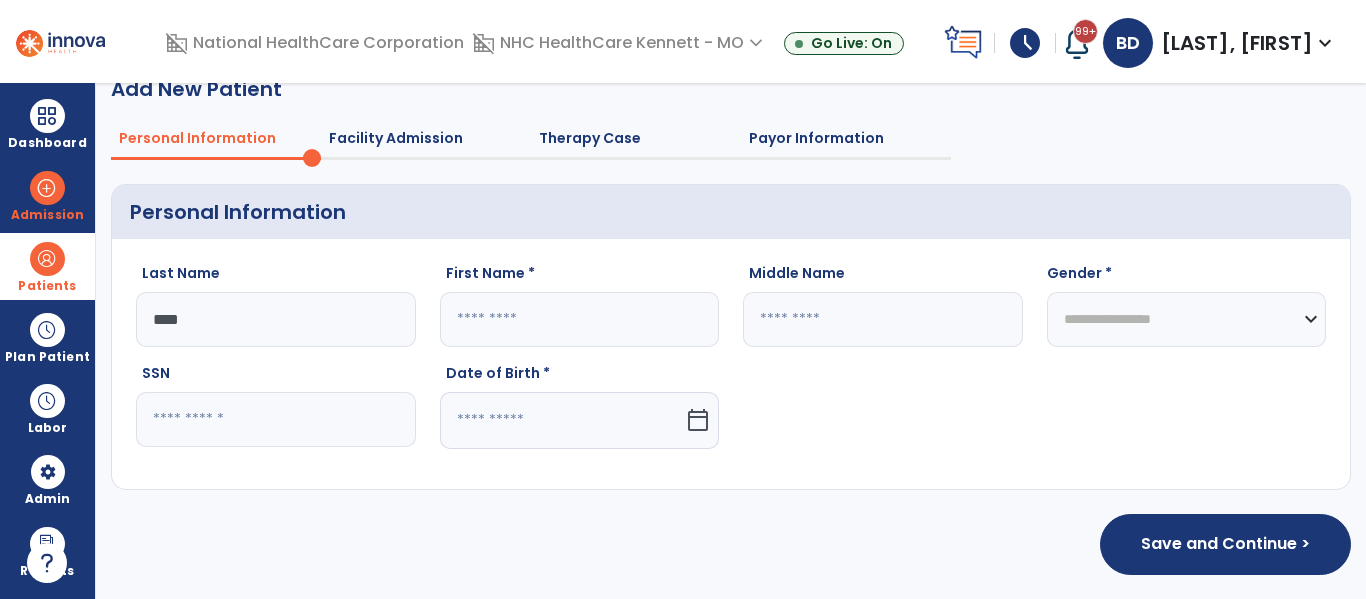click on "****" 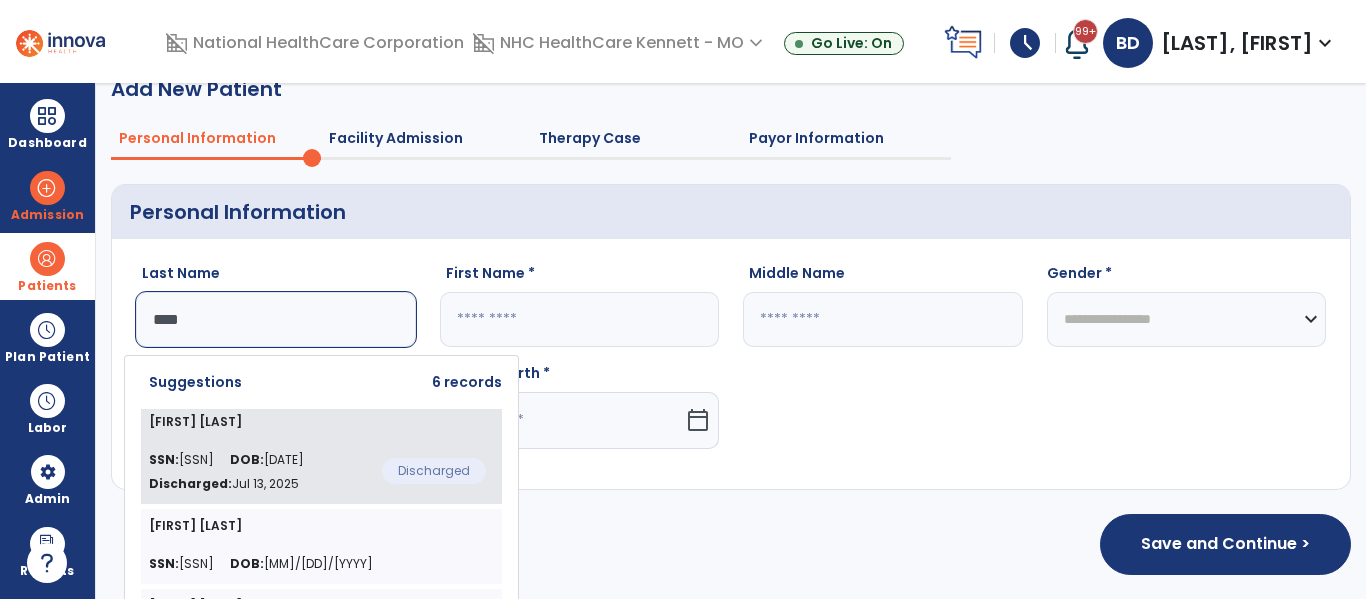 click on "[FIRST] [LAST]" 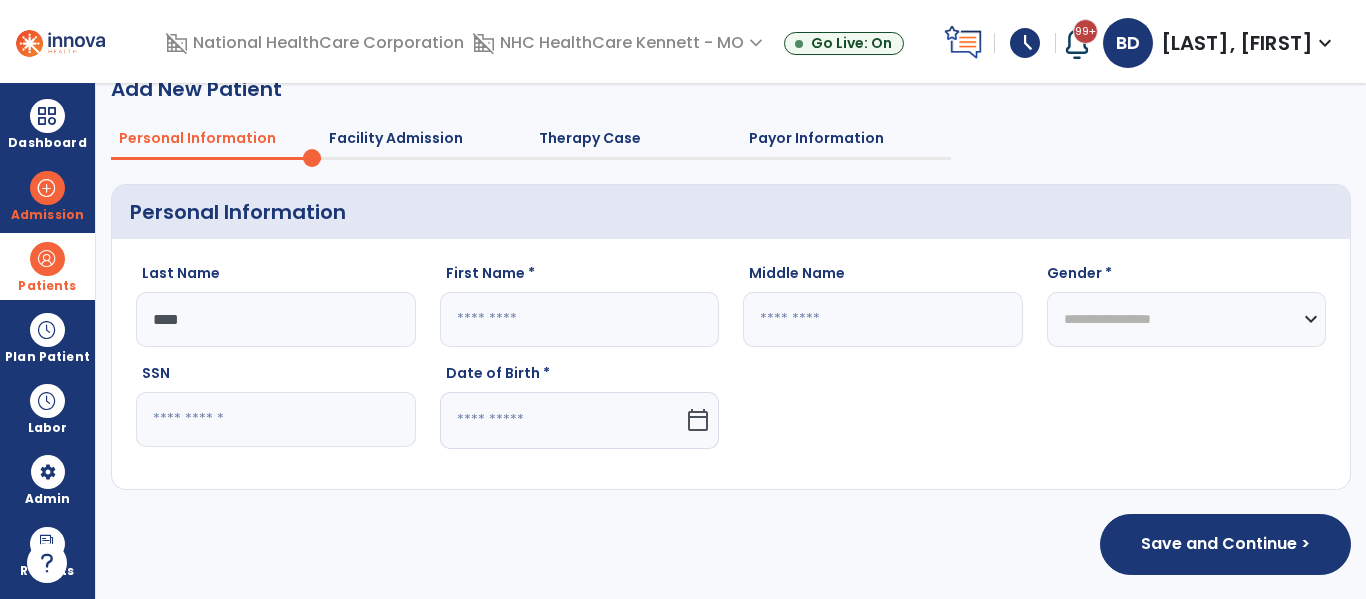 type on "**********" 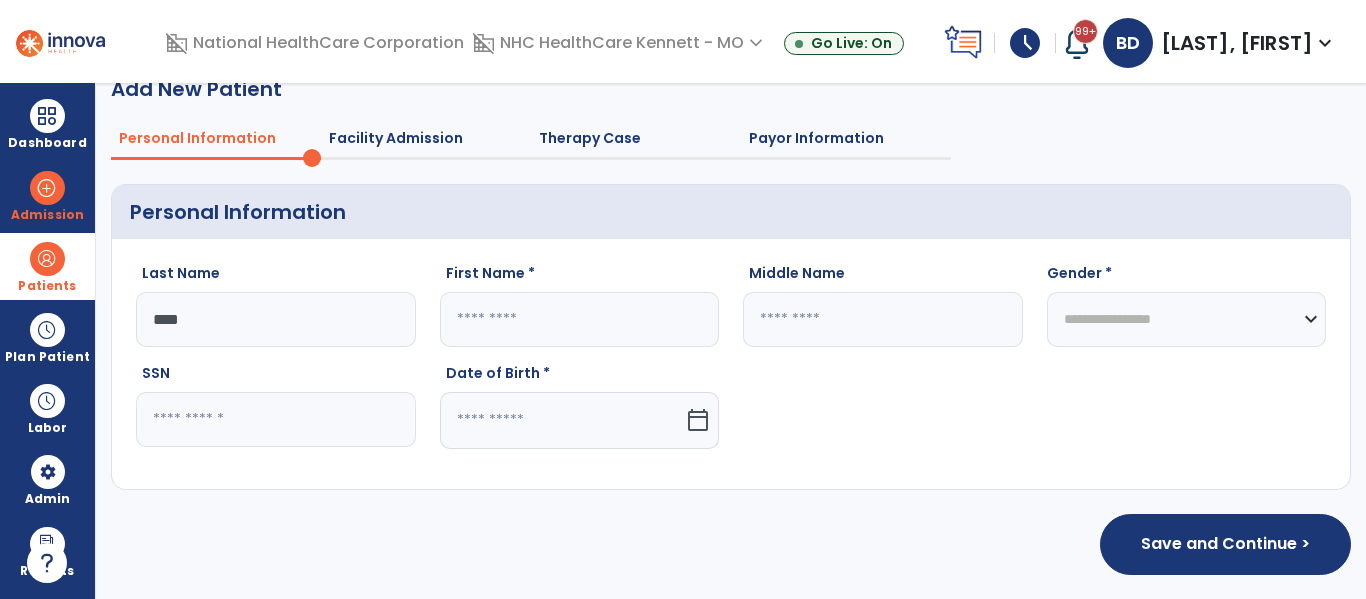 type on "*****" 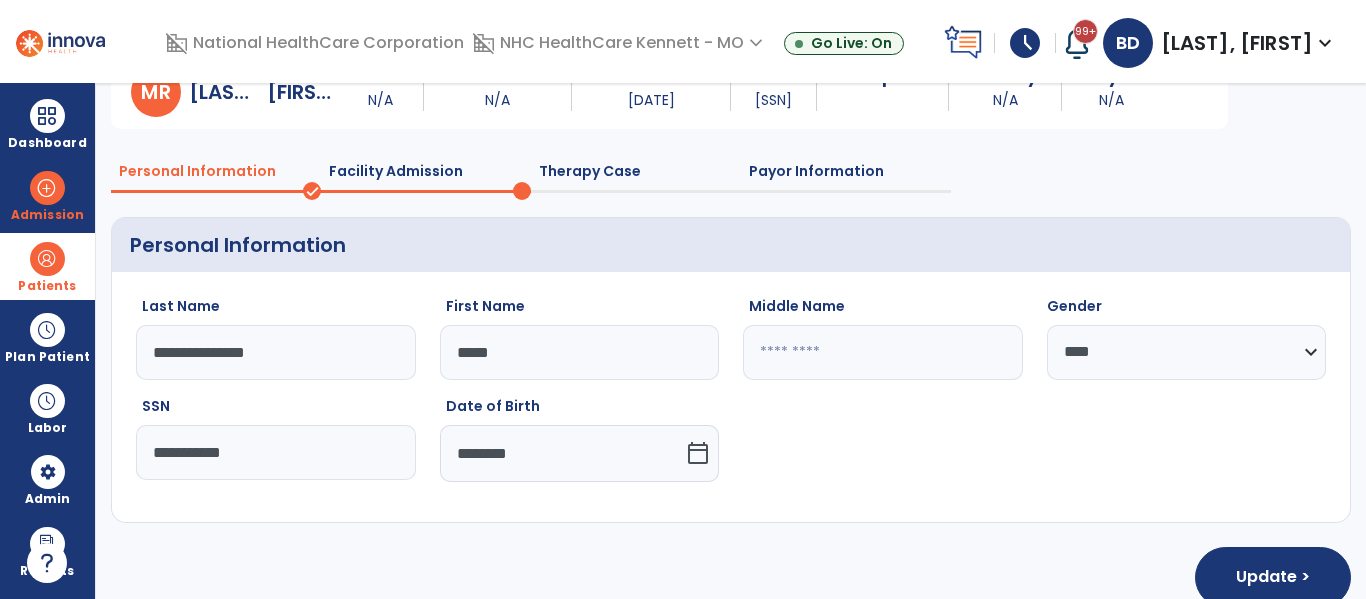 scroll, scrollTop: 126, scrollLeft: 0, axis: vertical 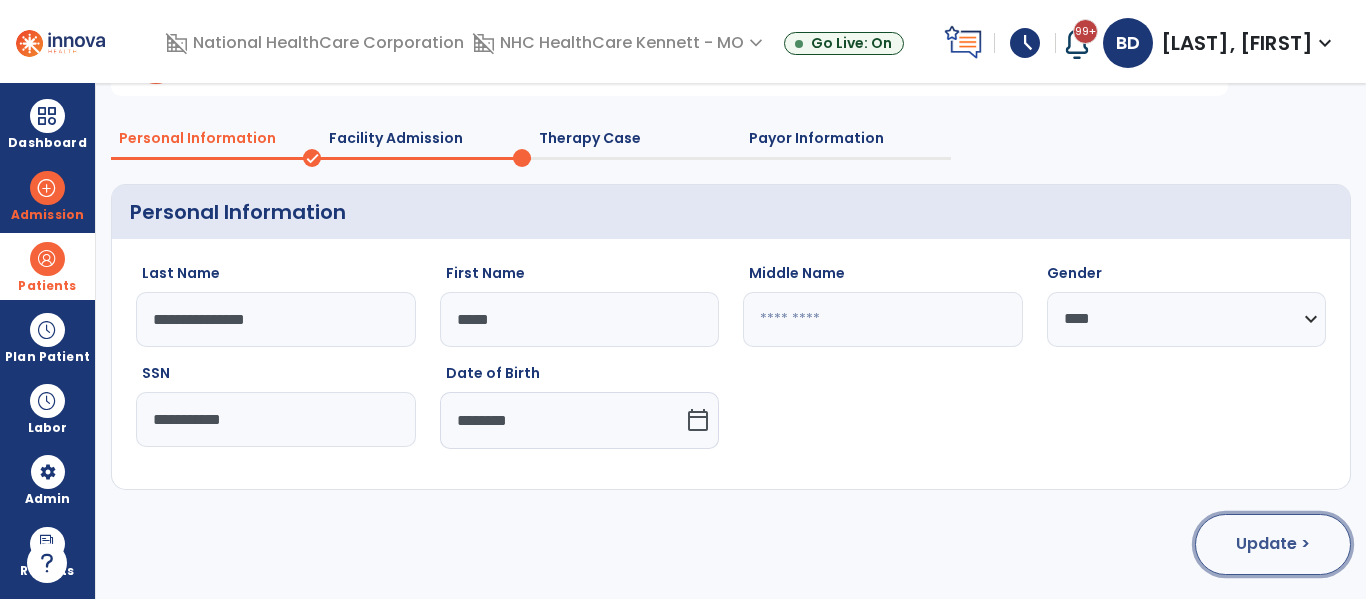 click on "Update >" 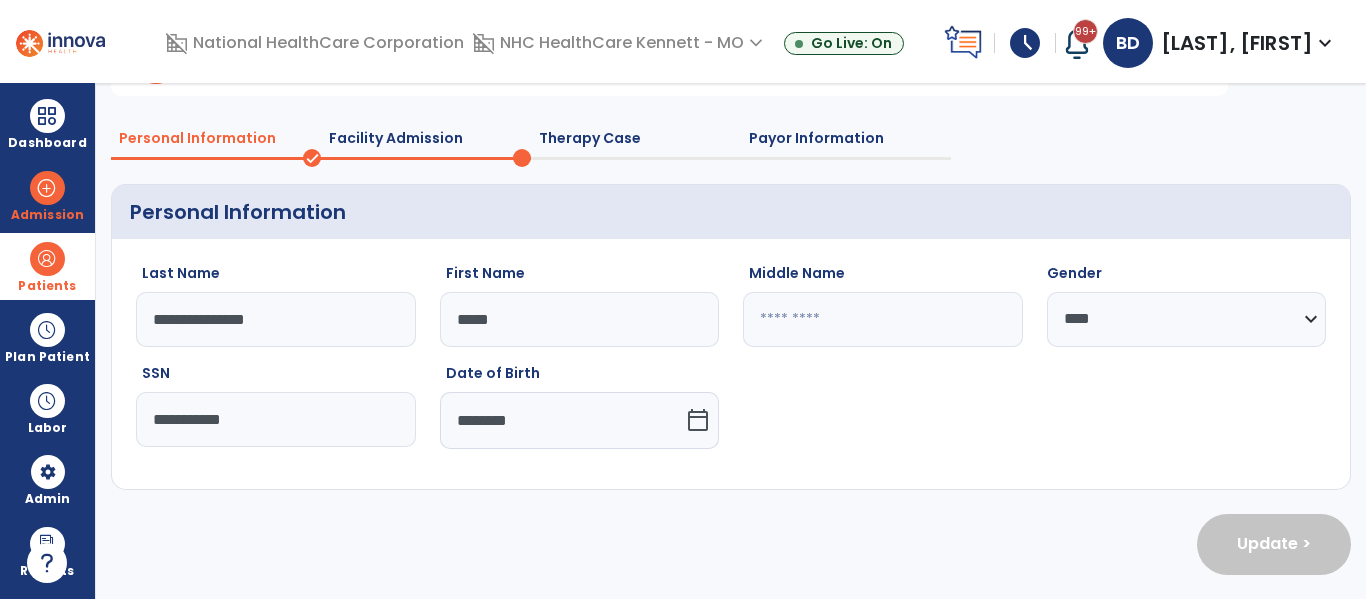 select on "**********" 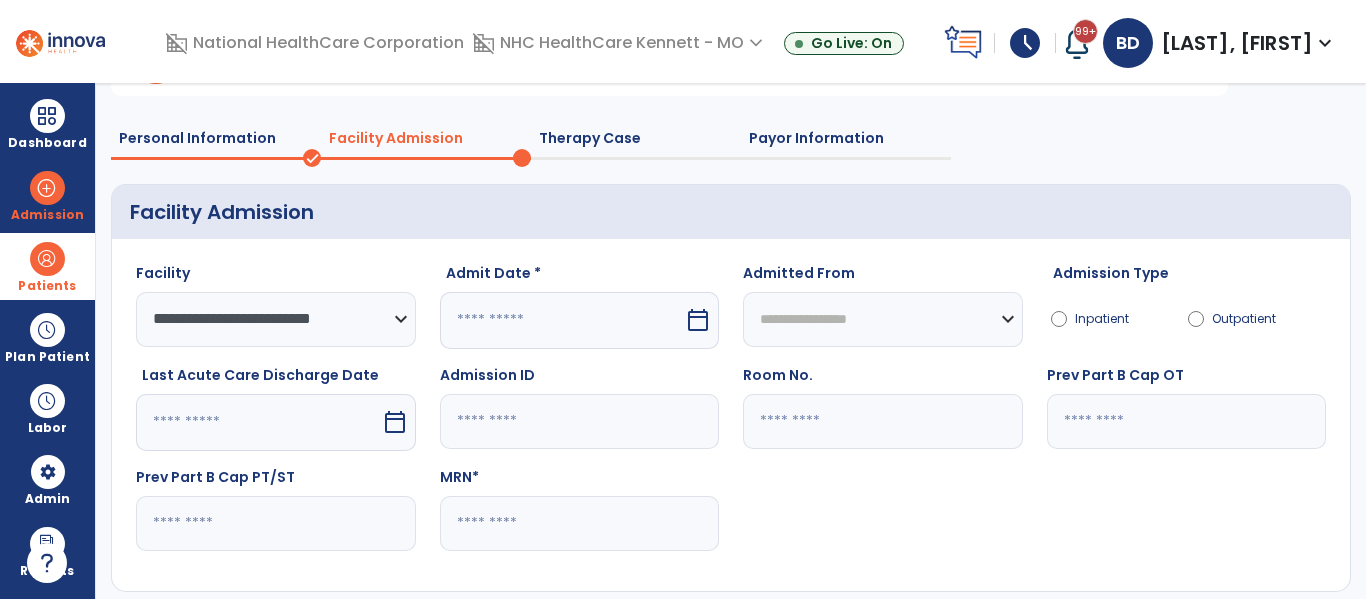 click on "calendar_today" at bounding box center (698, 320) 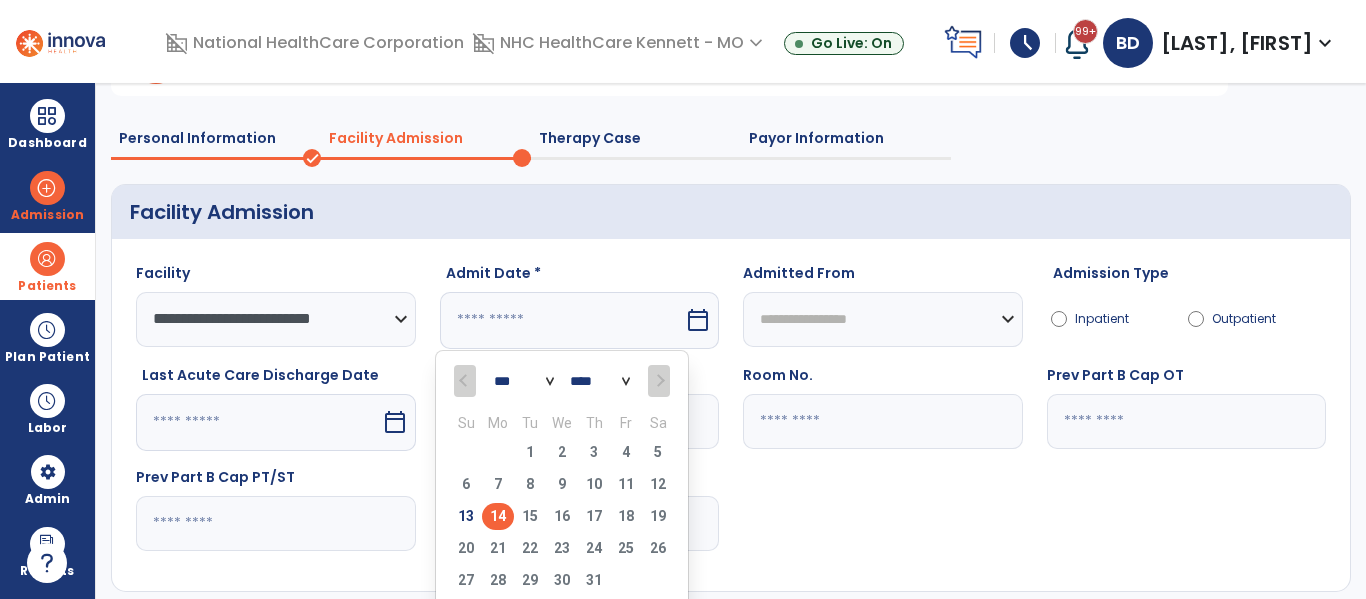 click on "14" at bounding box center (498, 516) 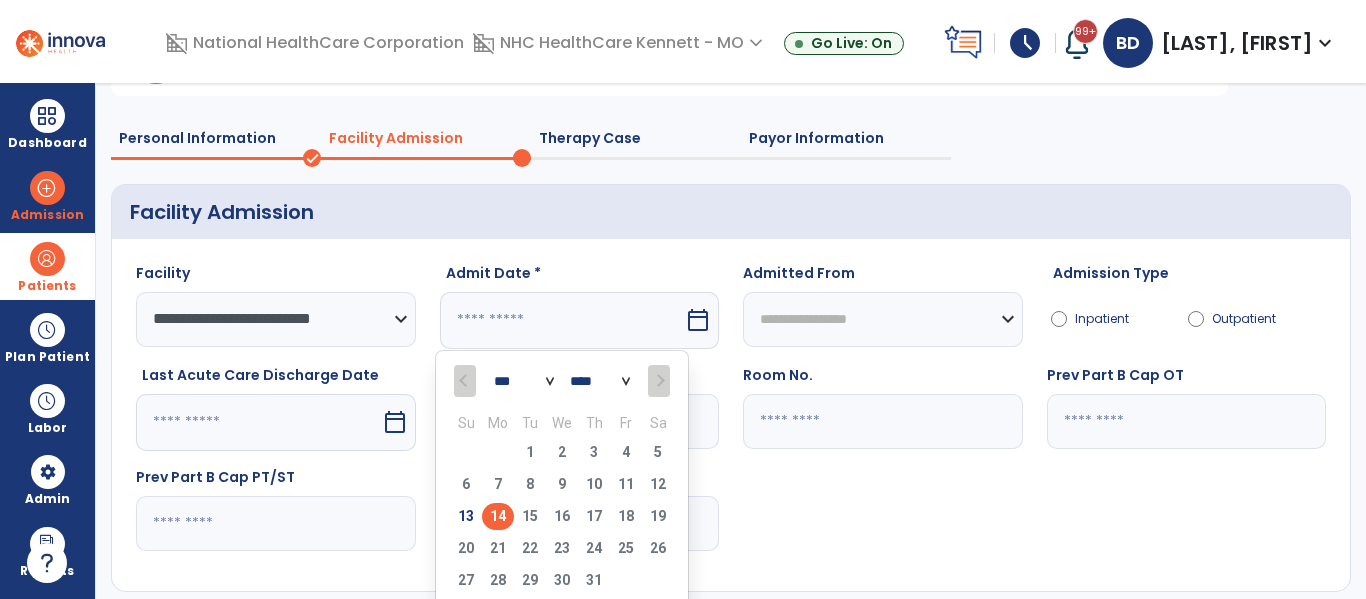 type on "*********" 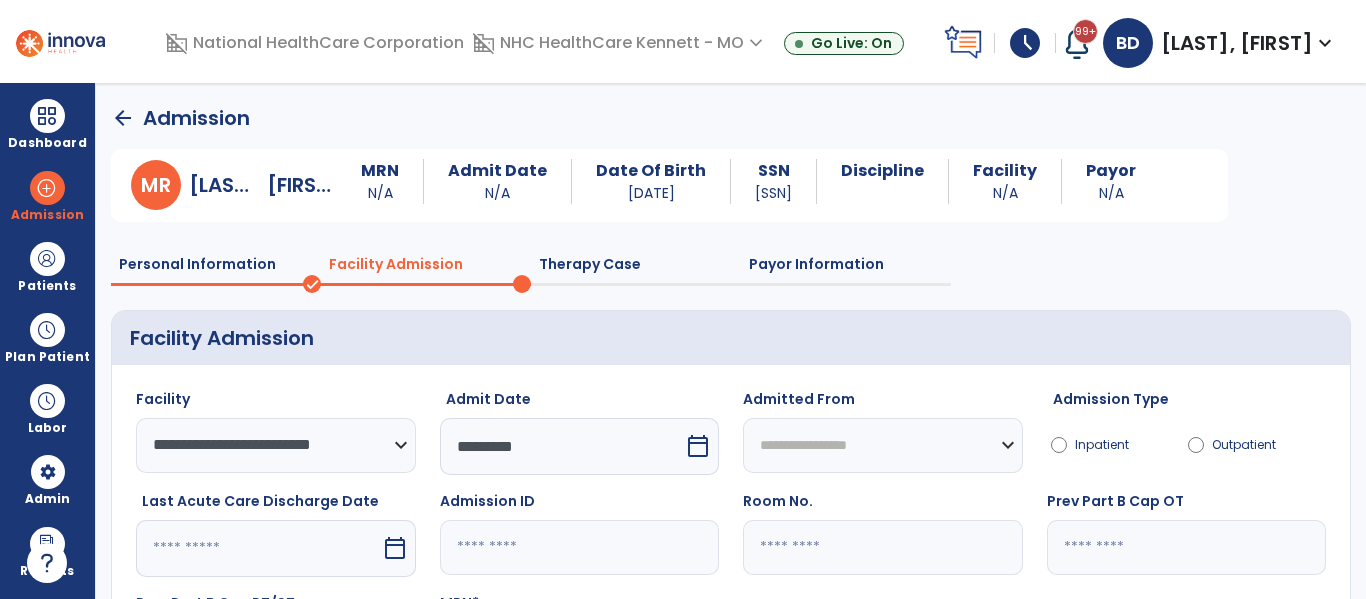 select on "**********" 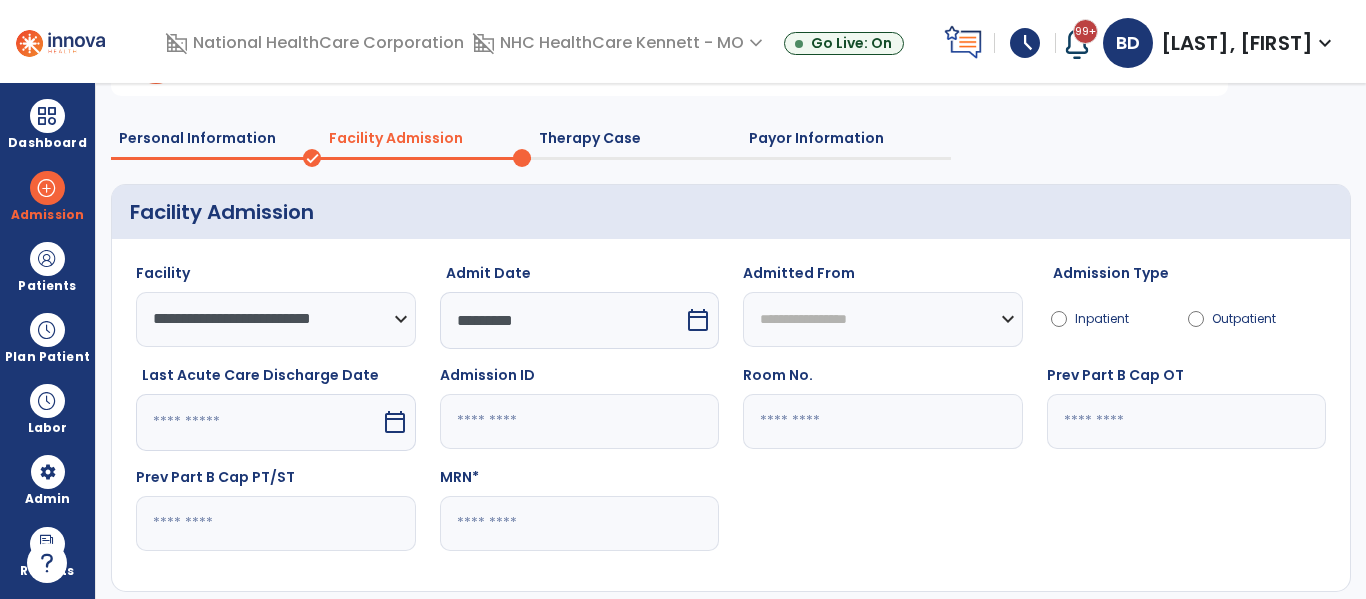 click 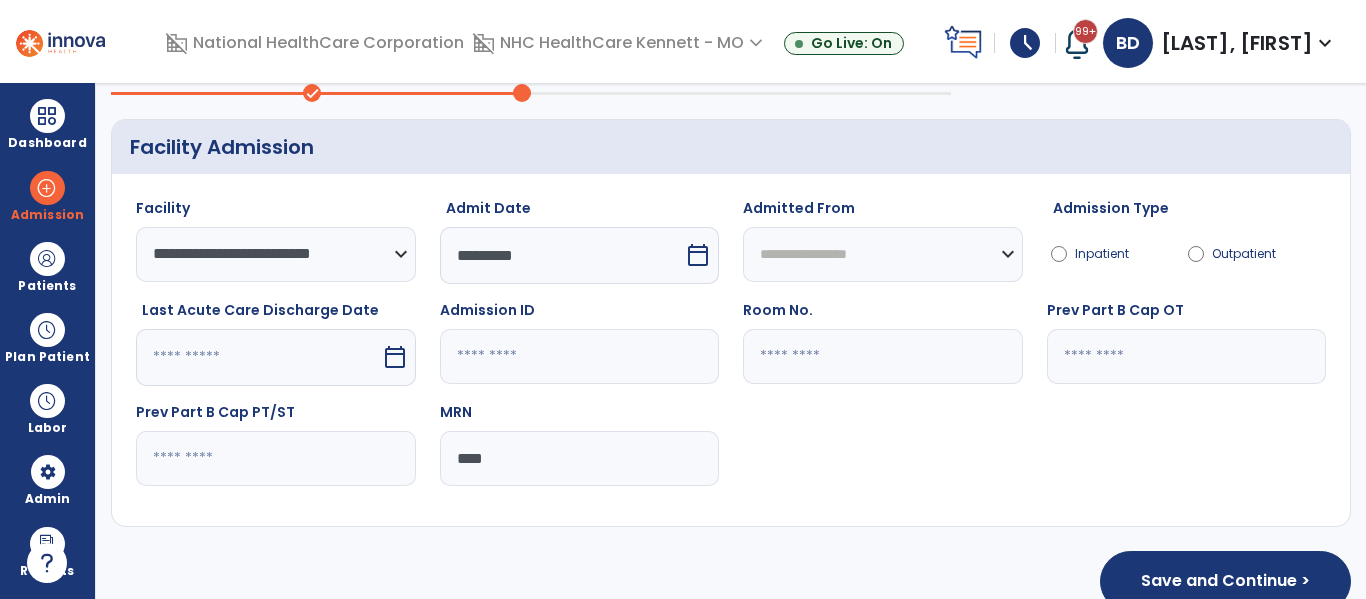 scroll, scrollTop: 228, scrollLeft: 0, axis: vertical 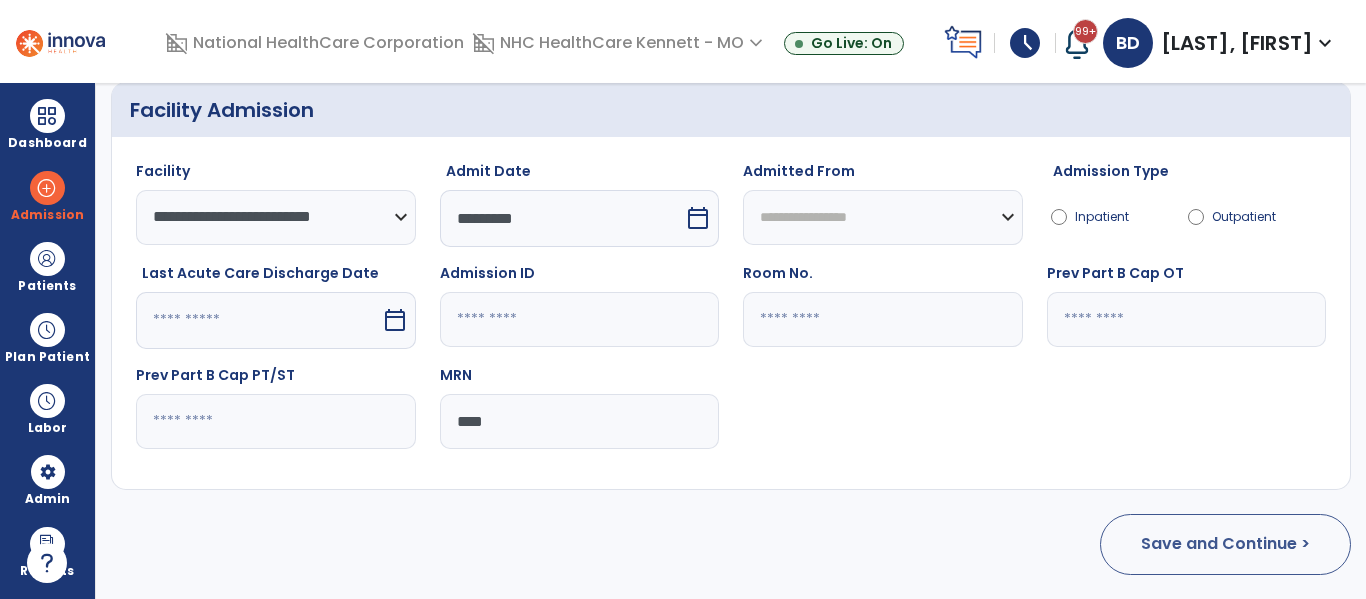 type on "****" 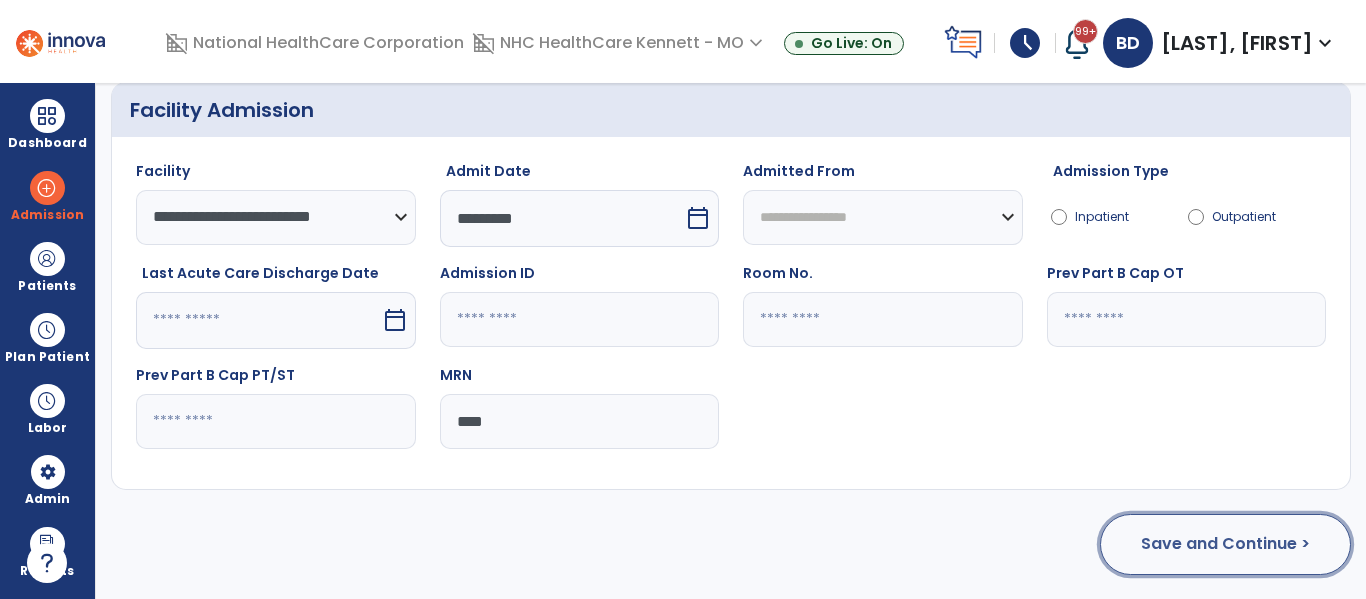 click on "Save and Continue >" 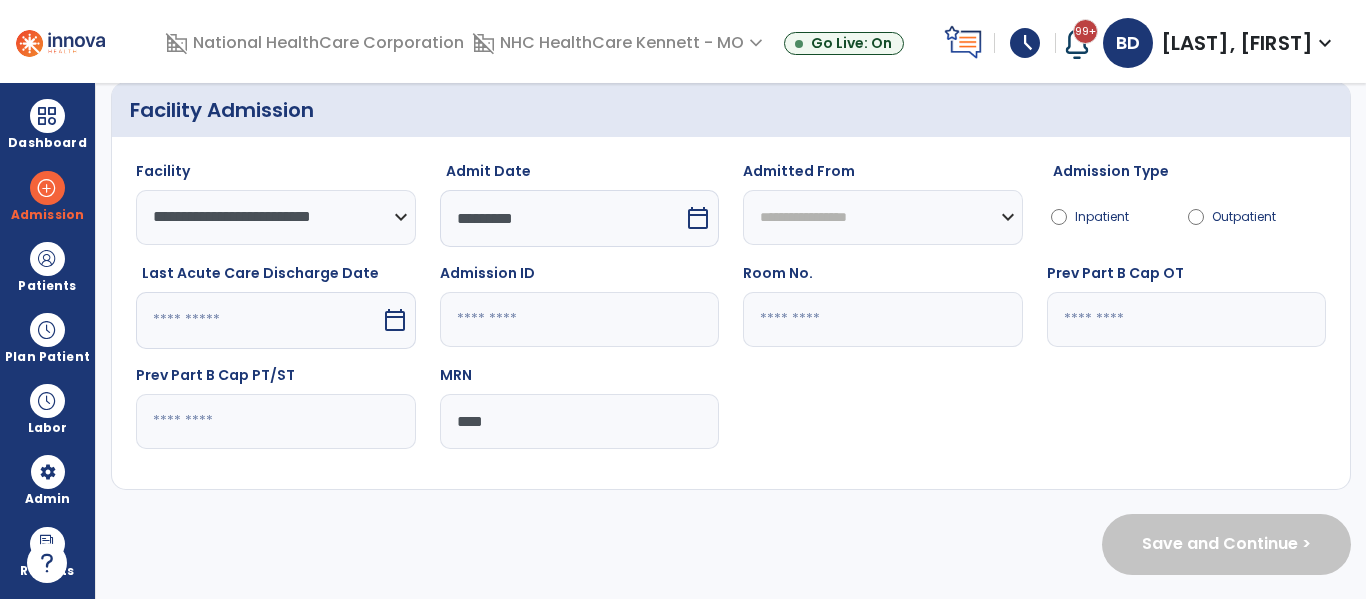 scroll, scrollTop: 0, scrollLeft: 0, axis: both 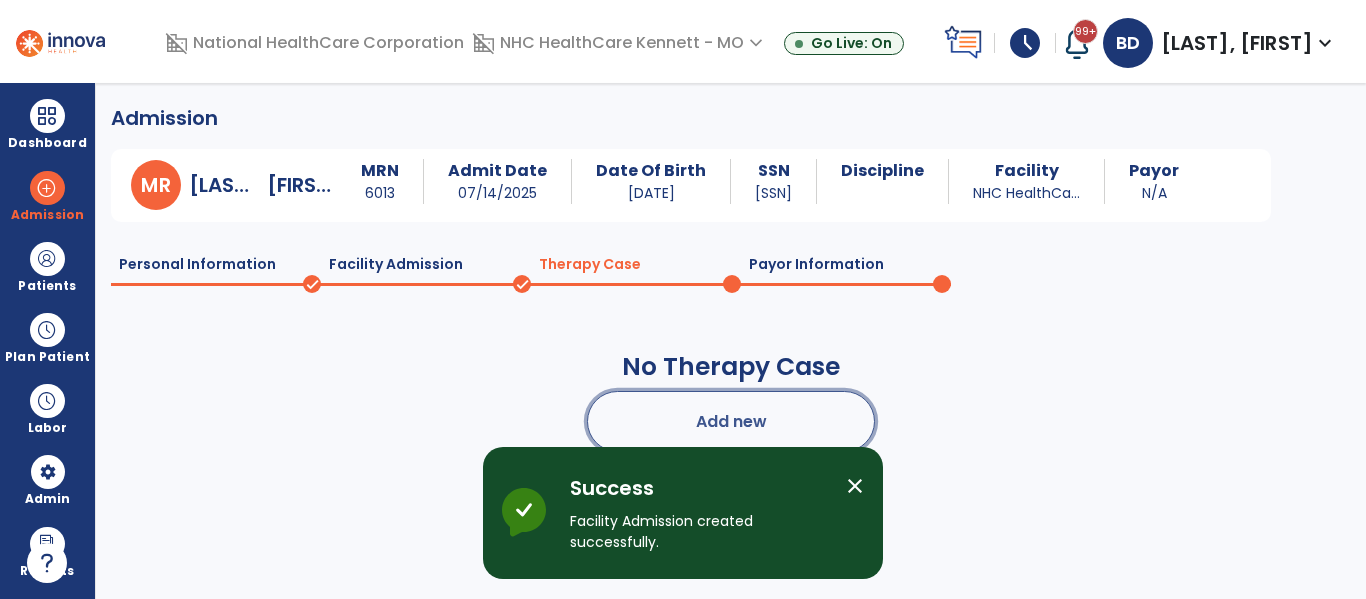 click on "Add new" at bounding box center [731, 421] 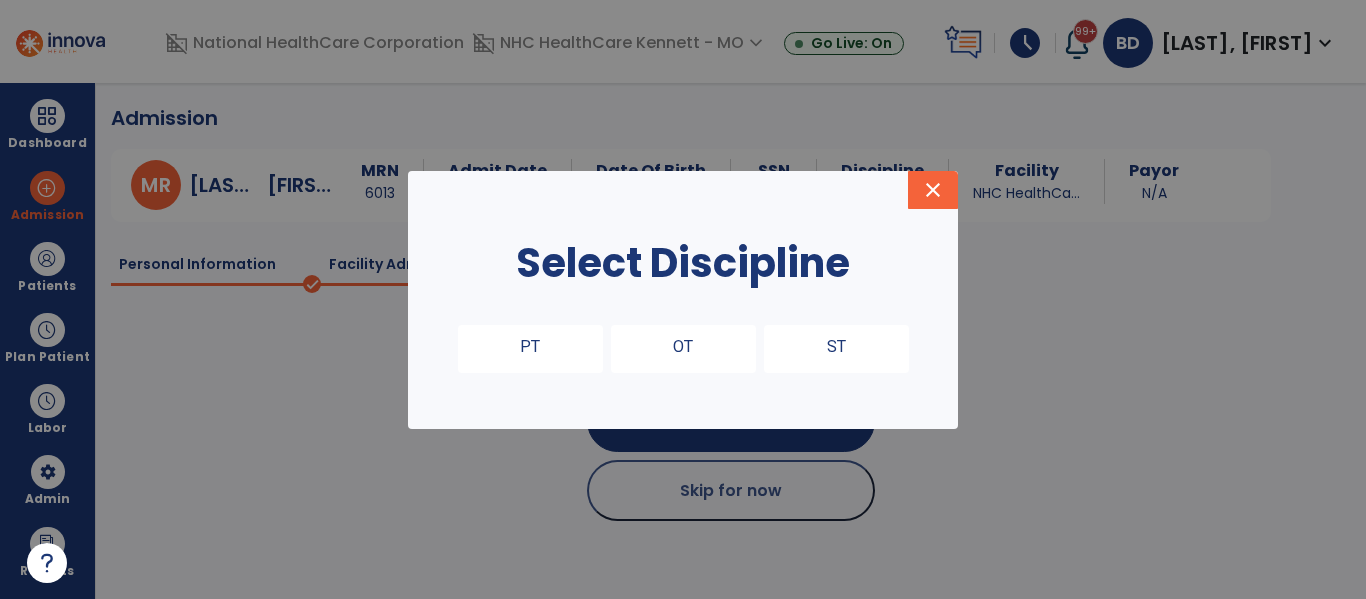 click on "PT OT ST" at bounding box center [687, 341] 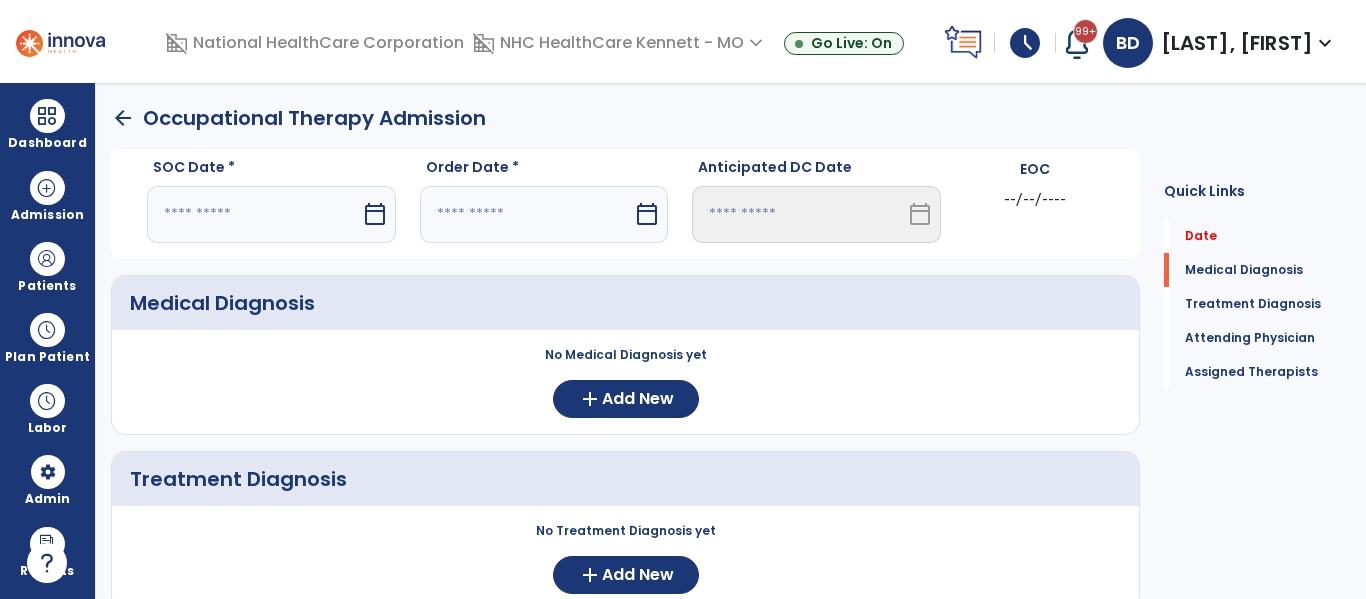 click at bounding box center (254, 214) 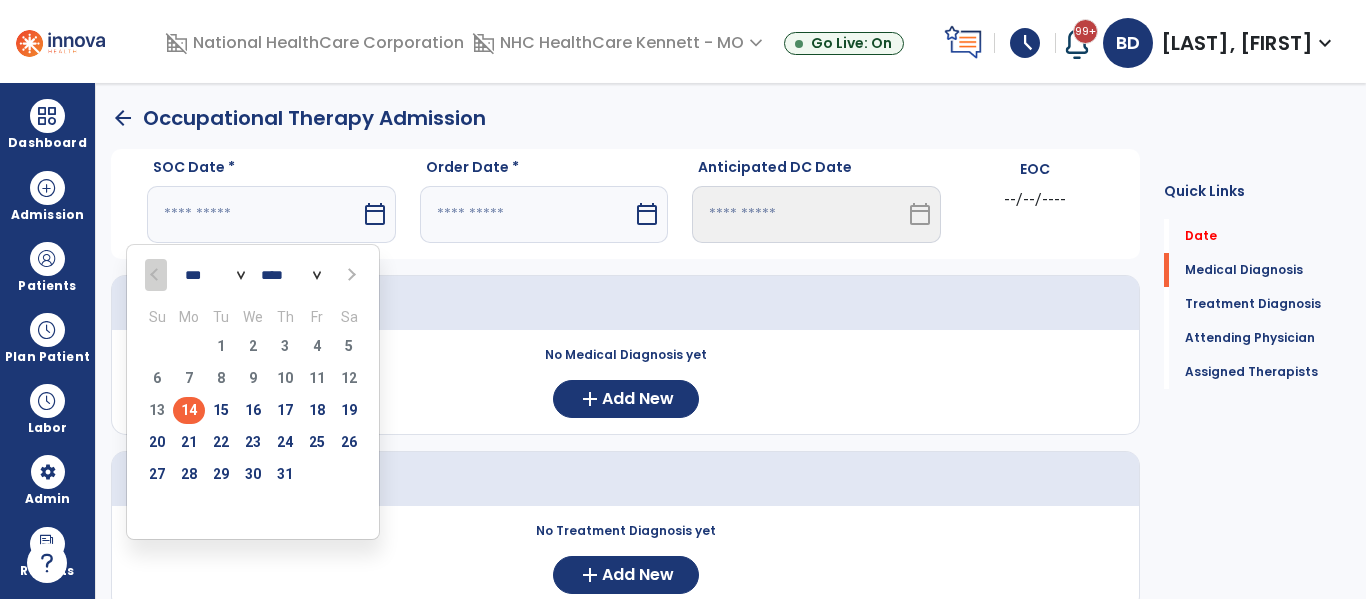 click on "14" at bounding box center (189, 410) 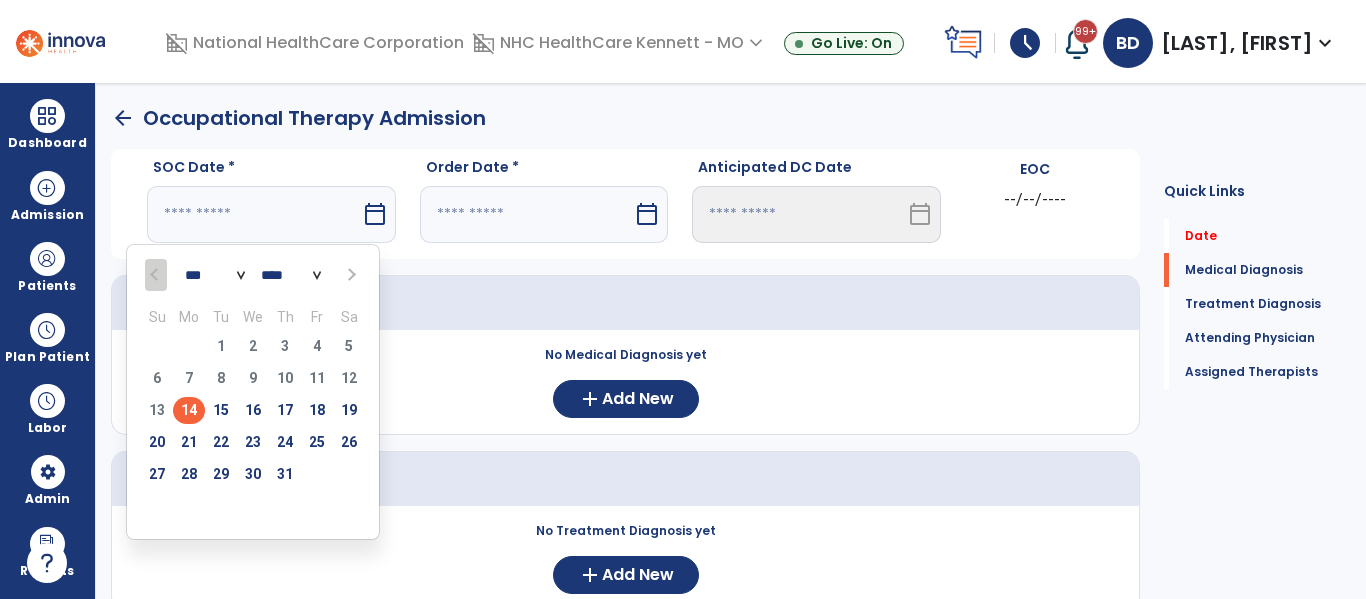 type on "*********" 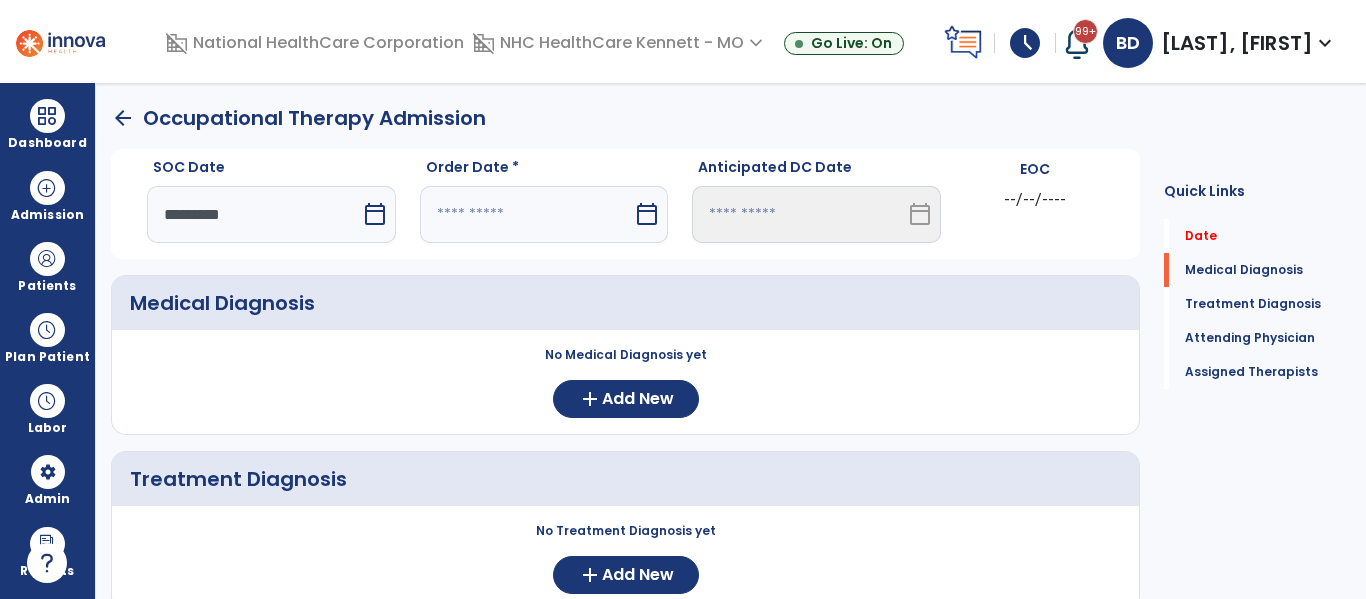 click at bounding box center (527, 214) 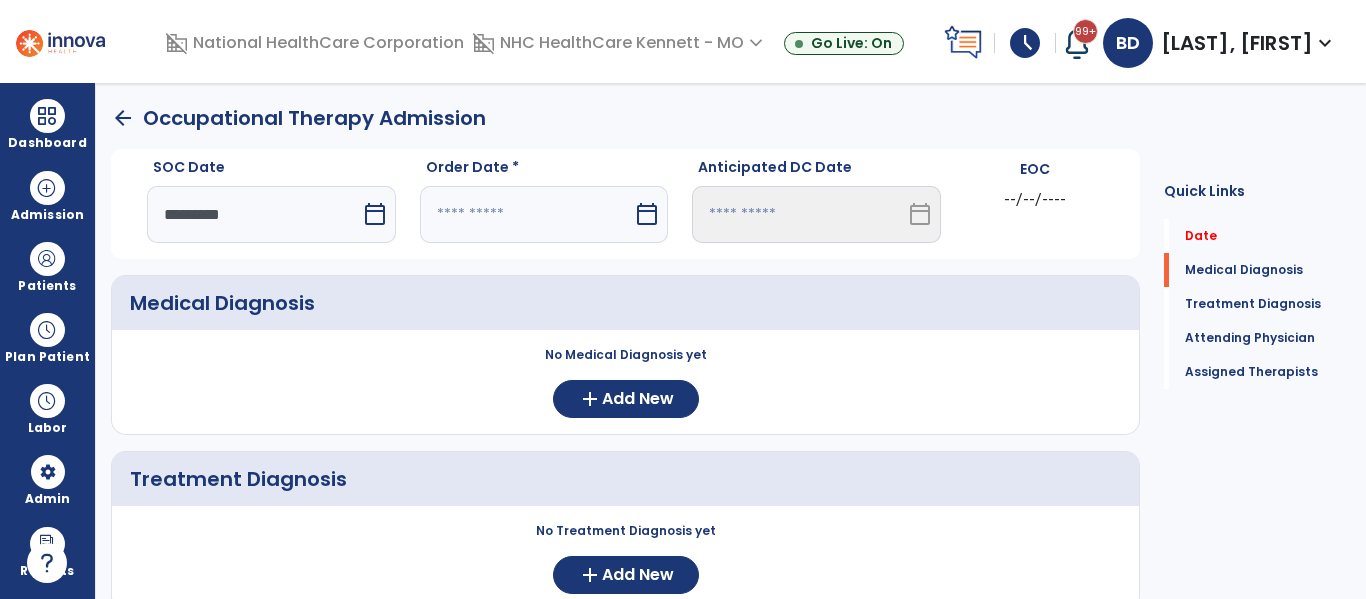 select on "*" 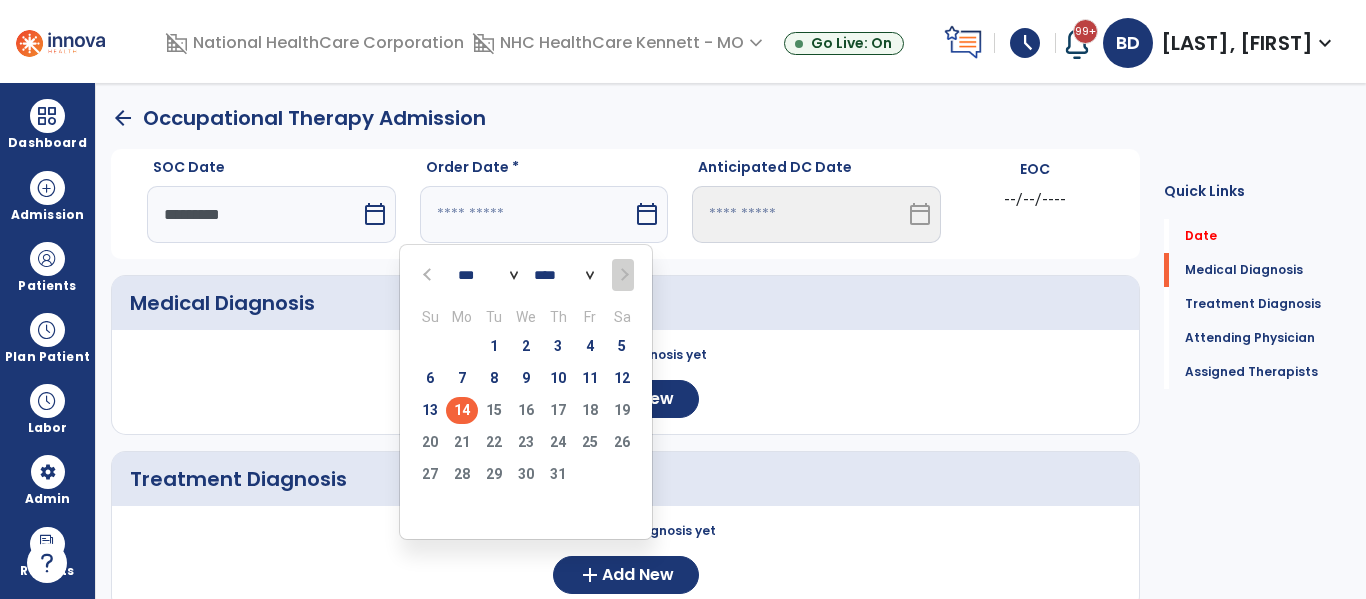 click on "14" at bounding box center [462, 410] 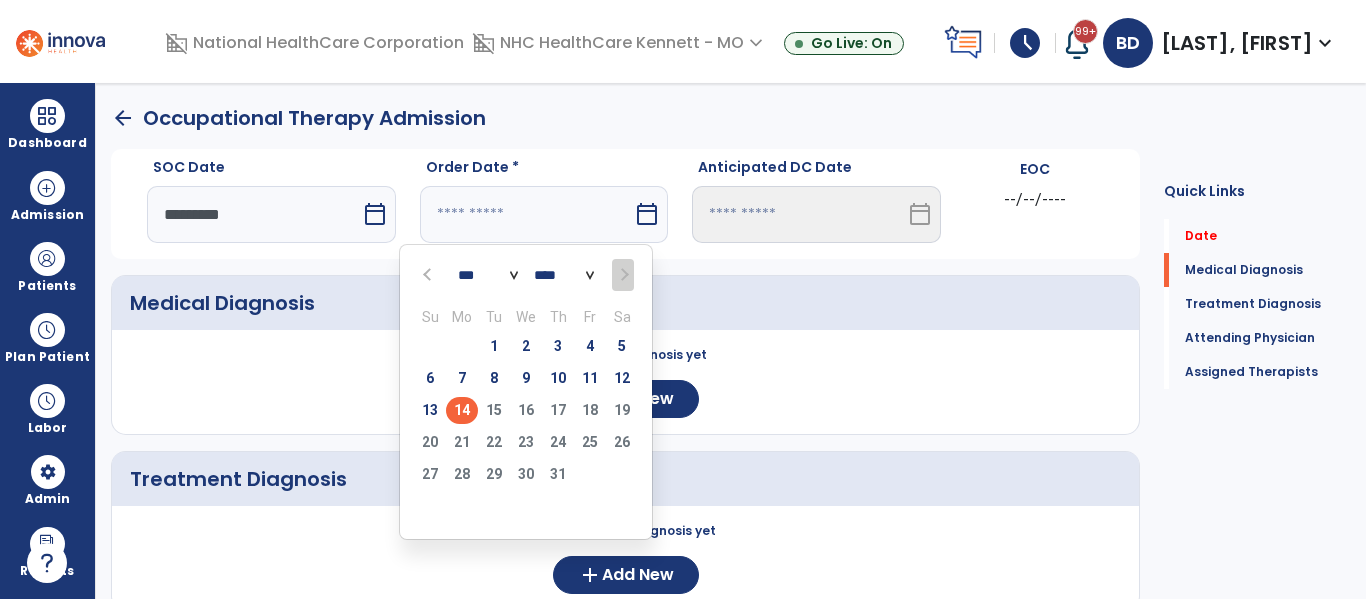 type on "*********" 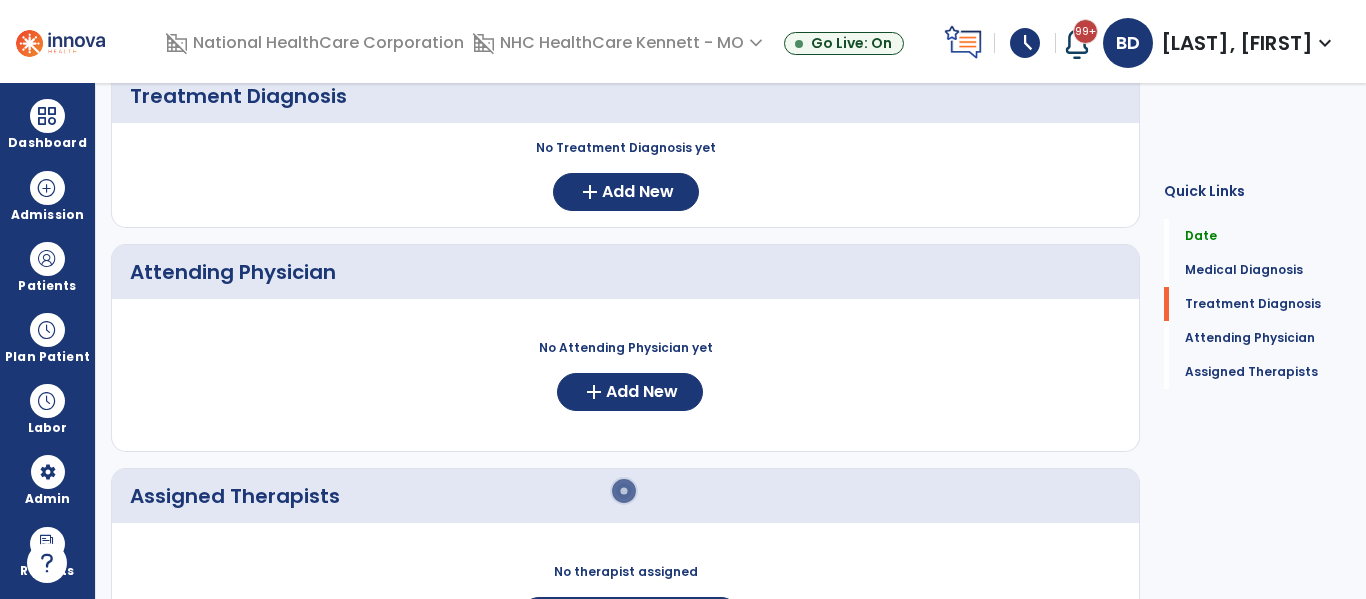 scroll, scrollTop: 400, scrollLeft: 0, axis: vertical 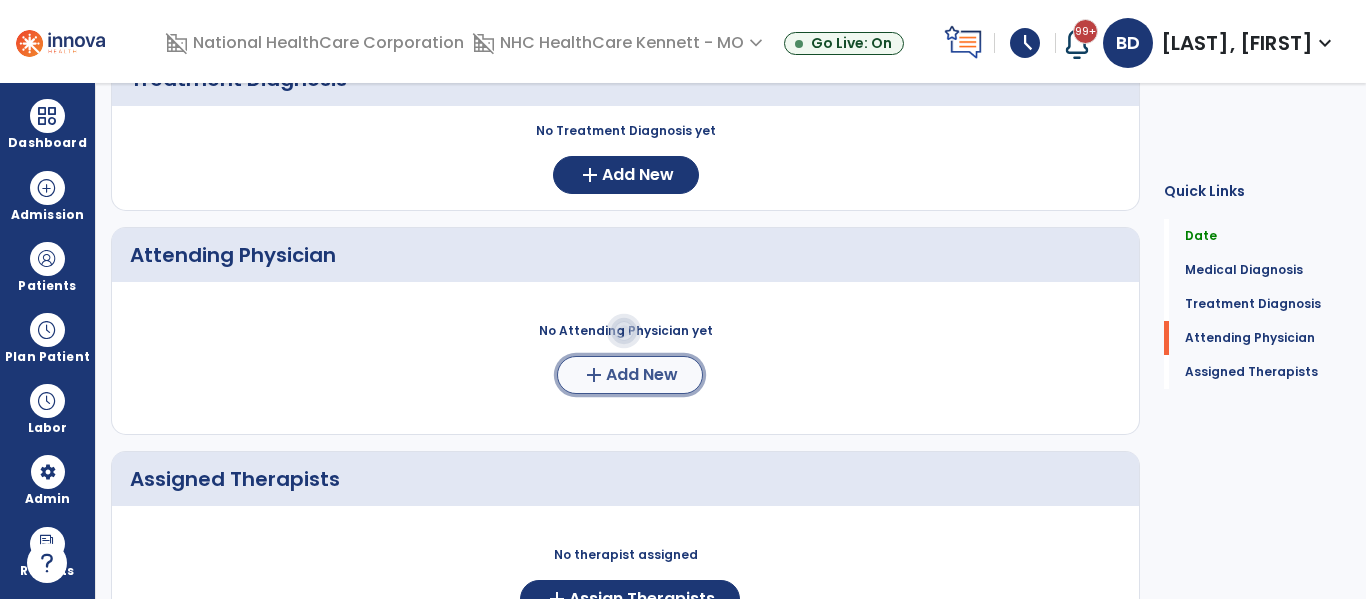 click on "Add New" 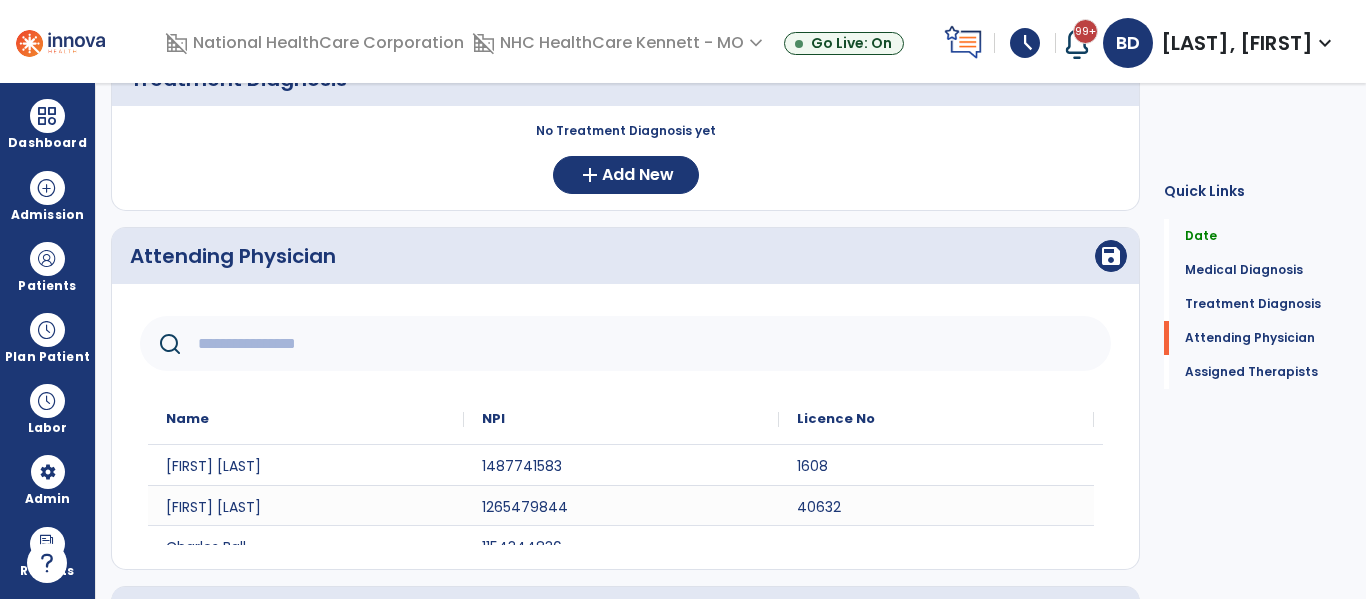 click 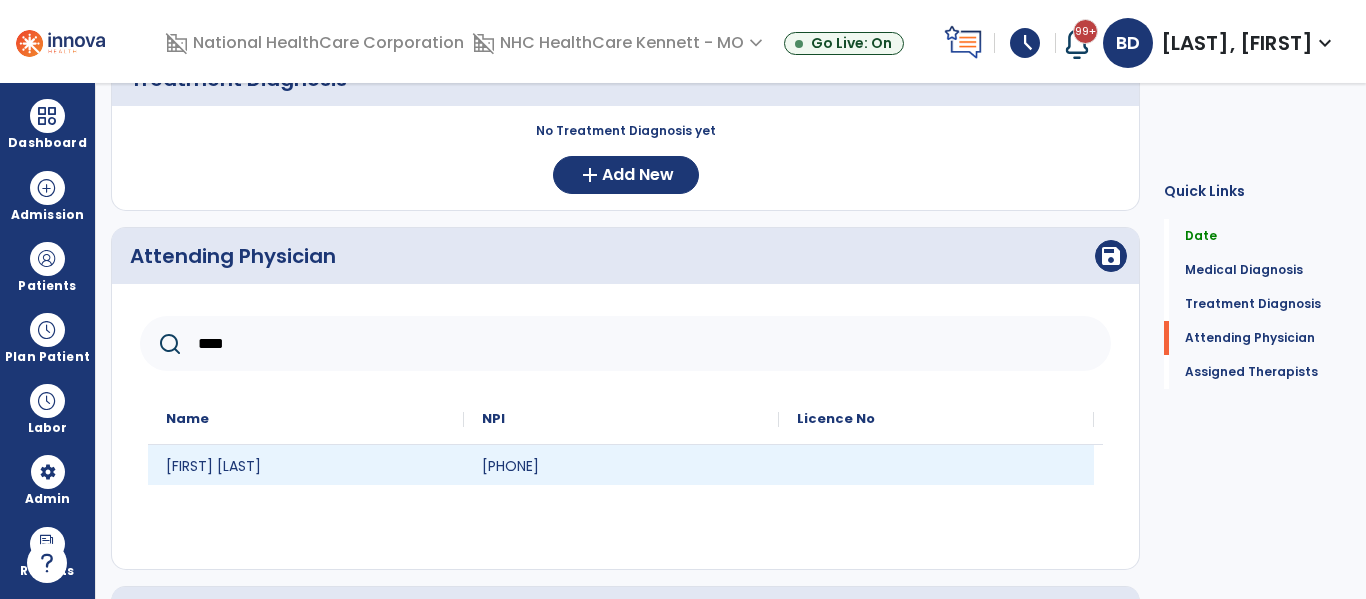 type on "****" 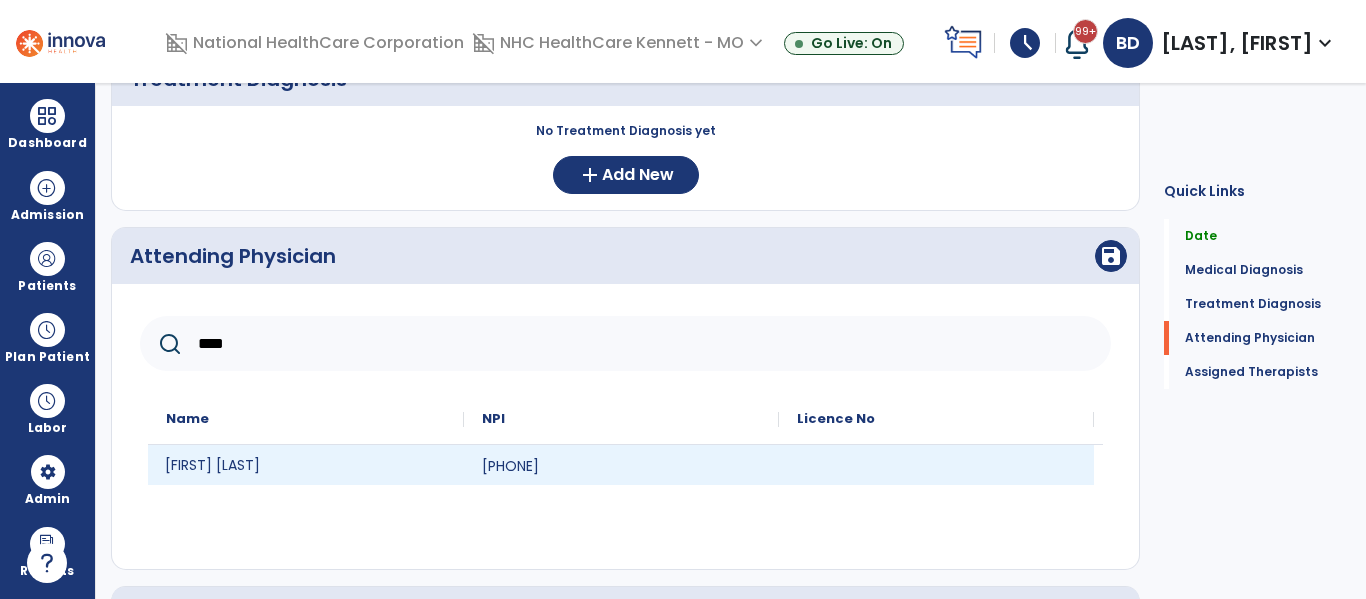 click on "[FIRST] [LAST]" 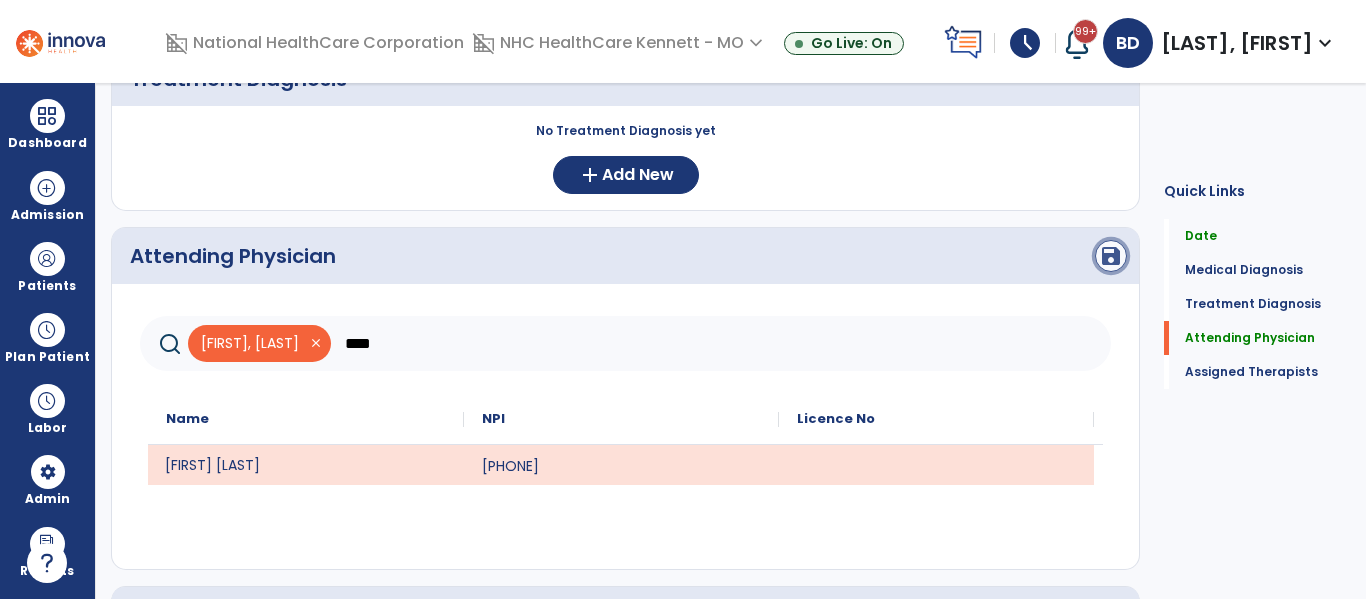 click on "save" 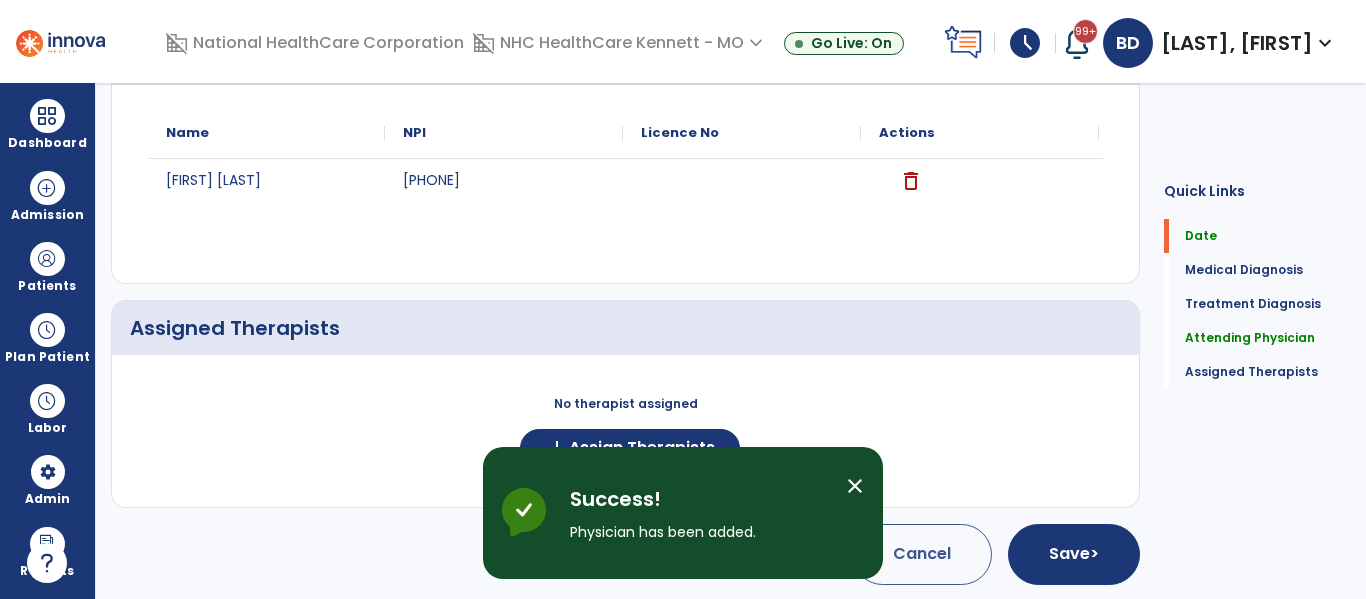 scroll, scrollTop: 601, scrollLeft: 0, axis: vertical 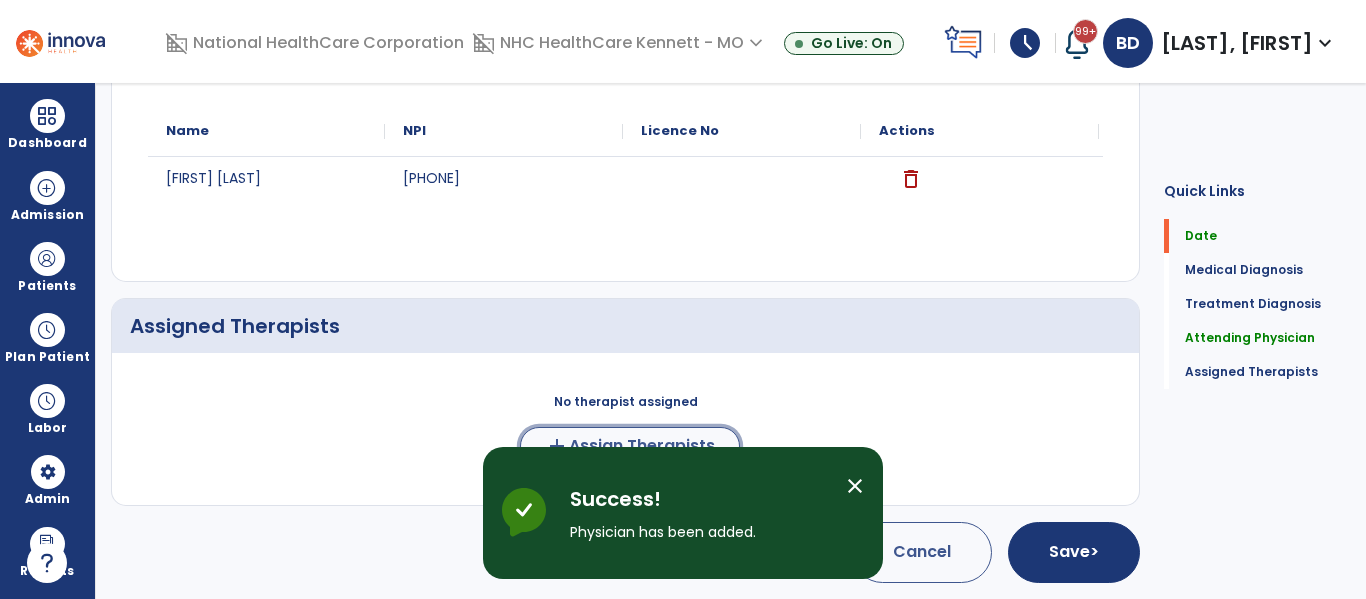 click on "add" 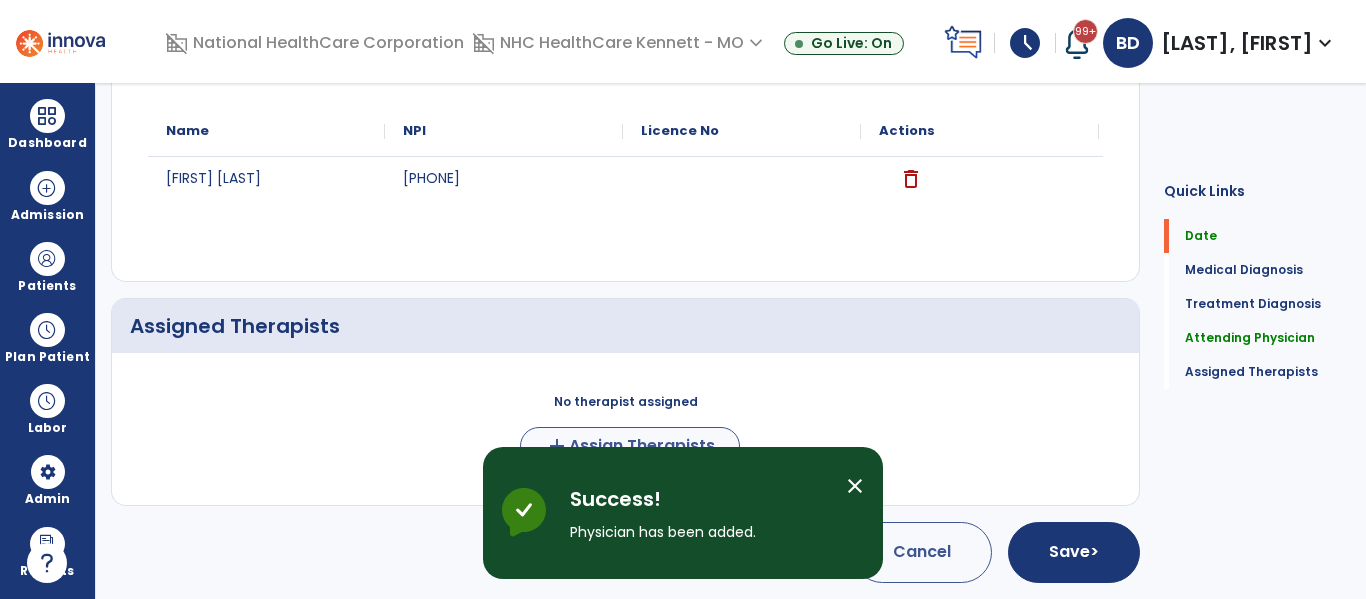 scroll, scrollTop: 597, scrollLeft: 0, axis: vertical 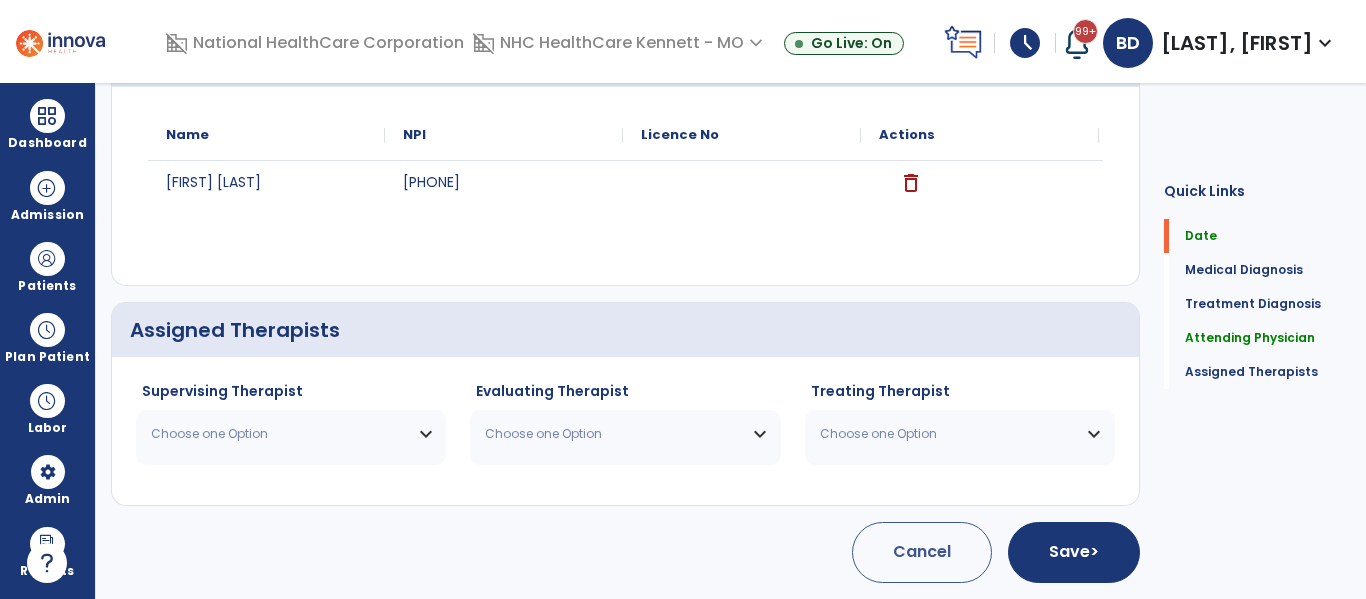 click on "Choose one Option" at bounding box center (291, 434) 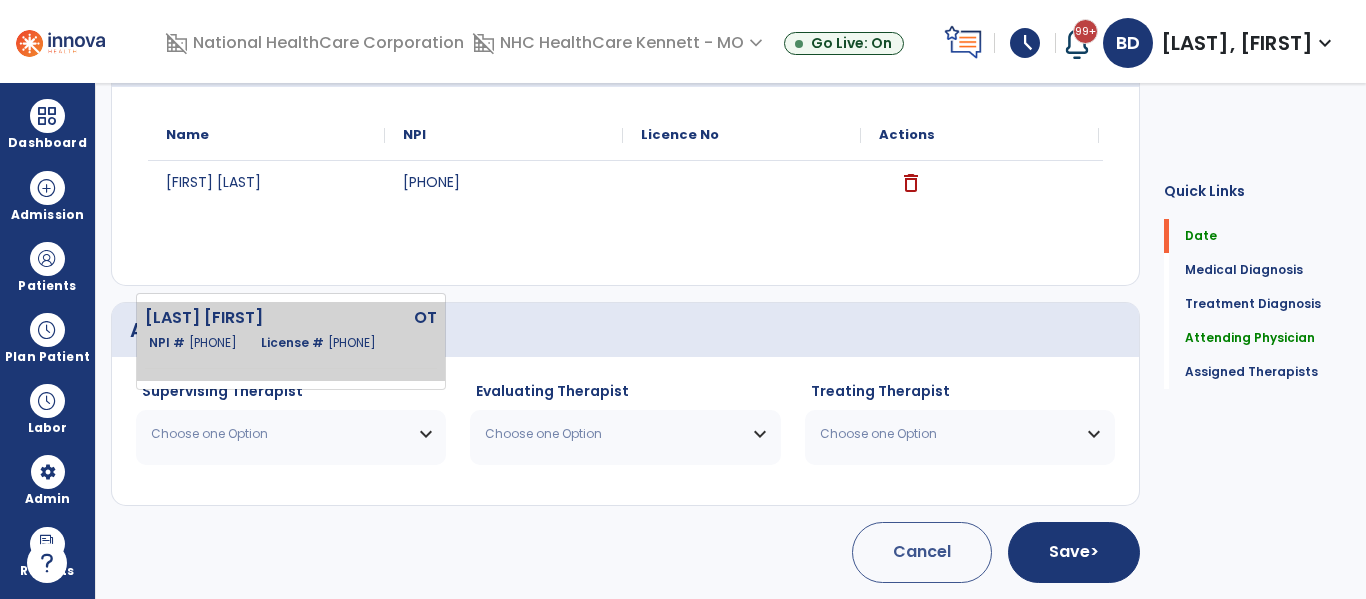 click on "[PHONE]" 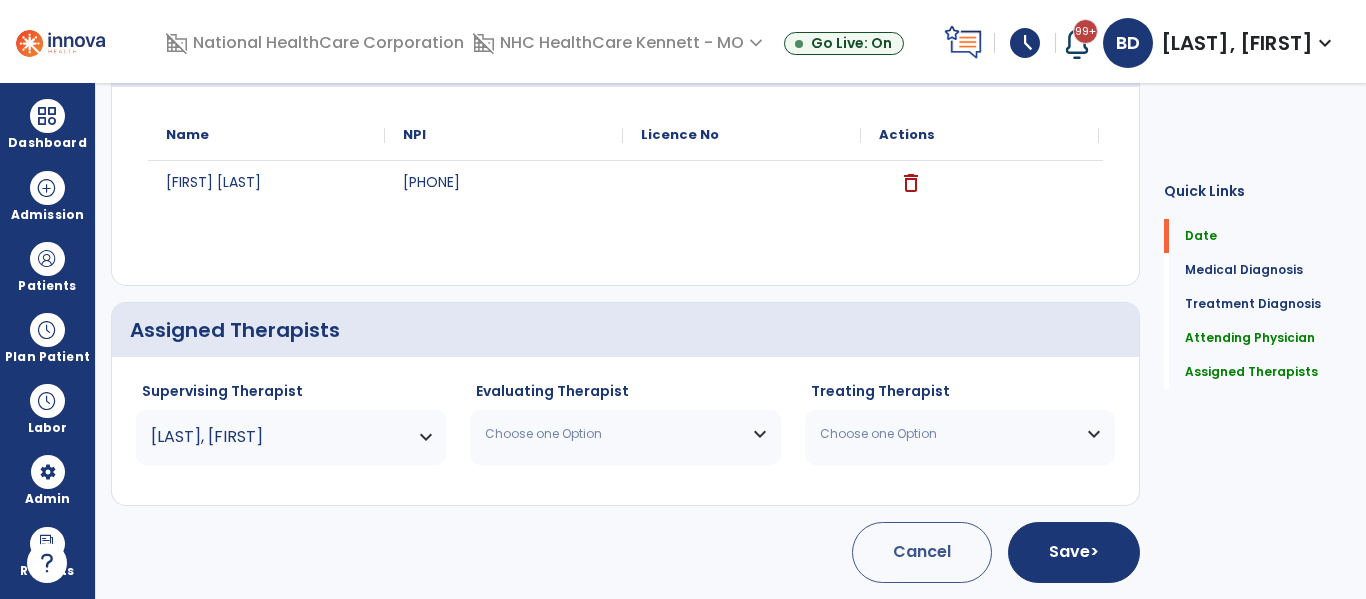 click on "Choose one Option" at bounding box center (612, 434) 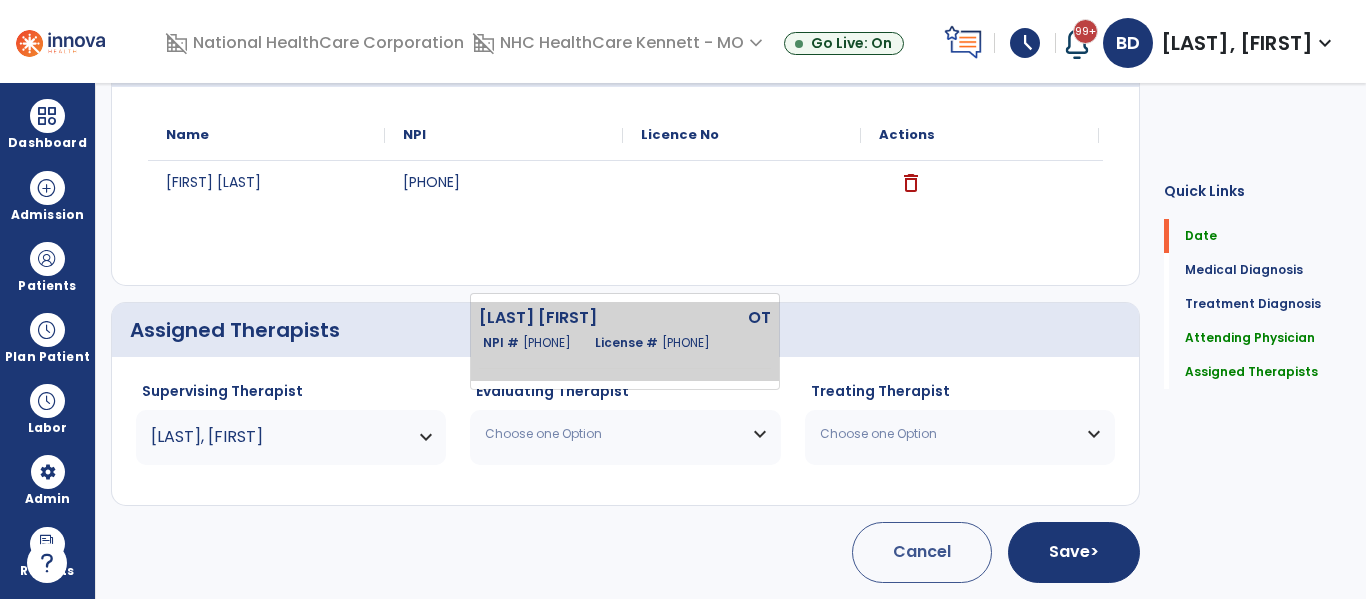 click on "[PHONE]" 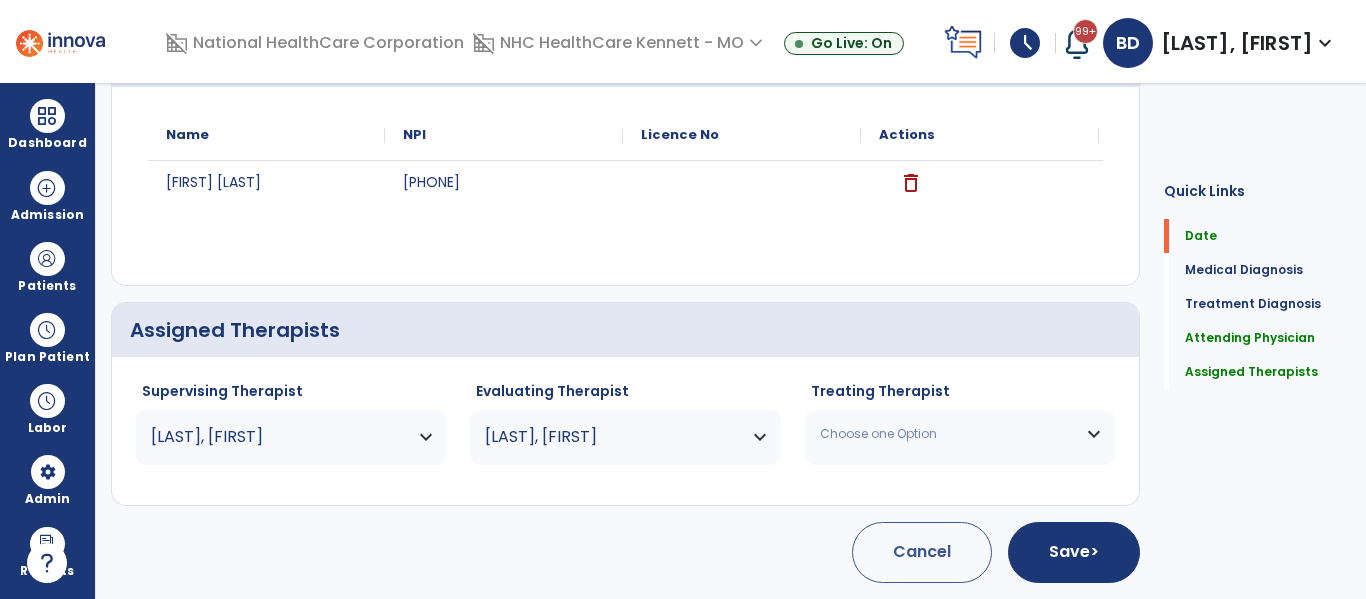 click on "Choose one Option" at bounding box center [947, 434] 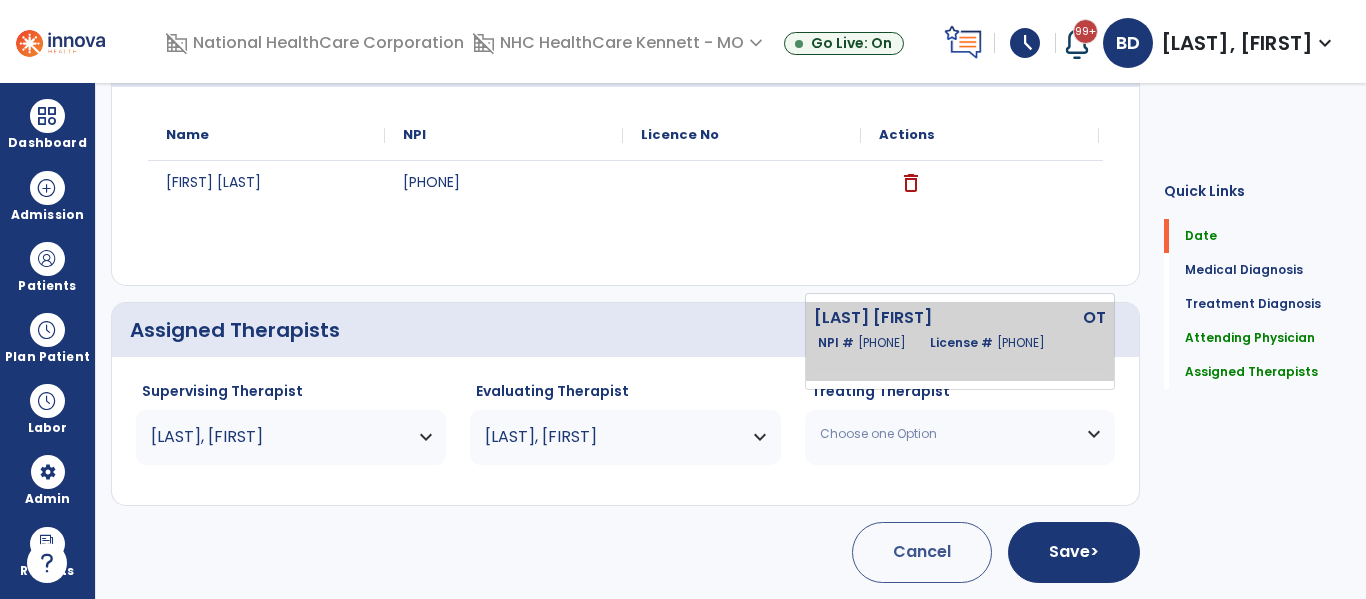 click on "[PHONE]" 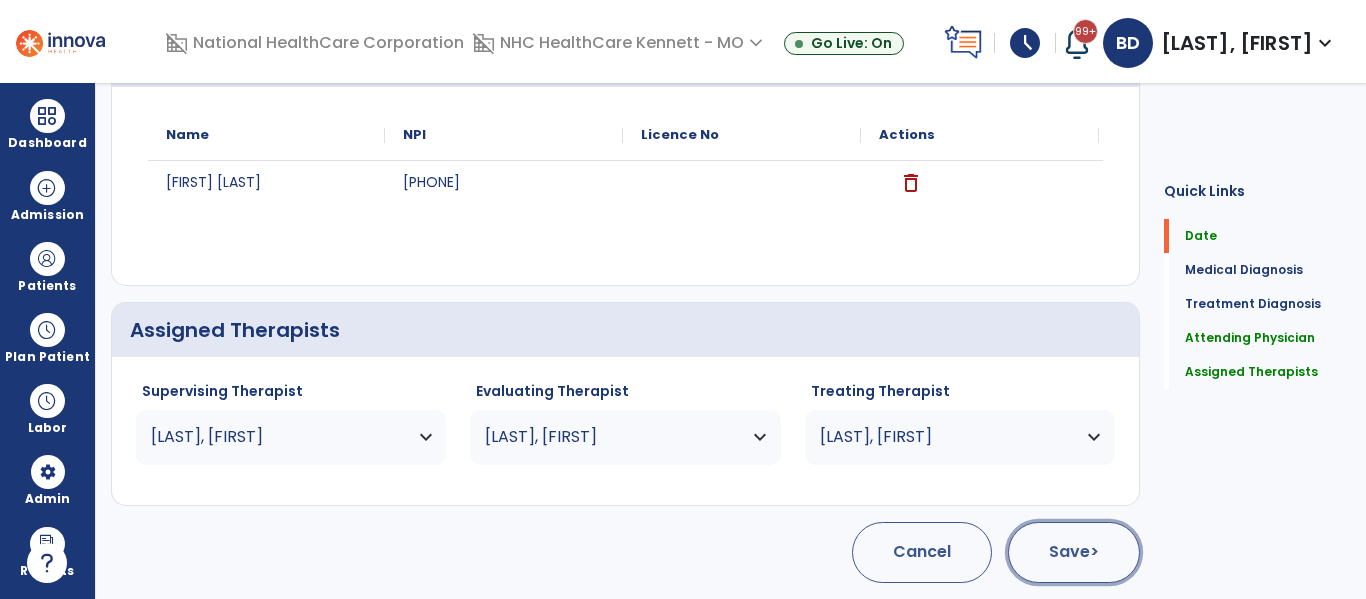 click on "Save  >" 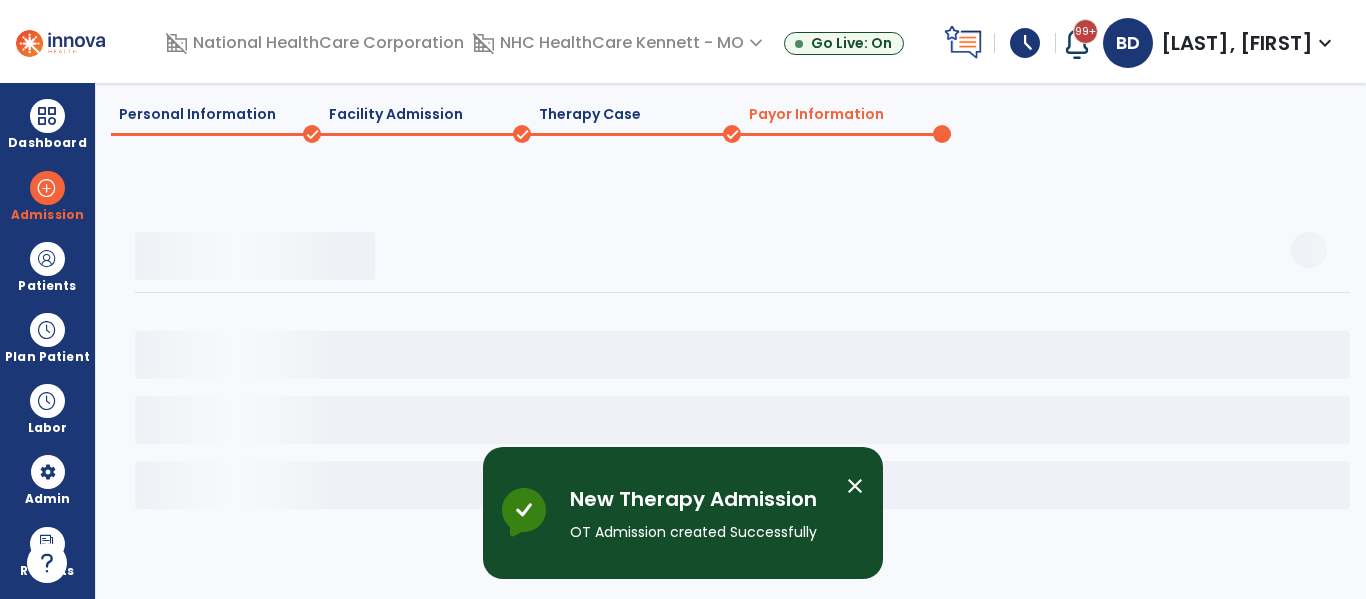 scroll, scrollTop: 146, scrollLeft: 0, axis: vertical 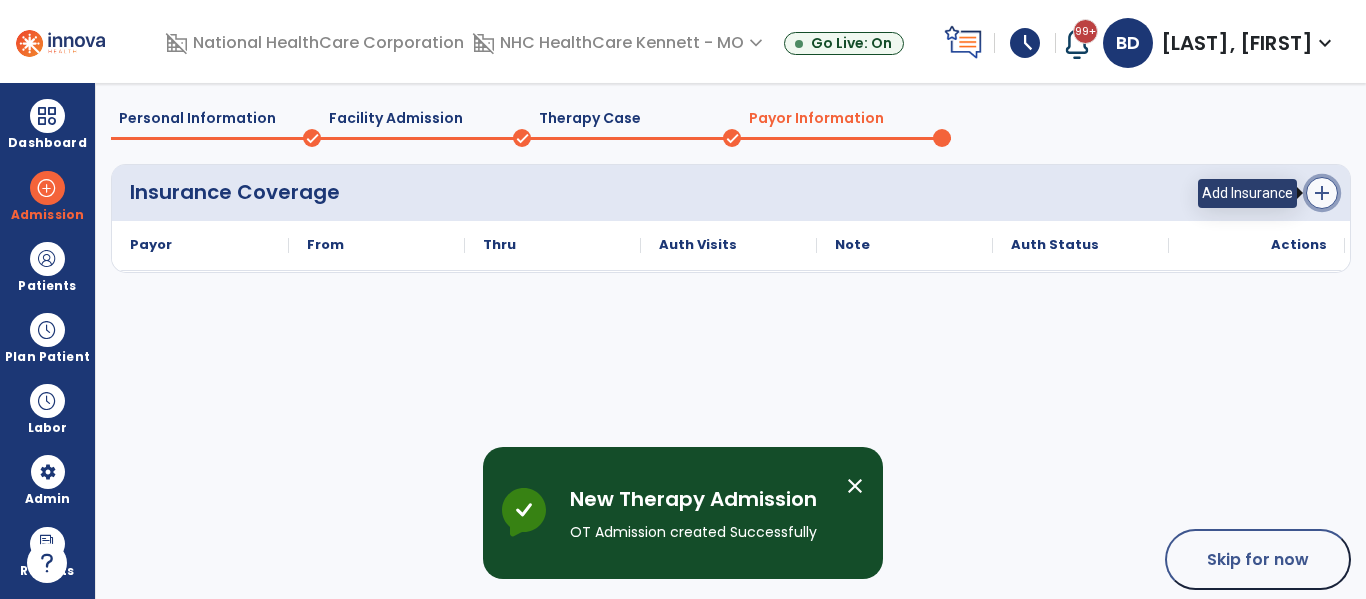 click on "add" 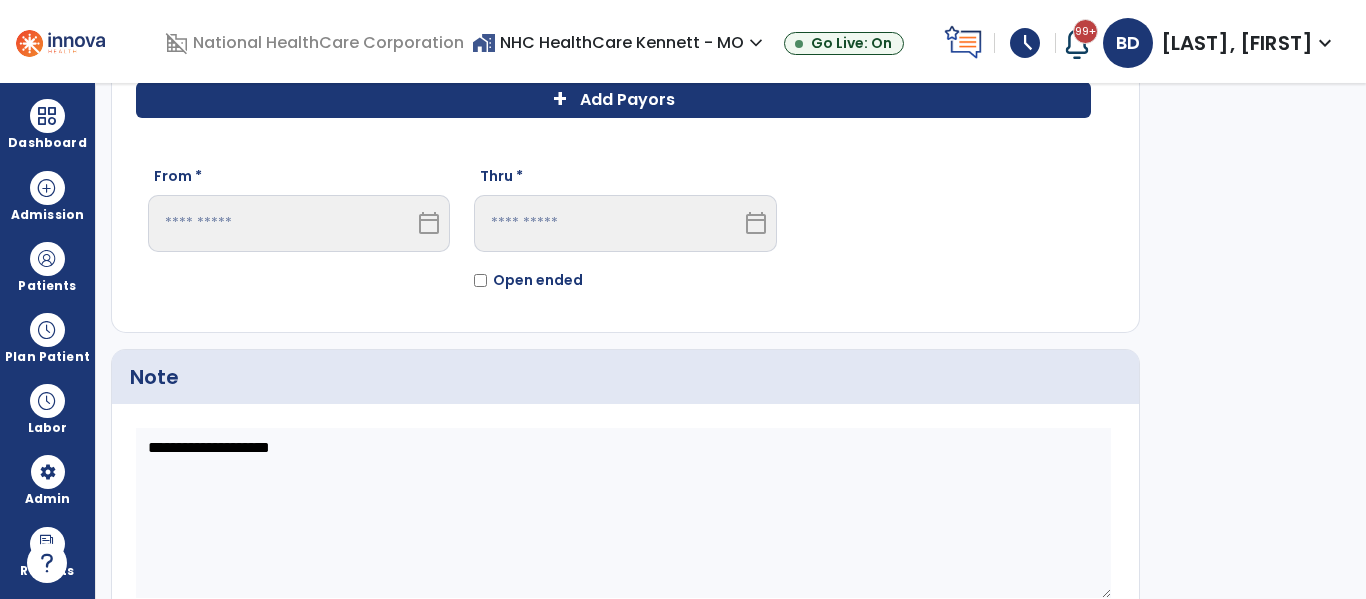 click on "+" 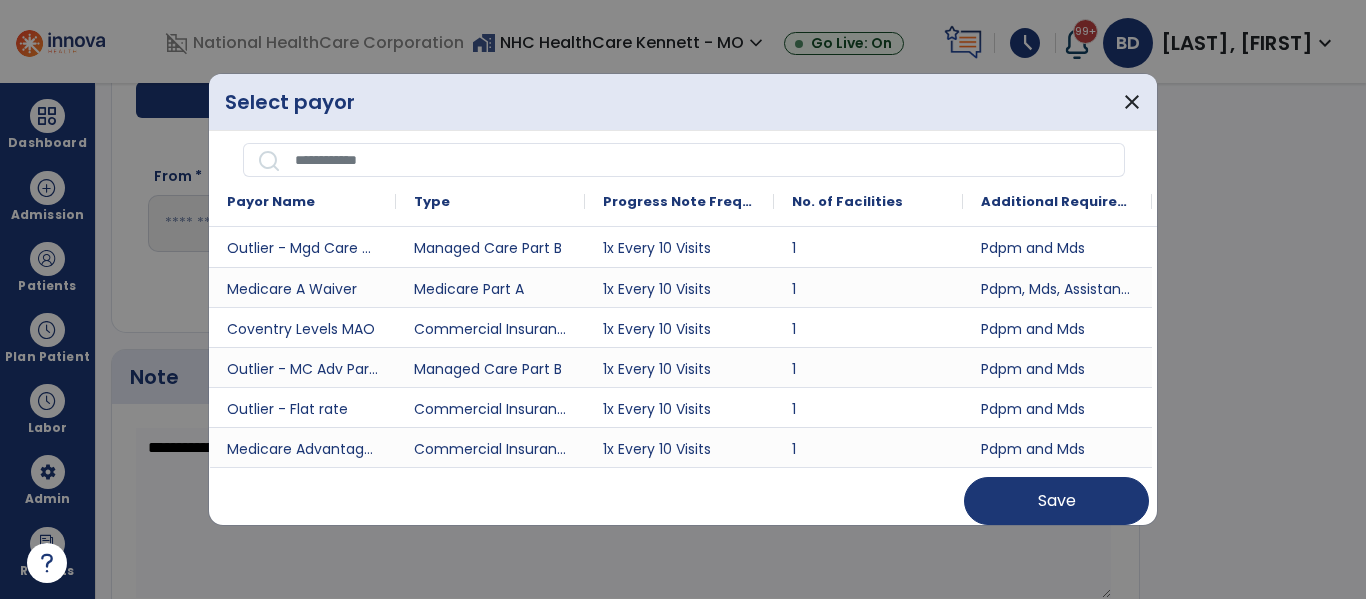 click at bounding box center [703, 160] 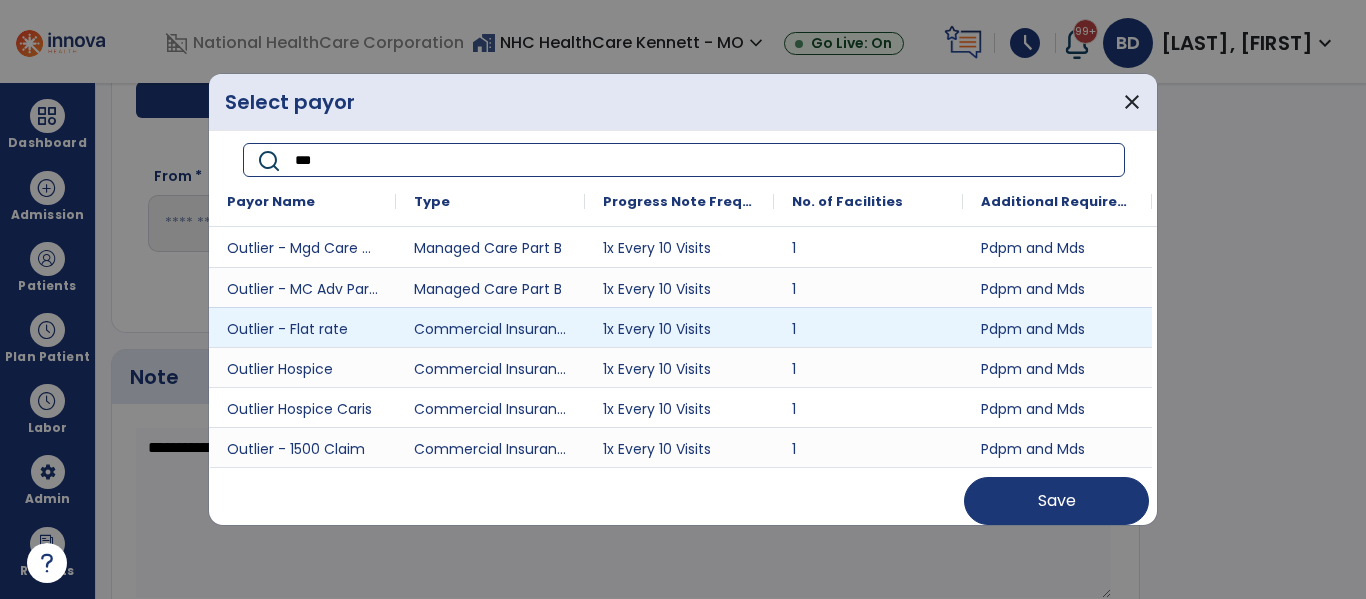 type on "***" 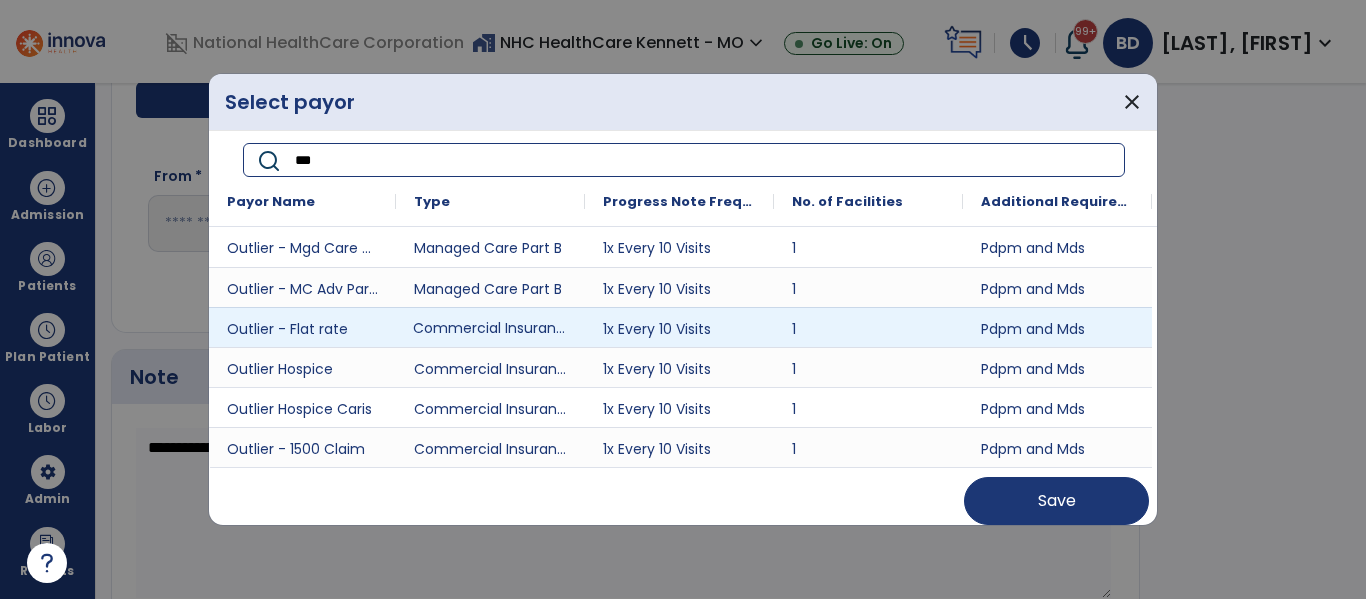 click on "Commercial Insurance" at bounding box center [490, 327] 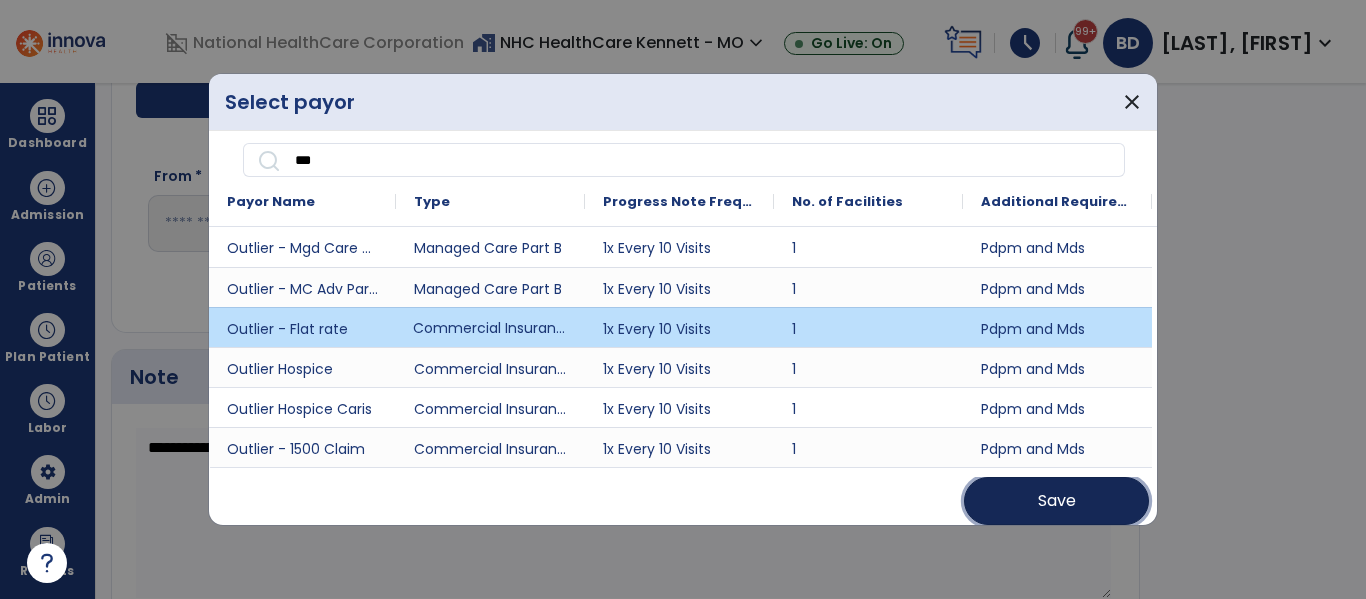 click on "Save" at bounding box center (1057, 501) 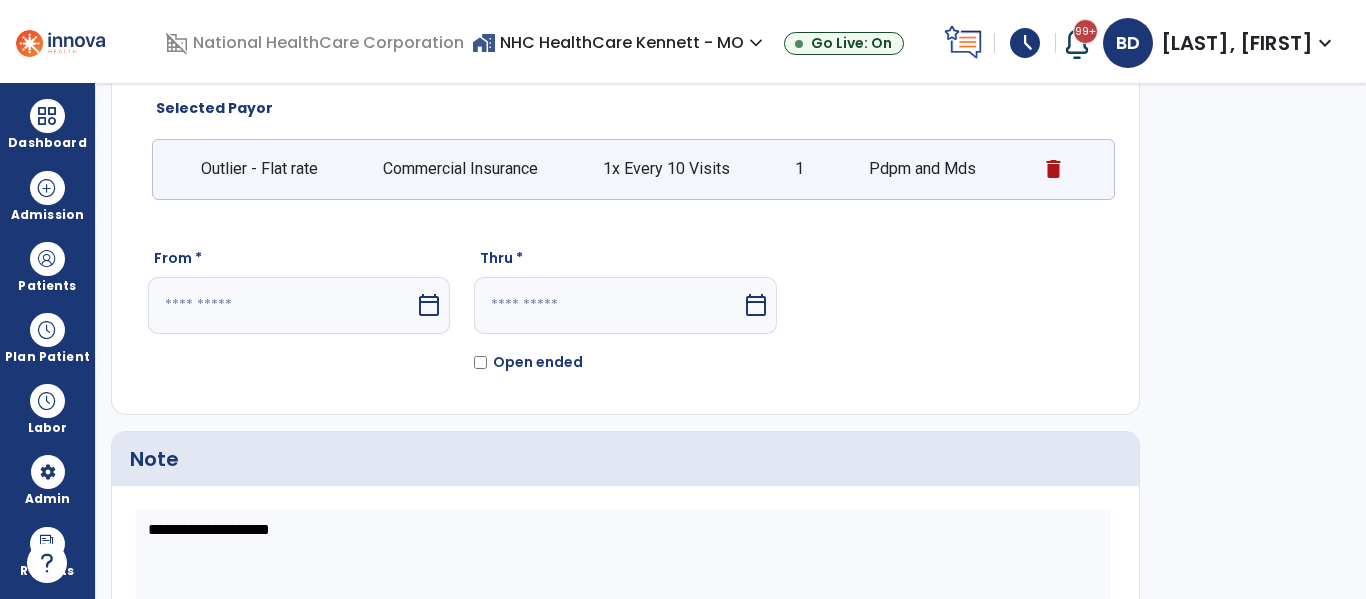 scroll, scrollTop: 228, scrollLeft: 0, axis: vertical 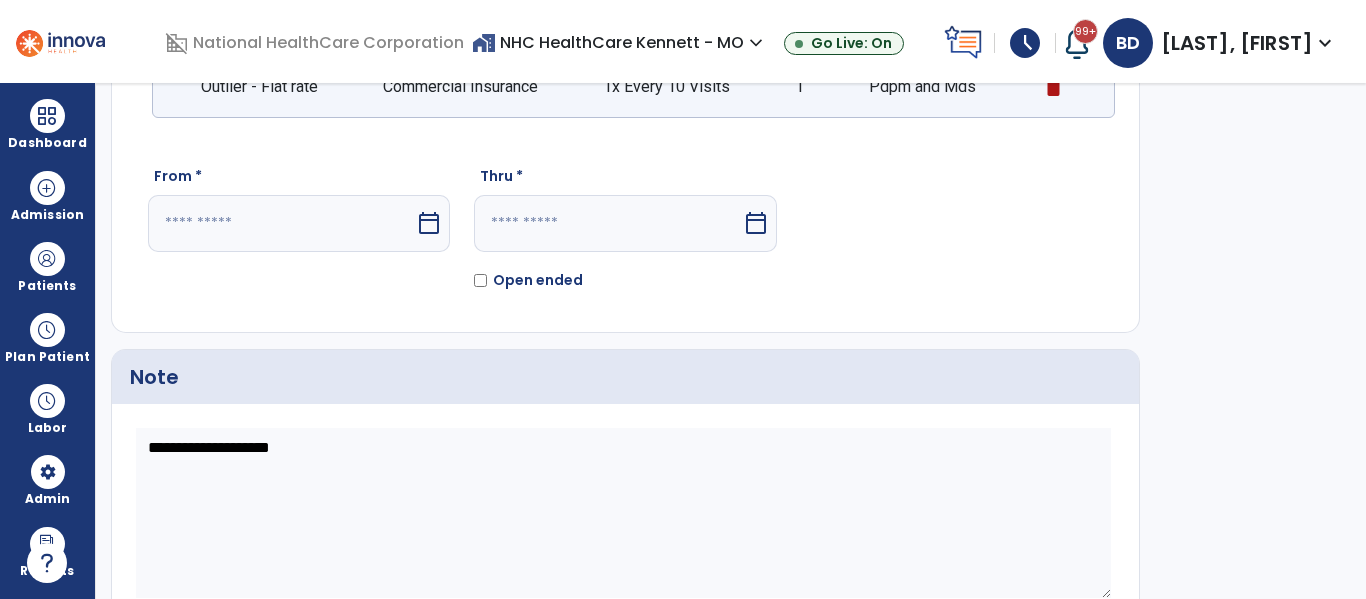 click on "calendar_today" at bounding box center [429, 223] 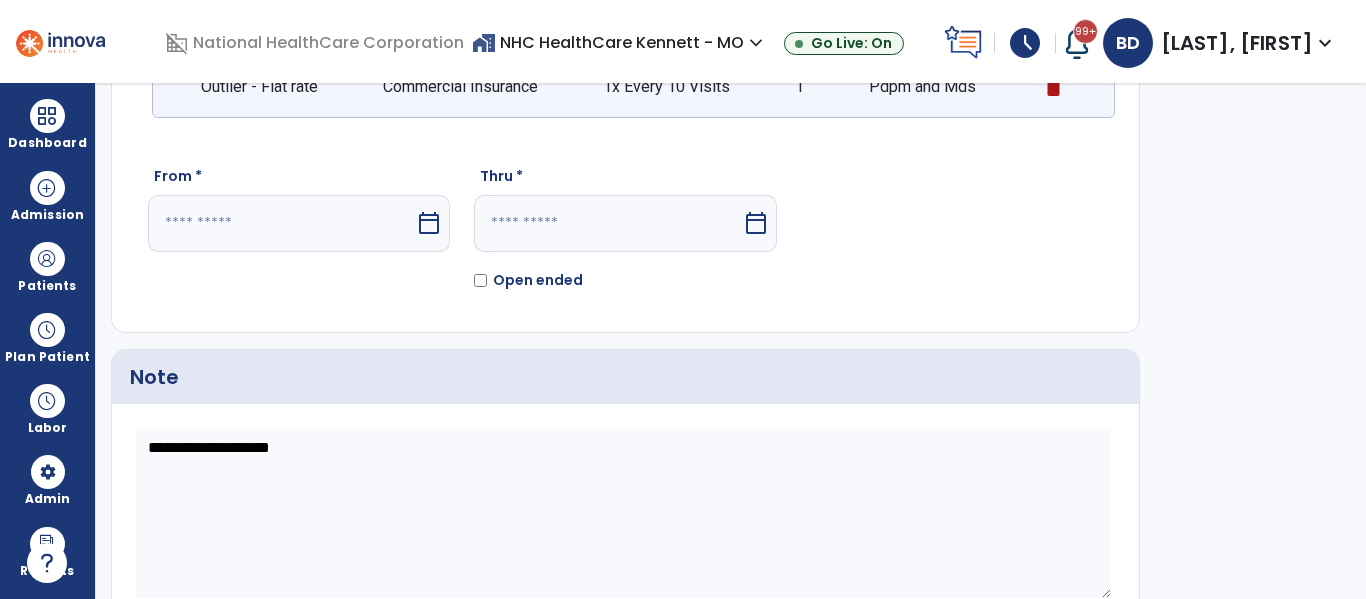 select on "*" 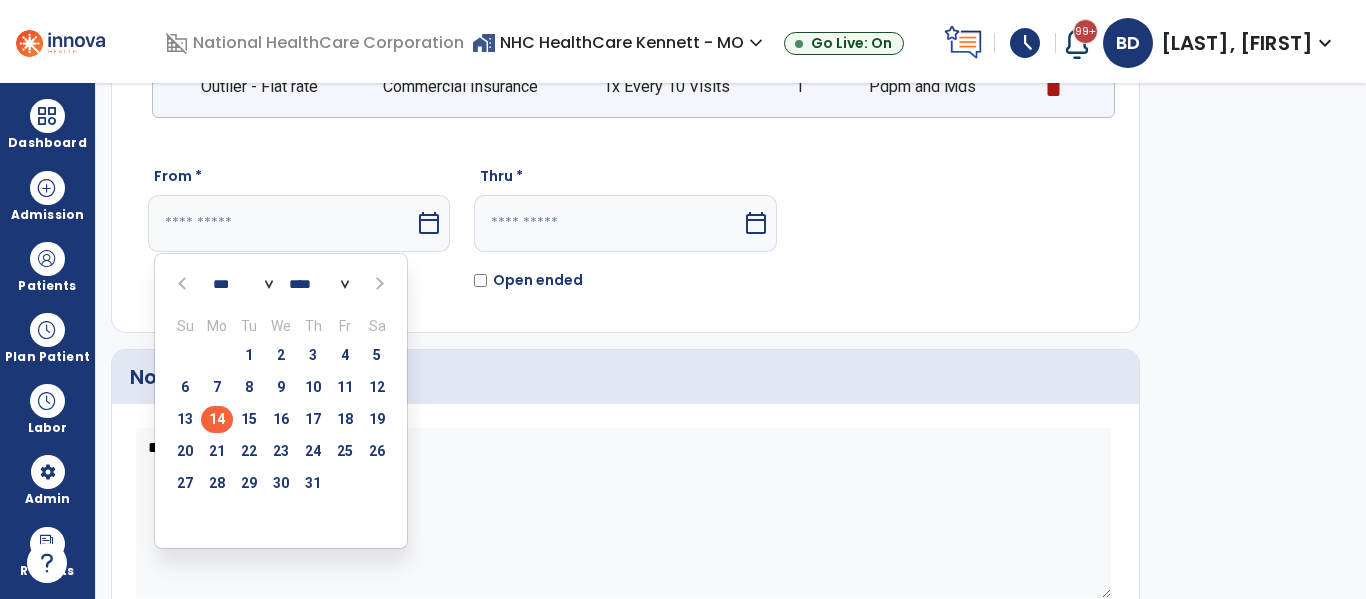 click on "14" at bounding box center [217, 419] 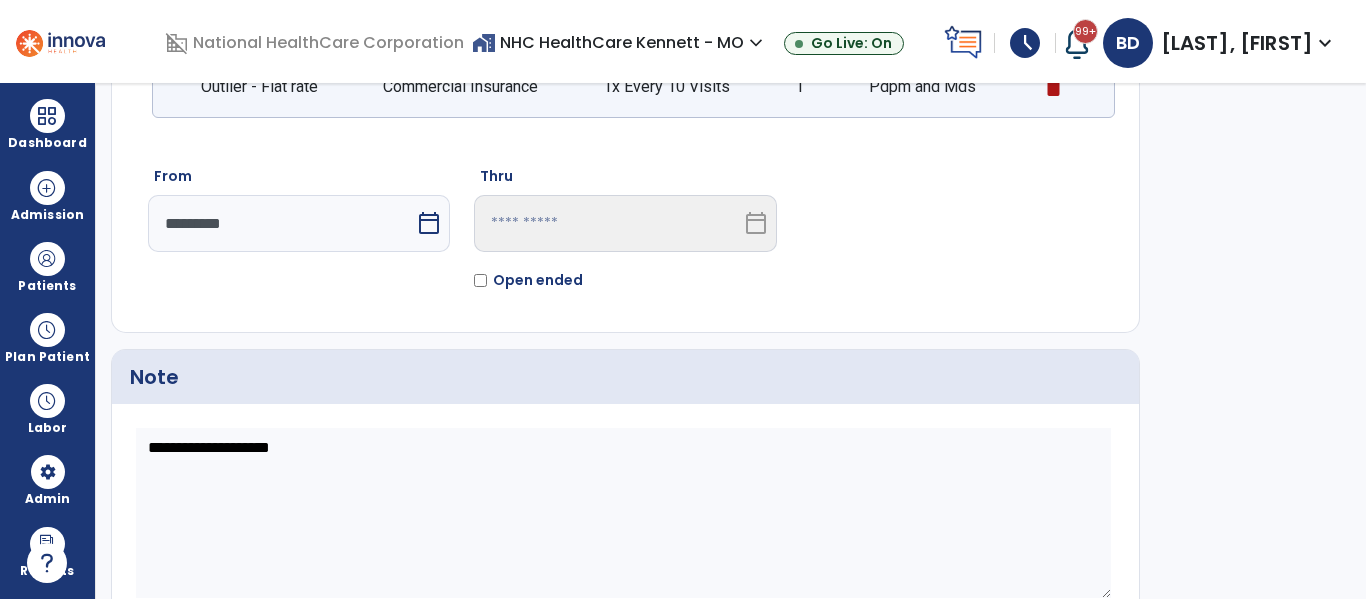 scroll, scrollTop: 304, scrollLeft: 0, axis: vertical 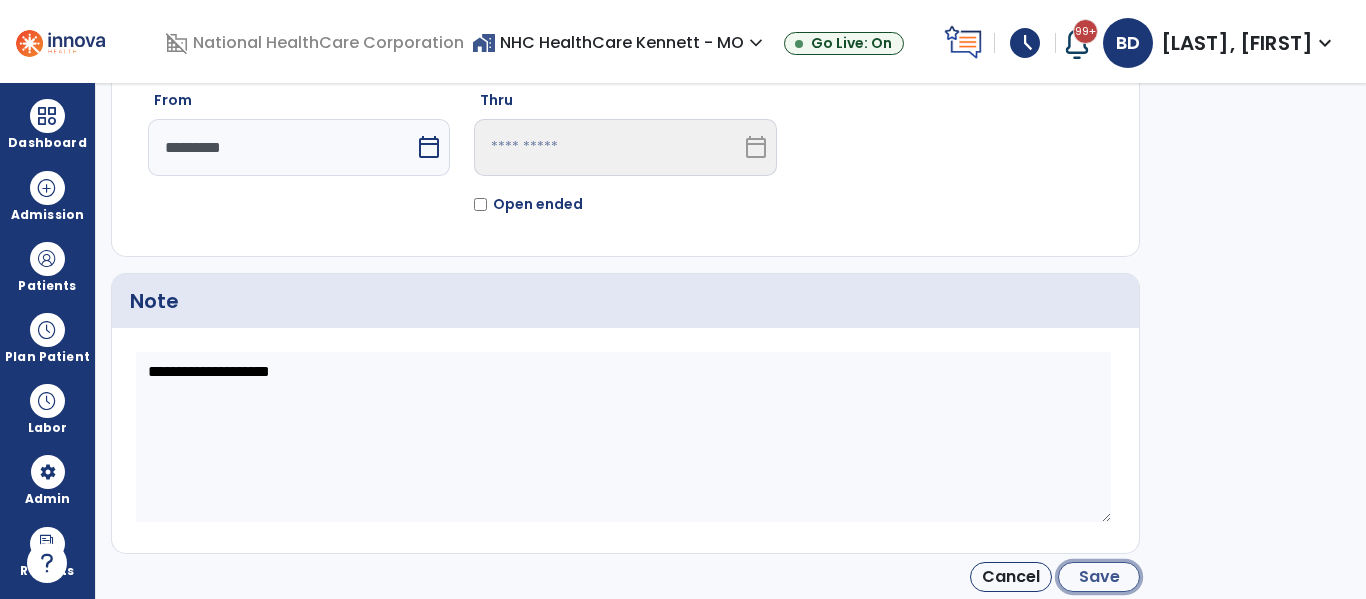 click on "Save" 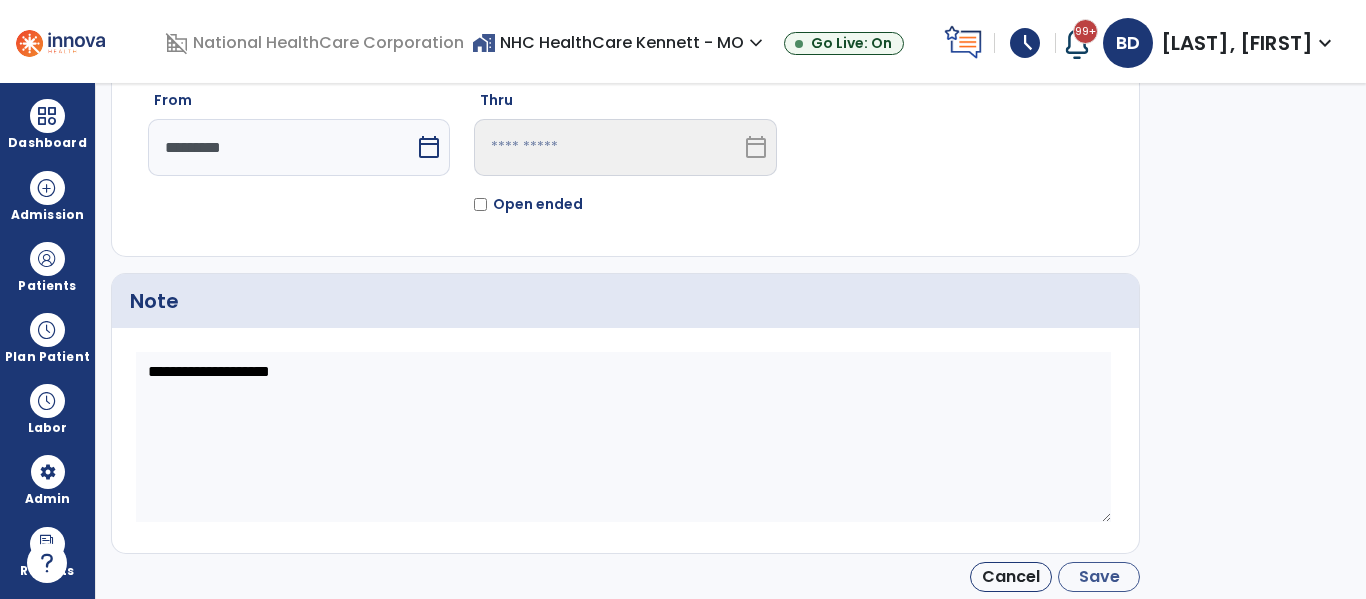 type on "*********" 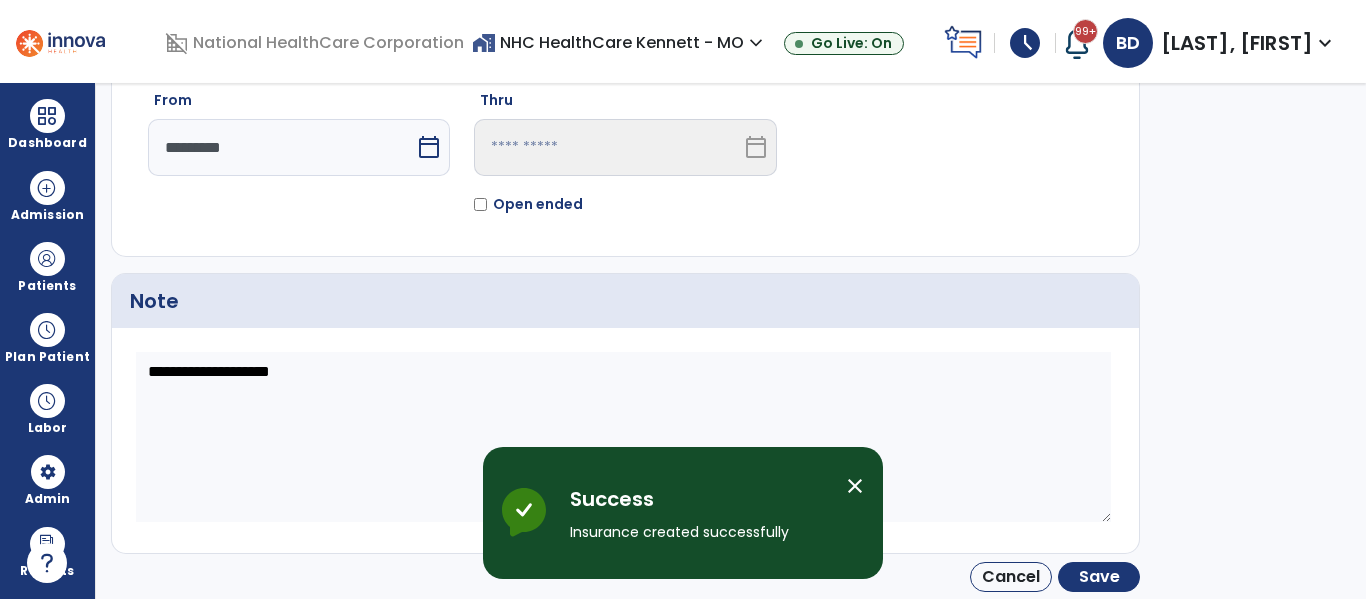scroll, scrollTop: 146, scrollLeft: 0, axis: vertical 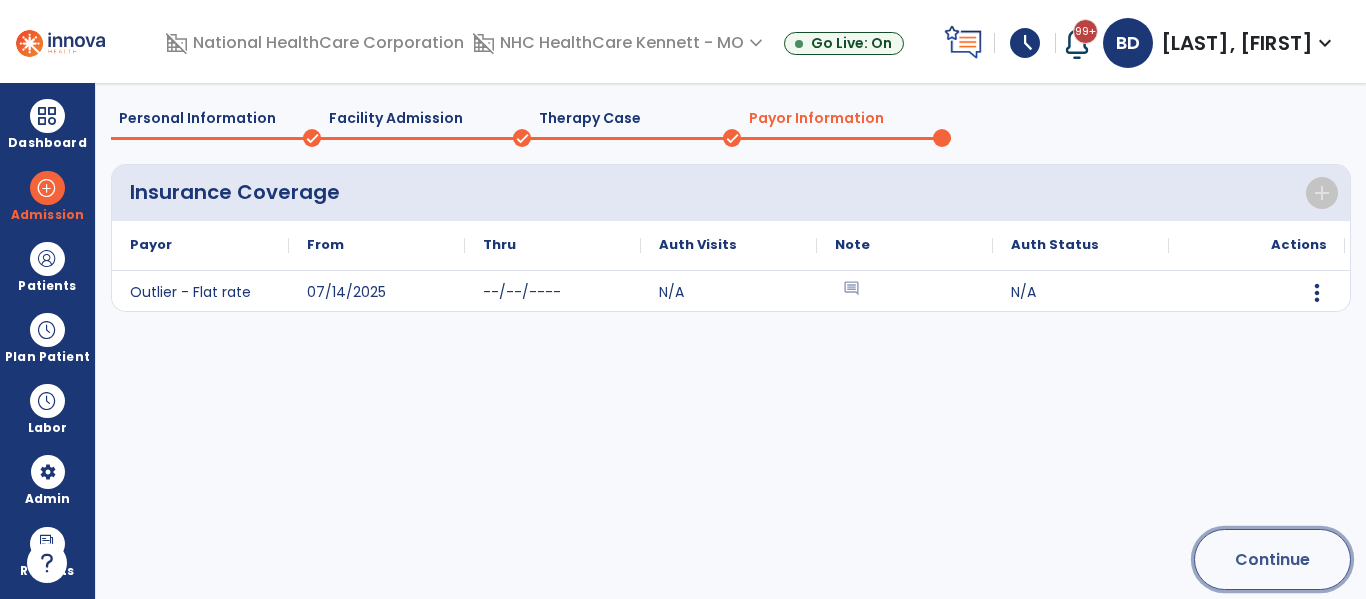 click on "Continue" 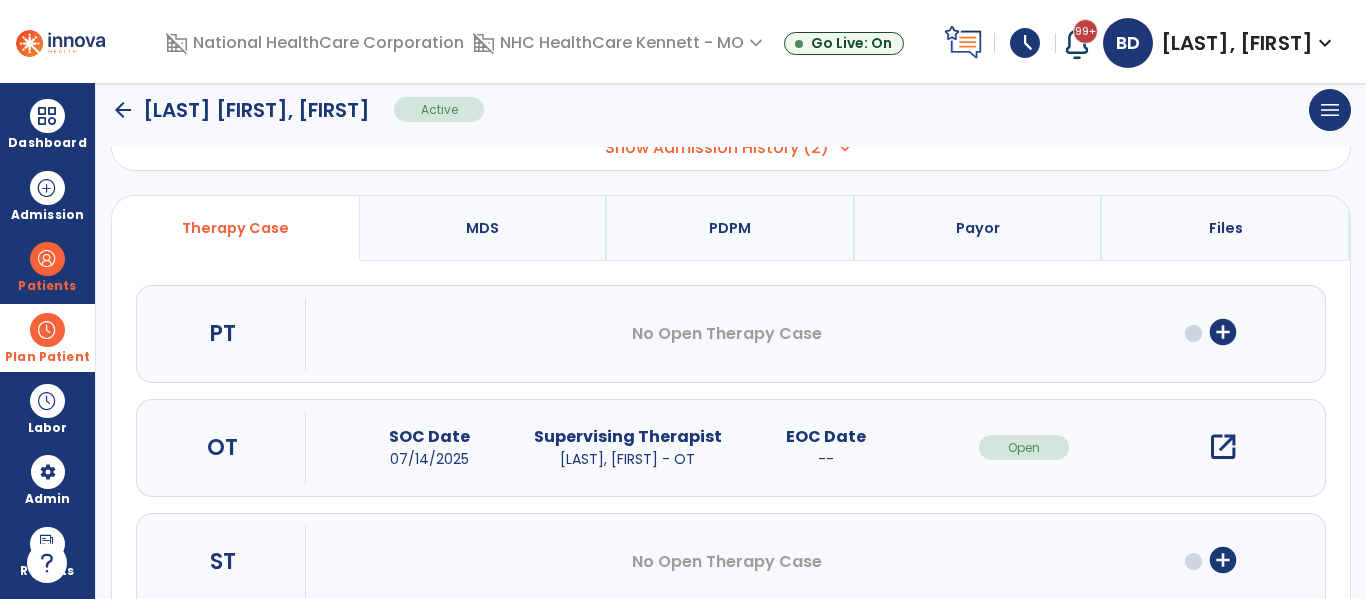 click on "Plan Patient" at bounding box center [47, 286] 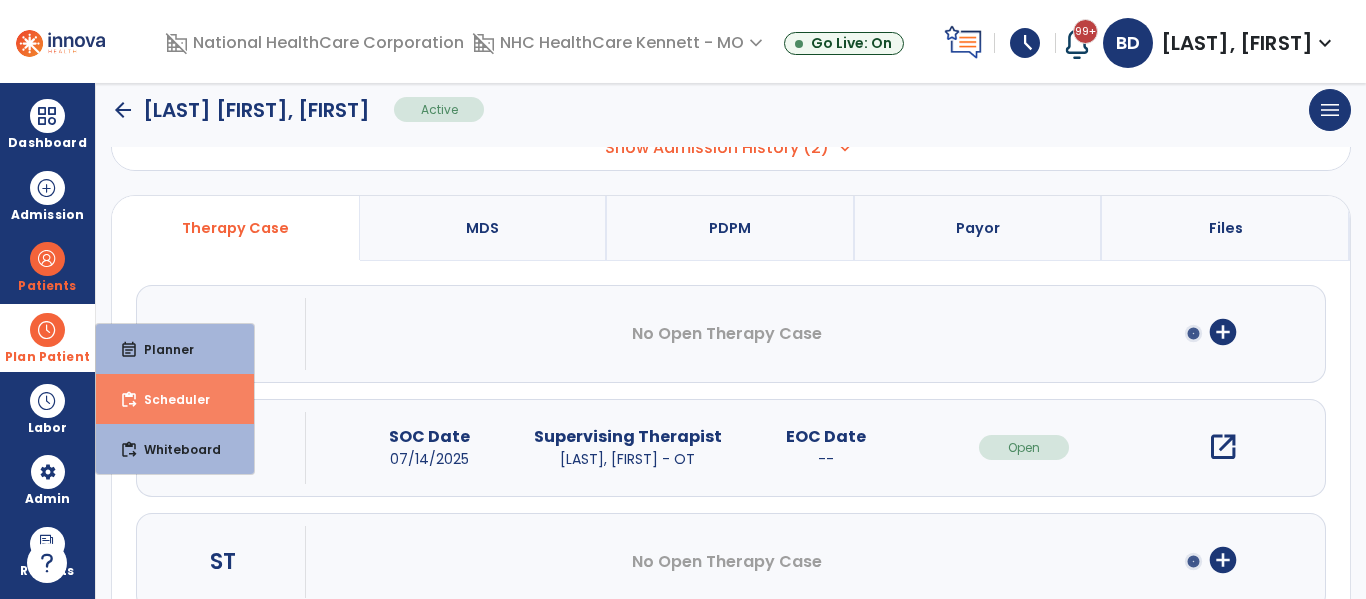 click on "content_paste_go  Scheduler" at bounding box center (175, 399) 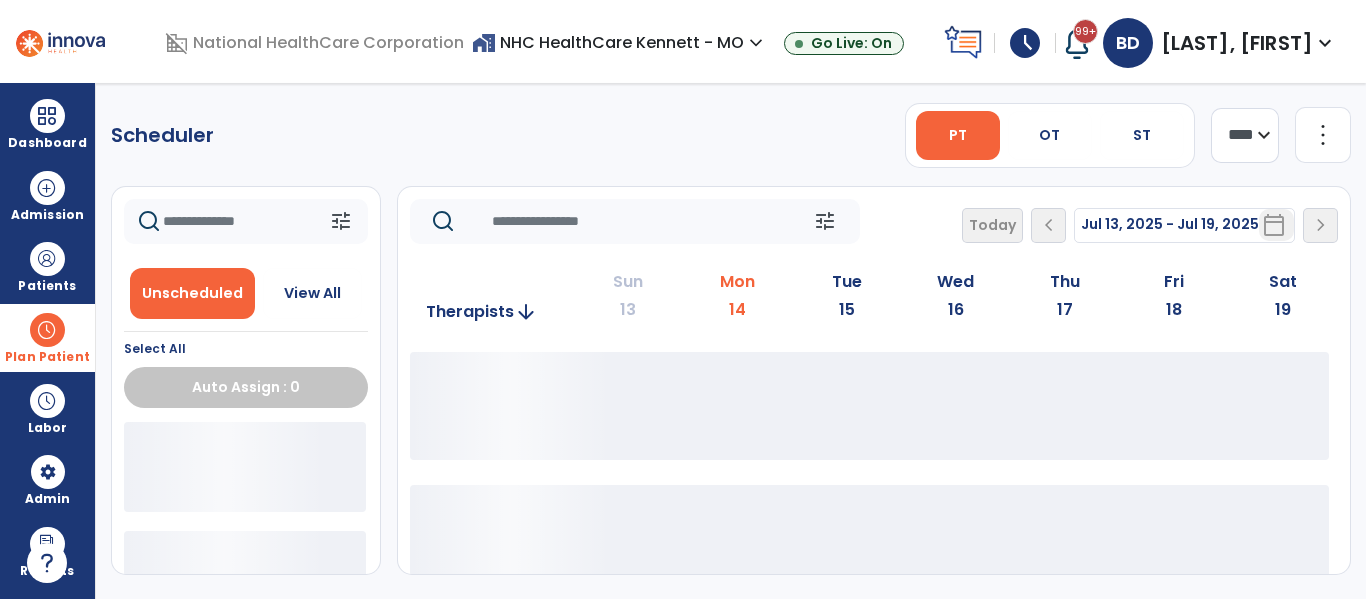 scroll, scrollTop: 0, scrollLeft: 0, axis: both 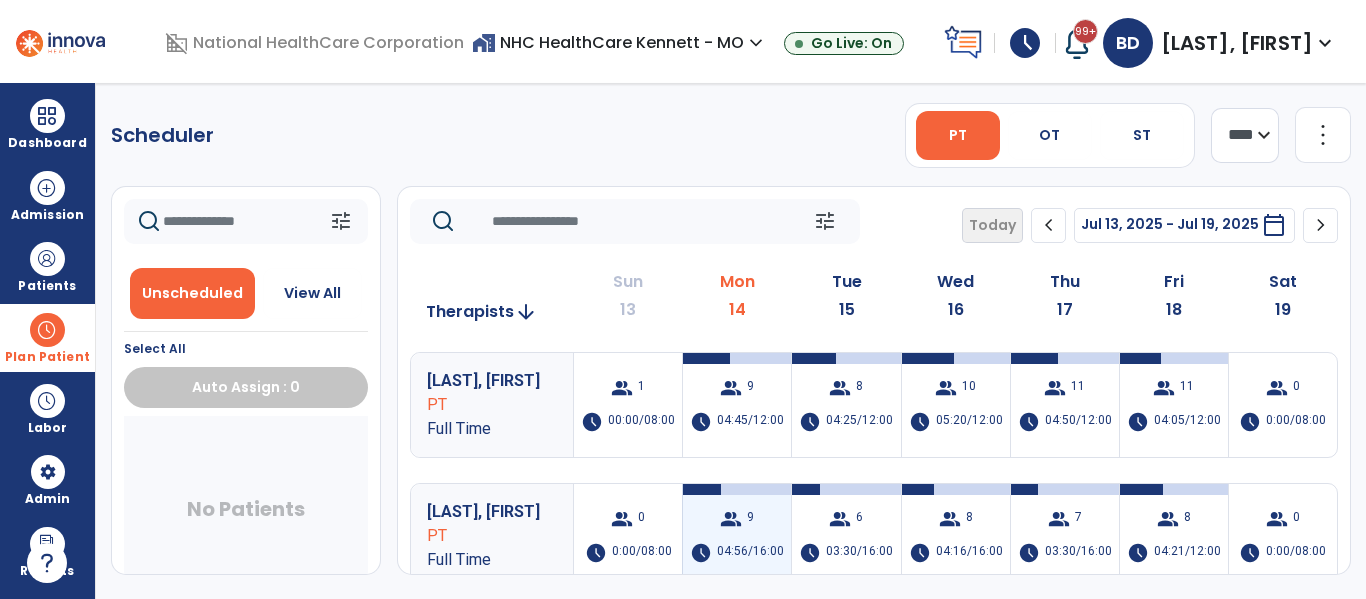 click on "9" at bounding box center [750, 519] 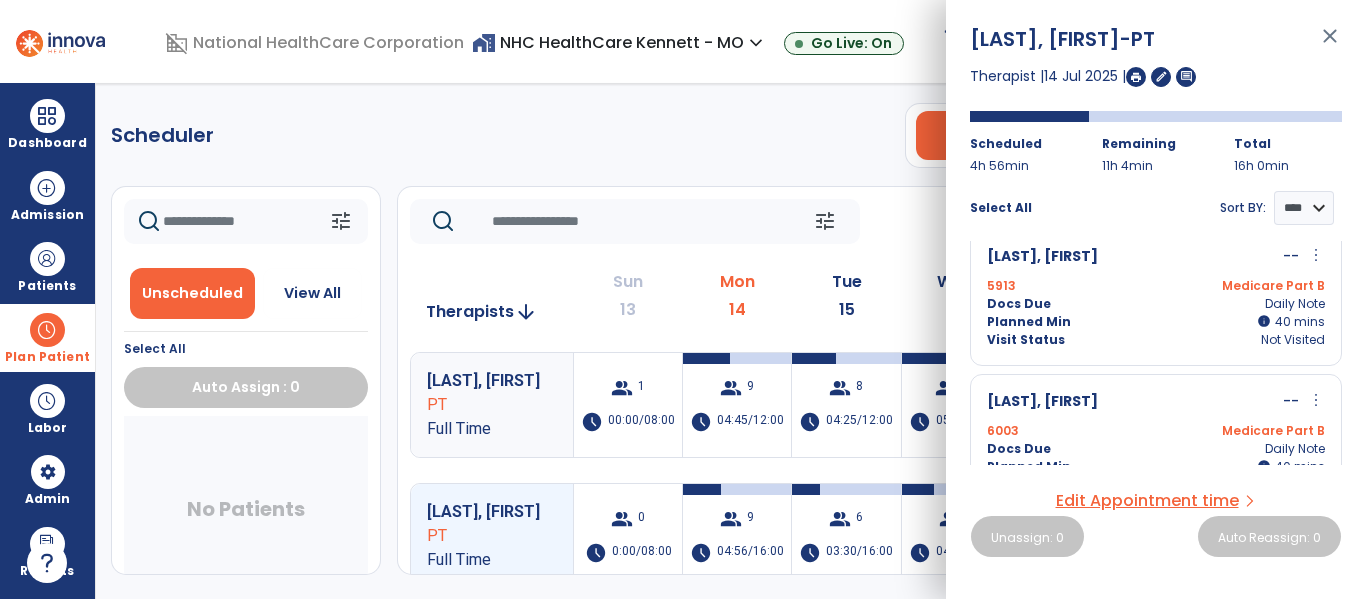 scroll, scrollTop: 200, scrollLeft: 0, axis: vertical 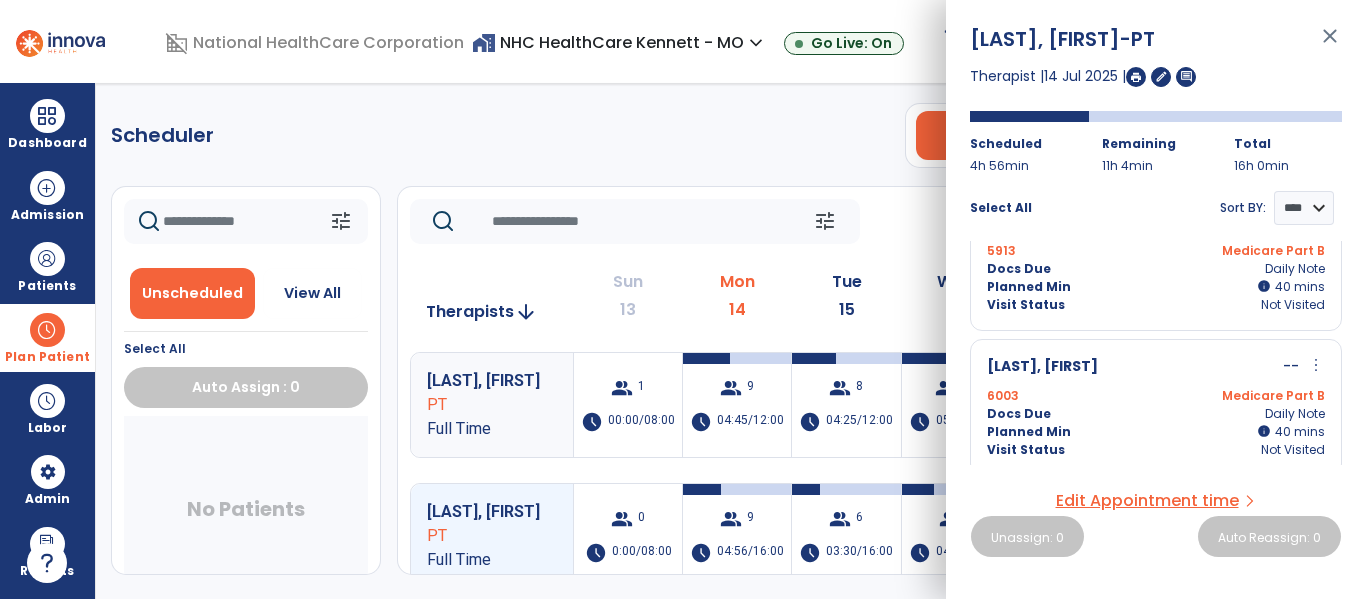 click on "[LAST], [FIRST]   --  more_vert  edit   Edit Session   alt_route   Split Minutes" at bounding box center (1156, 367) 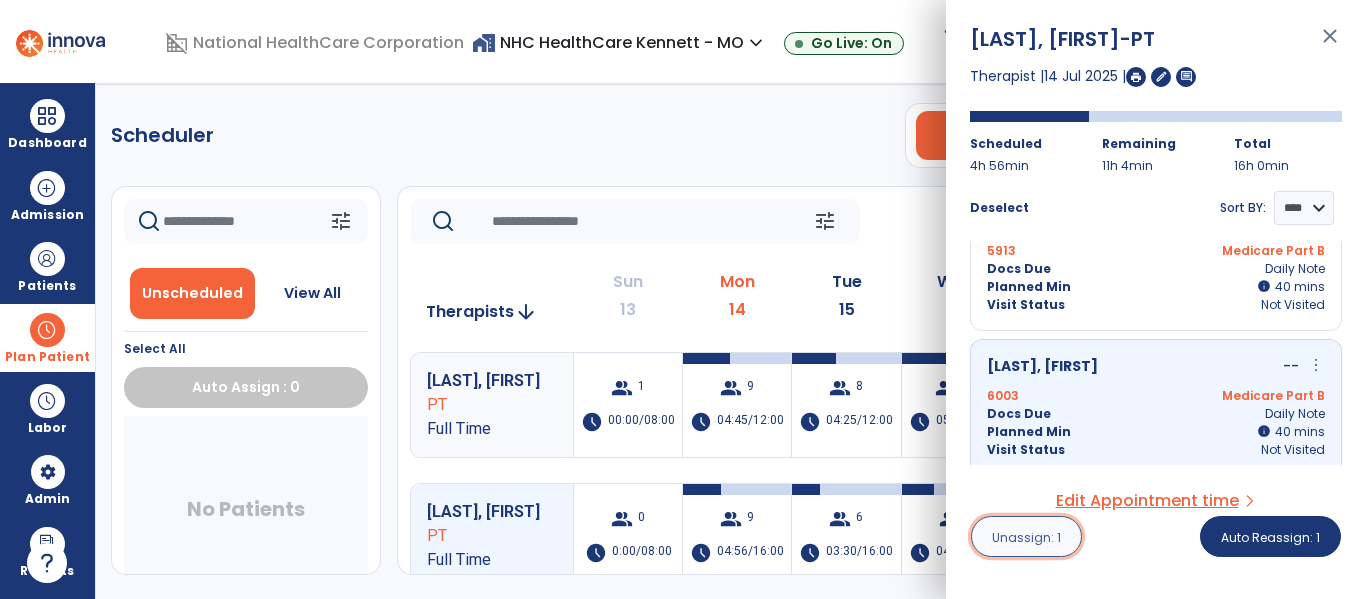 click on "Unassign: 1" at bounding box center (1026, 537) 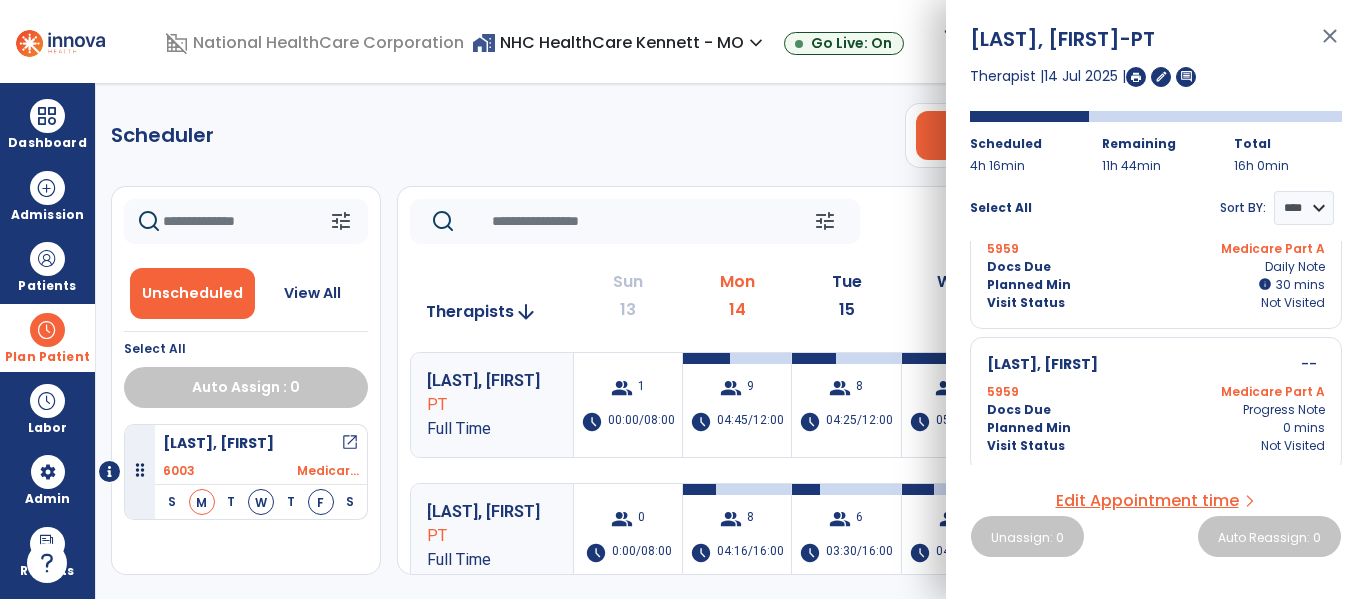 scroll, scrollTop: 934, scrollLeft: 0, axis: vertical 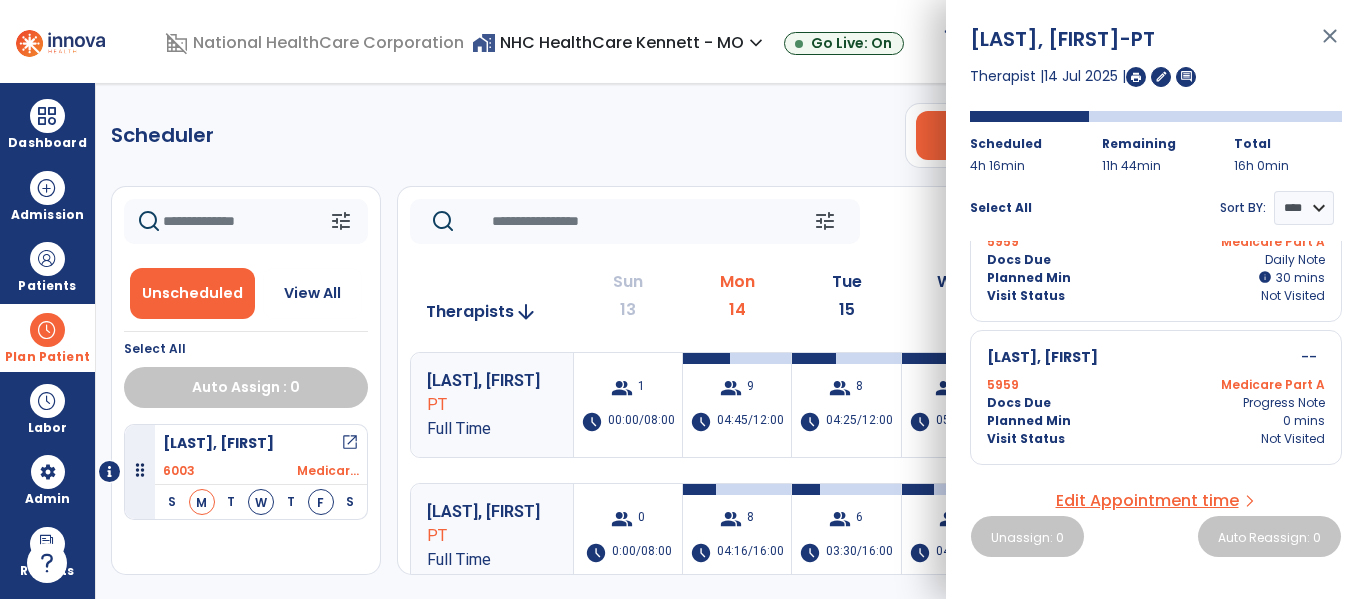 click on "Scheduler   PT   OT   ST  **** *** more_vert  Manage Labor   View All Therapists   Print" 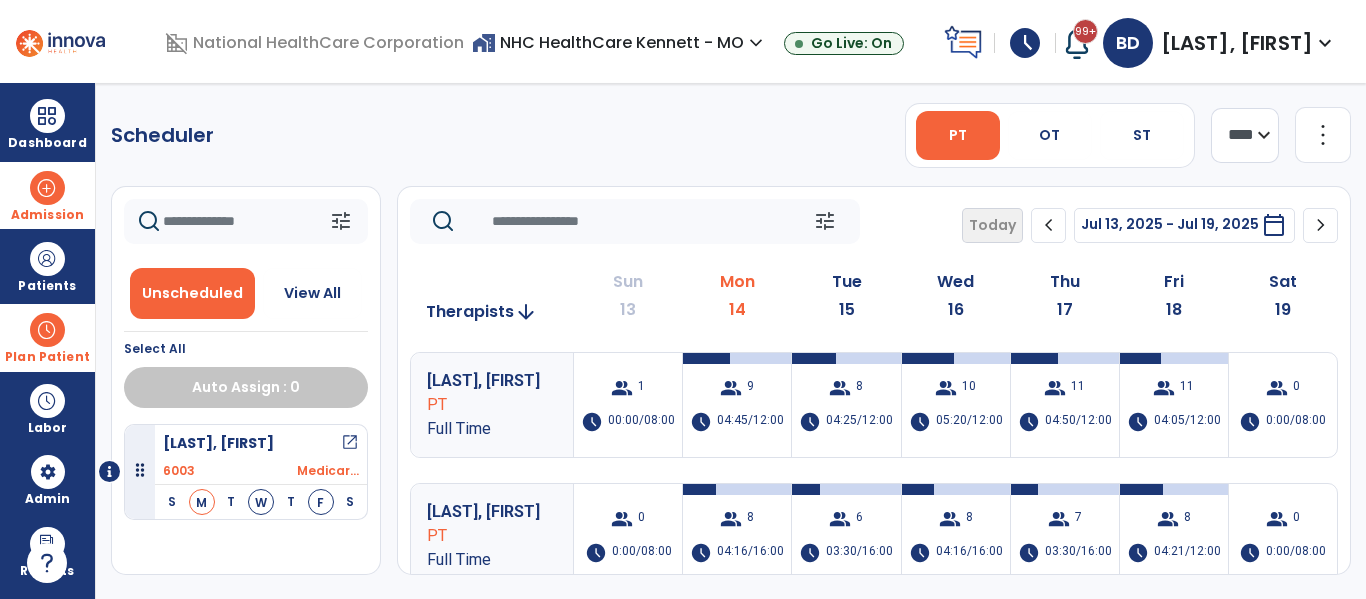 click at bounding box center (47, 188) 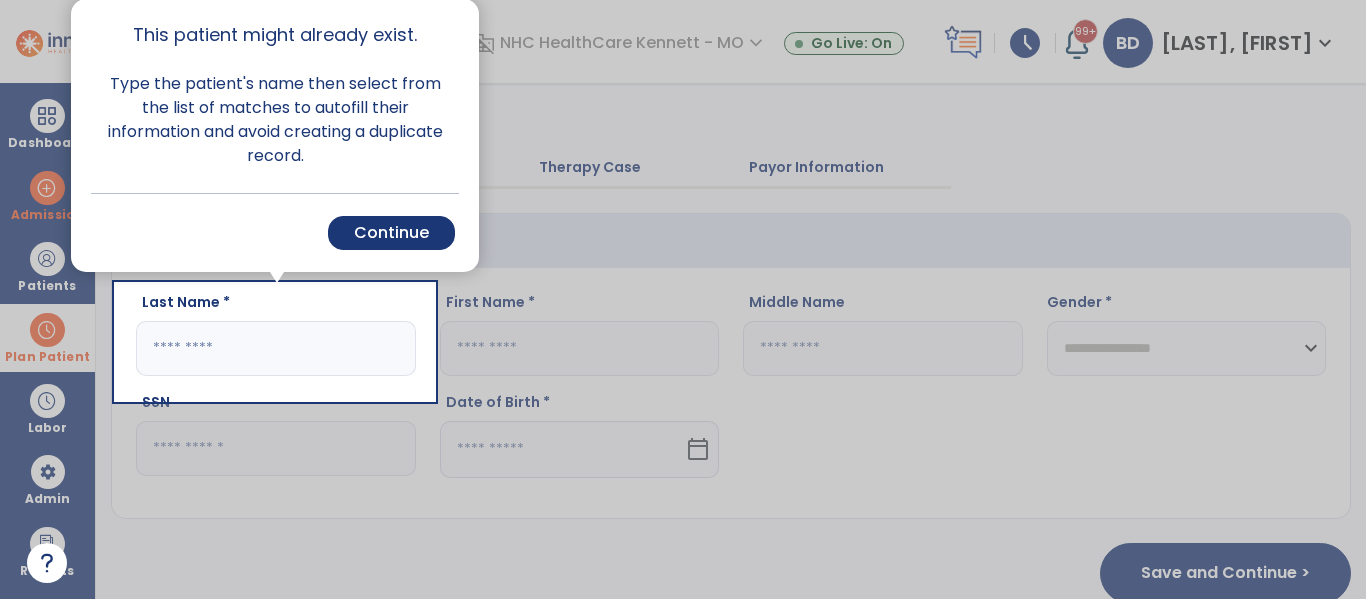 click at bounding box center (275, 499) 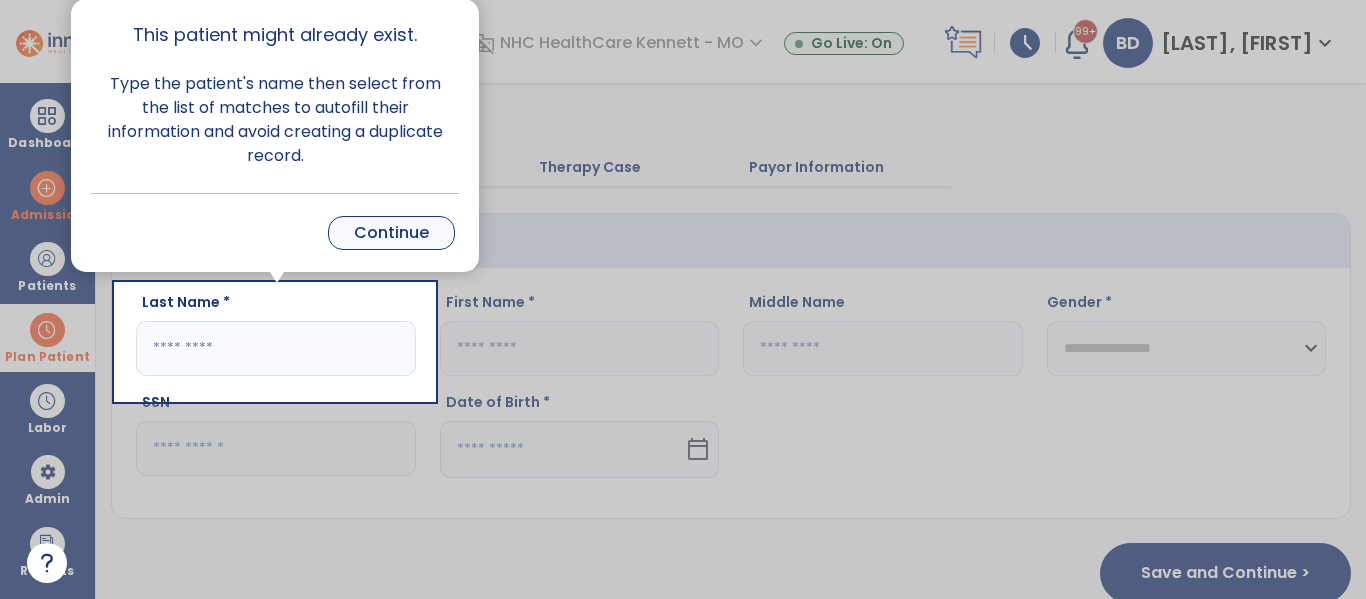 click on "Continue" at bounding box center (391, 233) 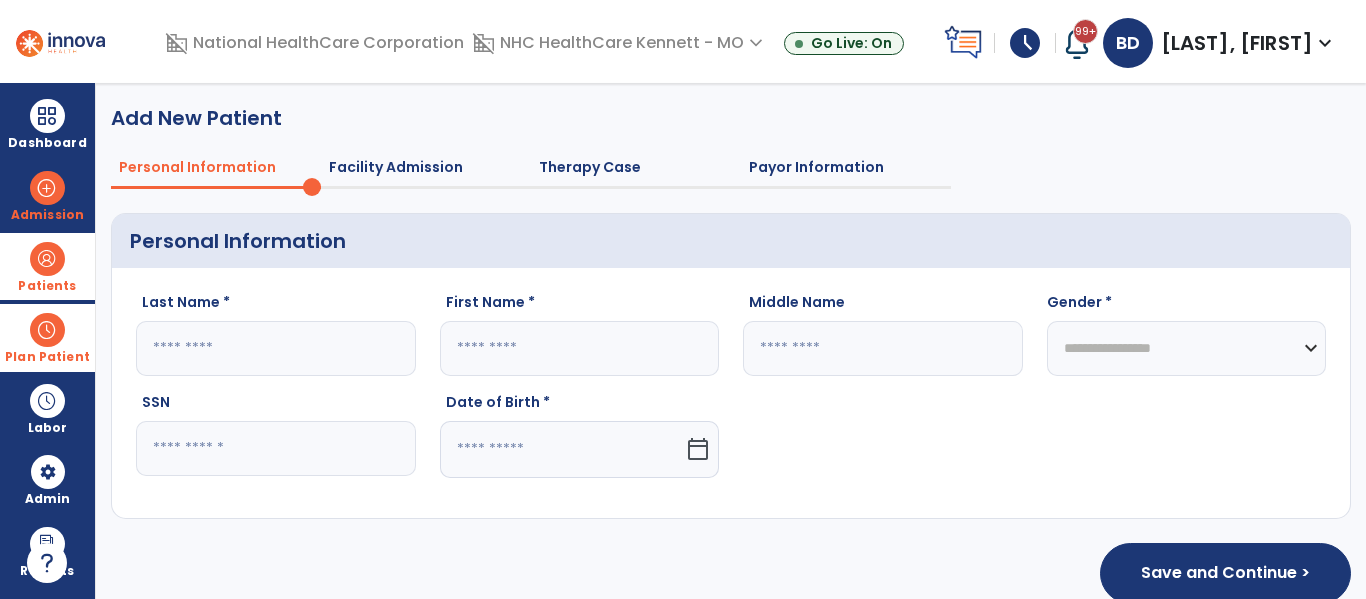 click on "Patients" at bounding box center [47, 286] 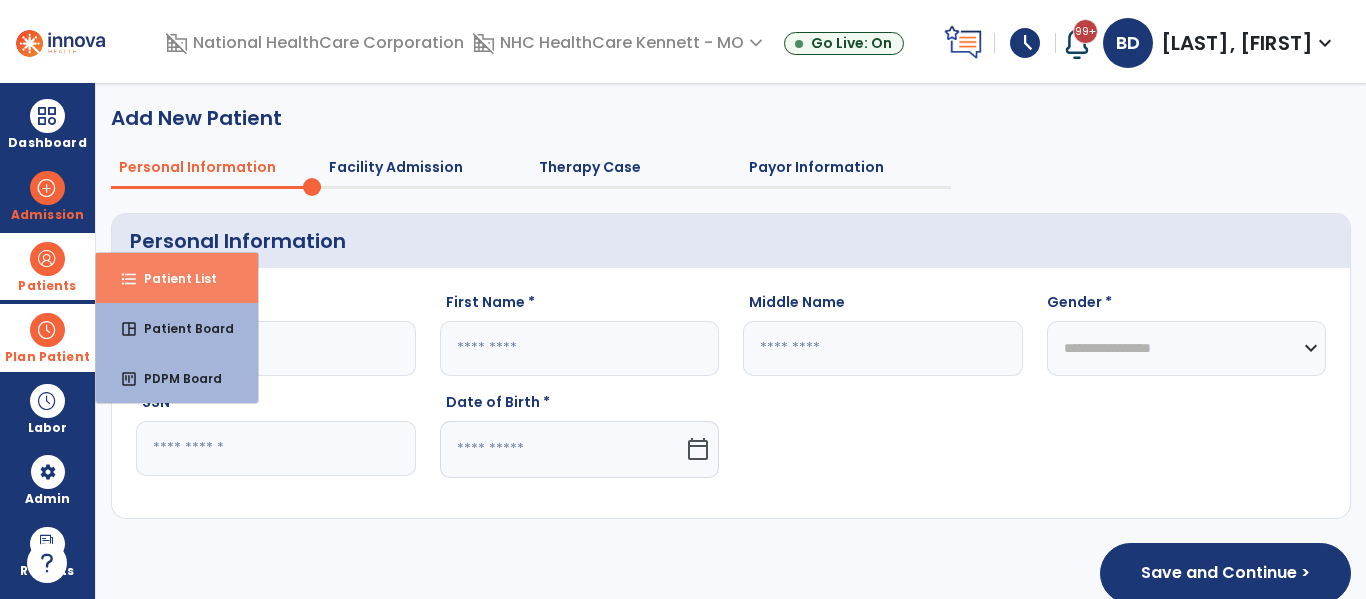 click on "format_list_bulleted  Patient List" at bounding box center [177, 278] 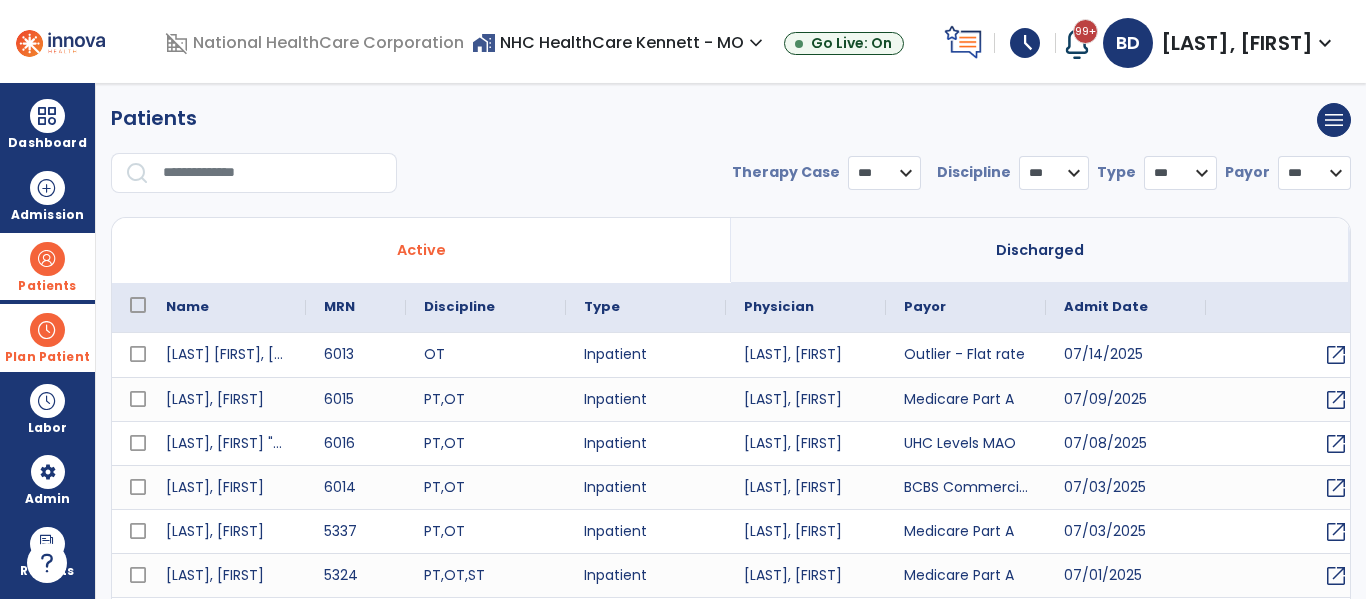 select on "***" 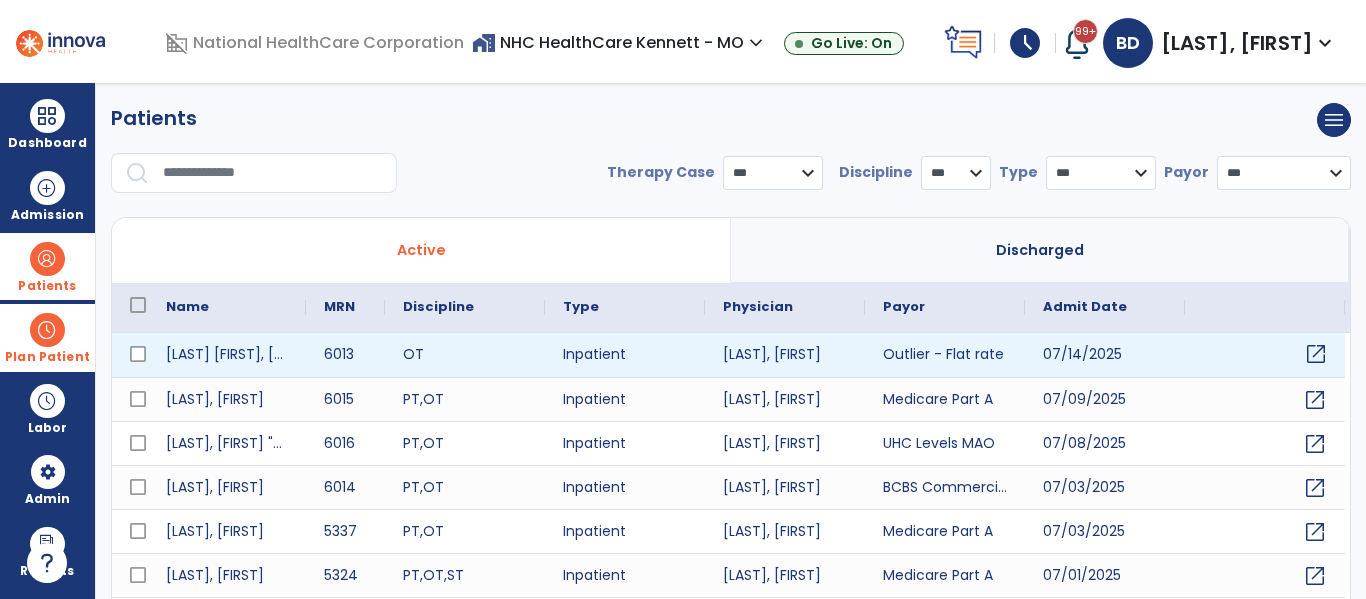 click on "open_in_new" at bounding box center (1316, 354) 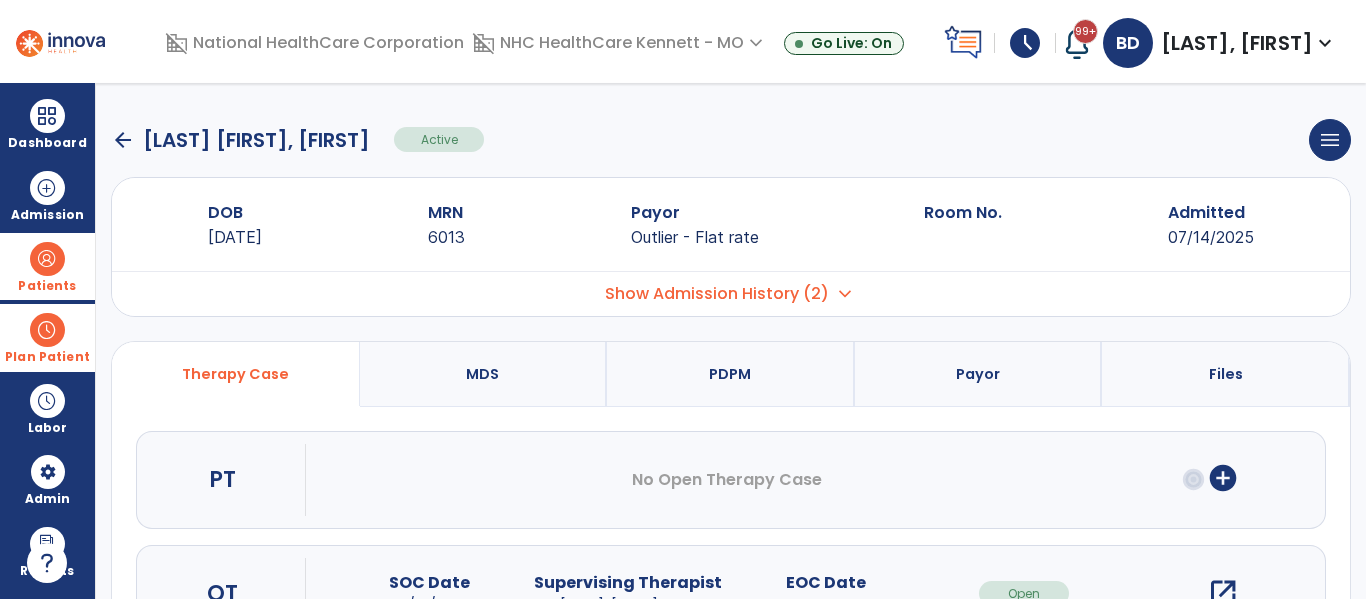 click on "add_circle" at bounding box center [1223, 478] 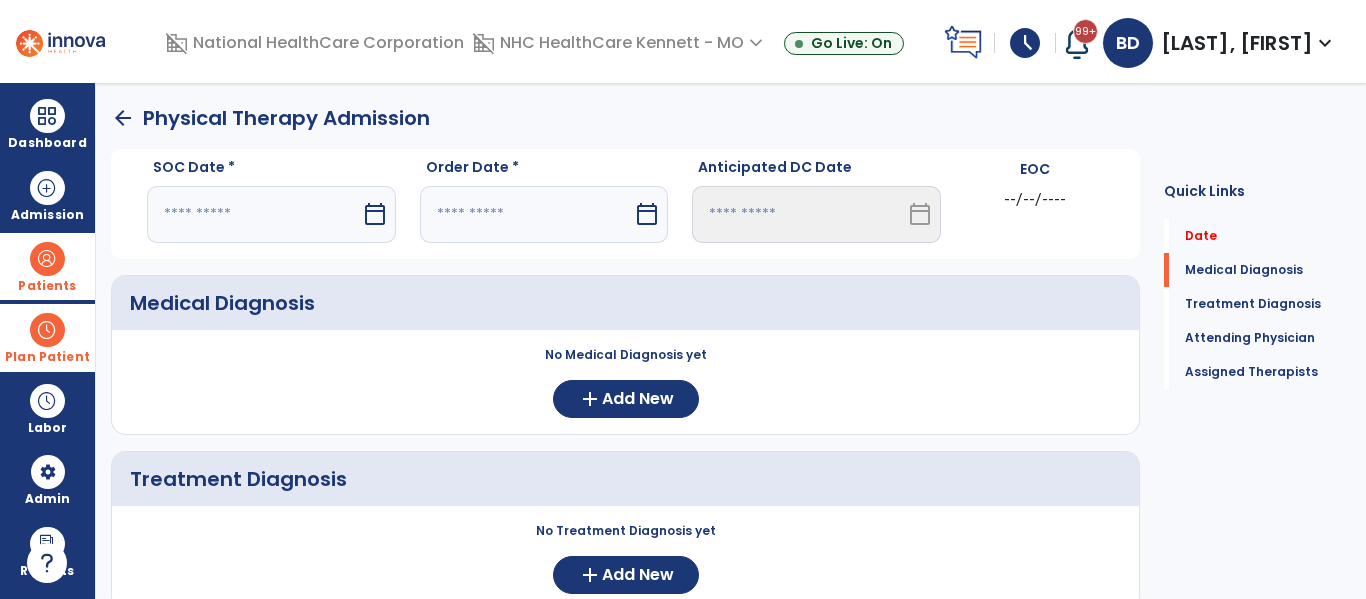 click at bounding box center [254, 214] 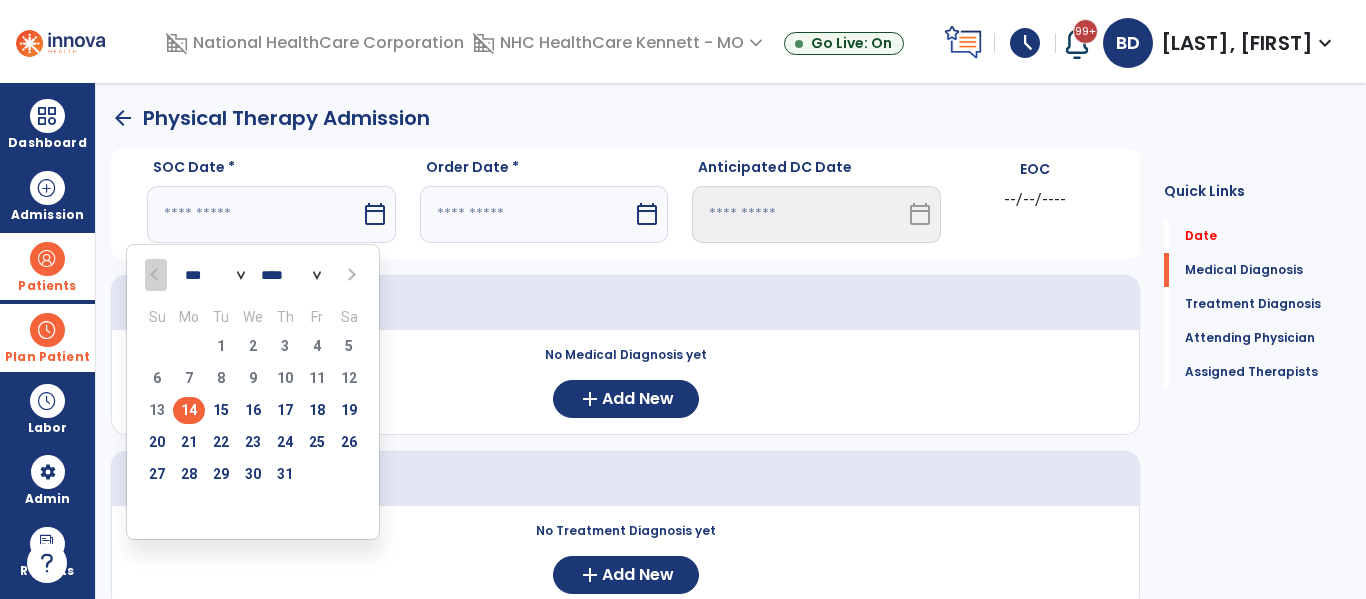 click on "14" at bounding box center (189, 410) 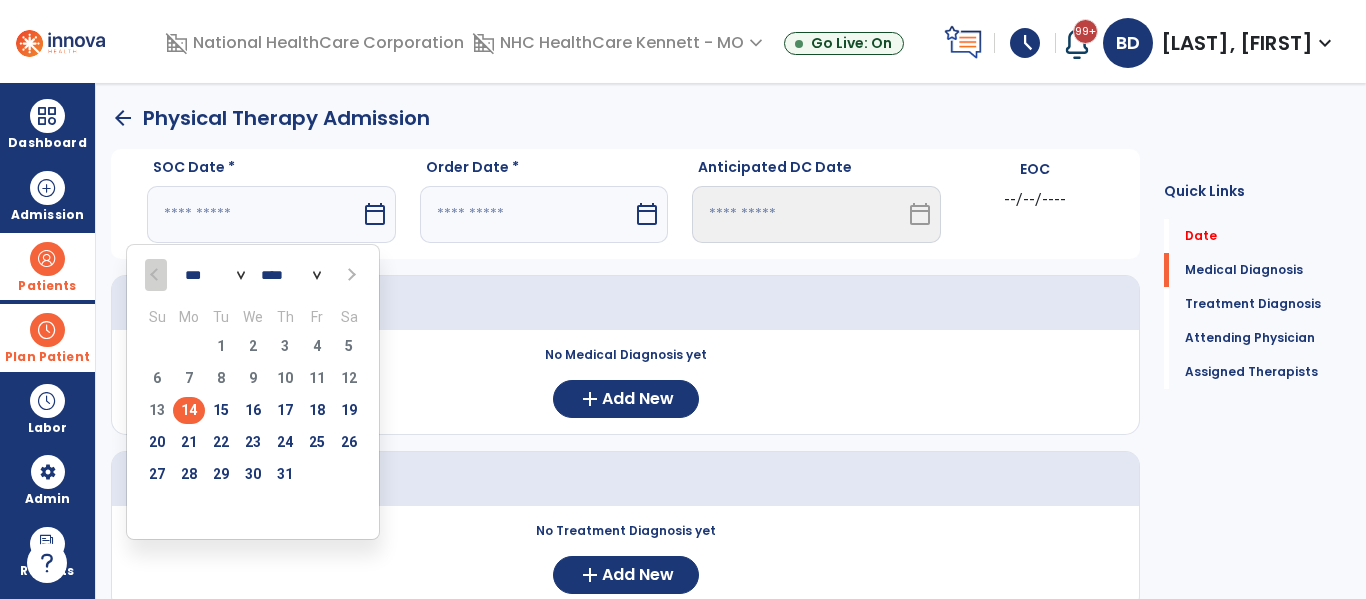 type on "*********" 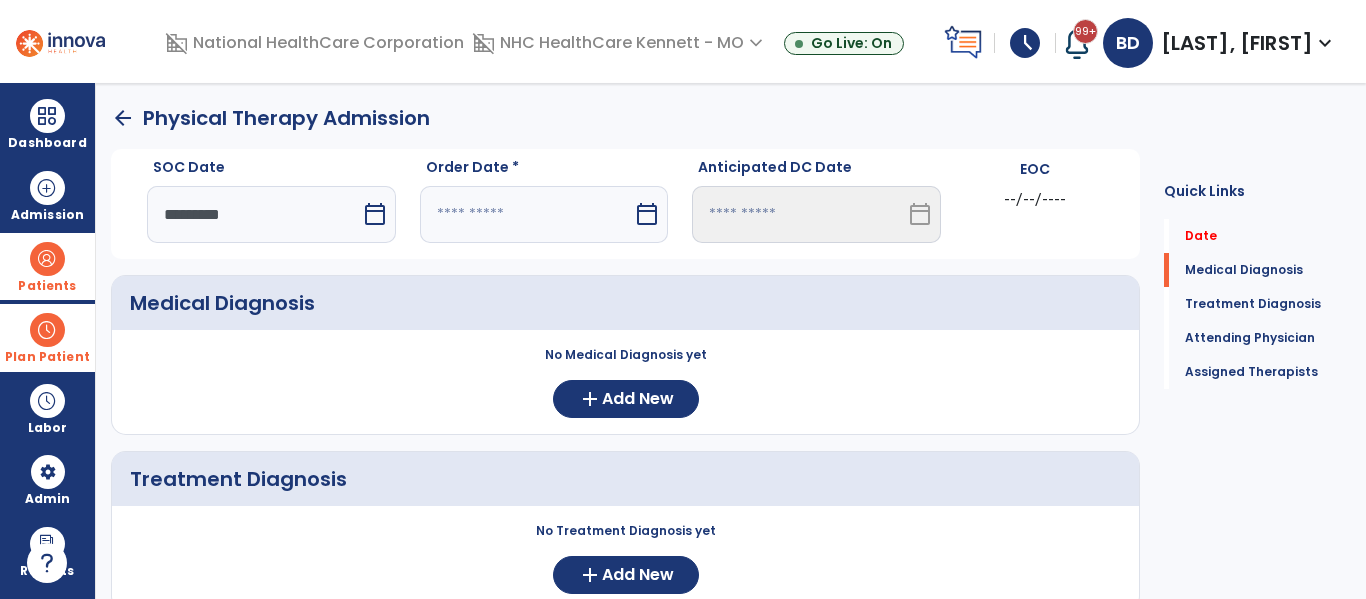 click at bounding box center (527, 214) 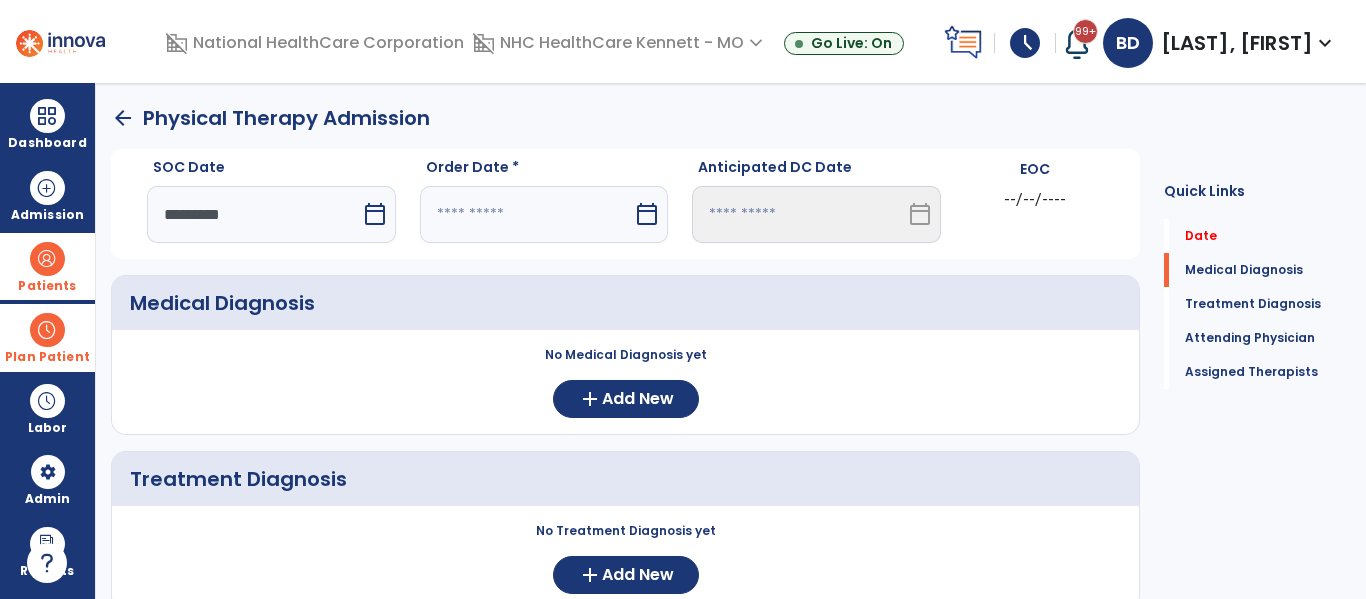 select on "*" 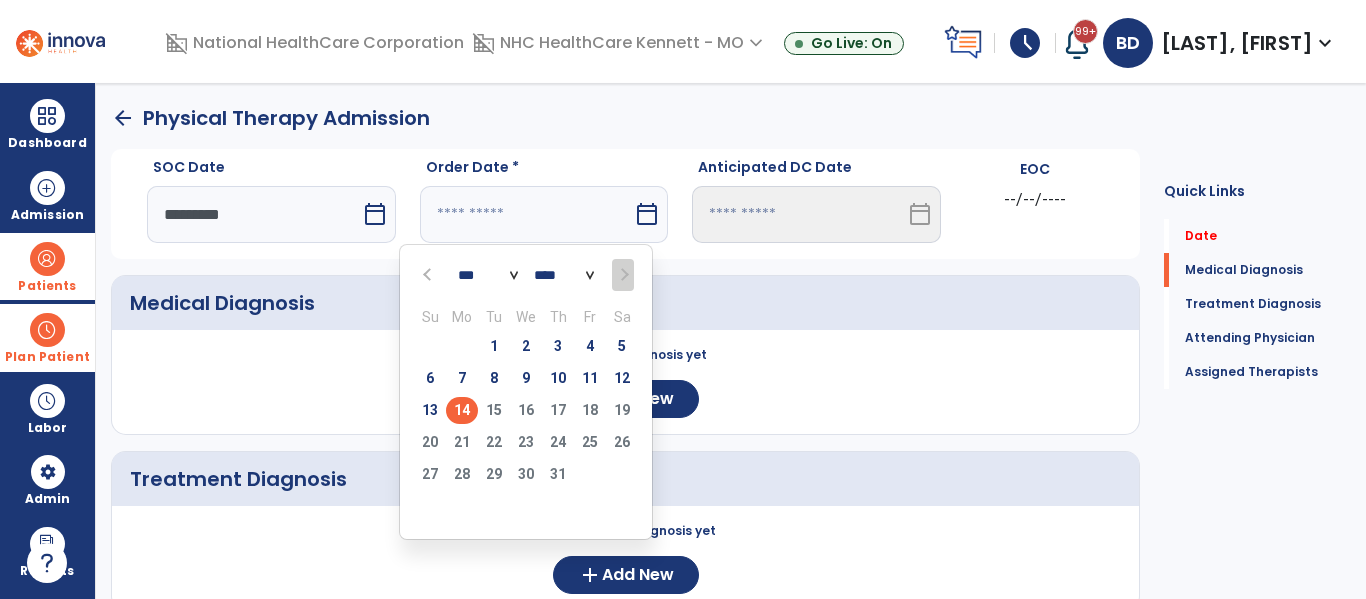 click on "14" at bounding box center (462, 410) 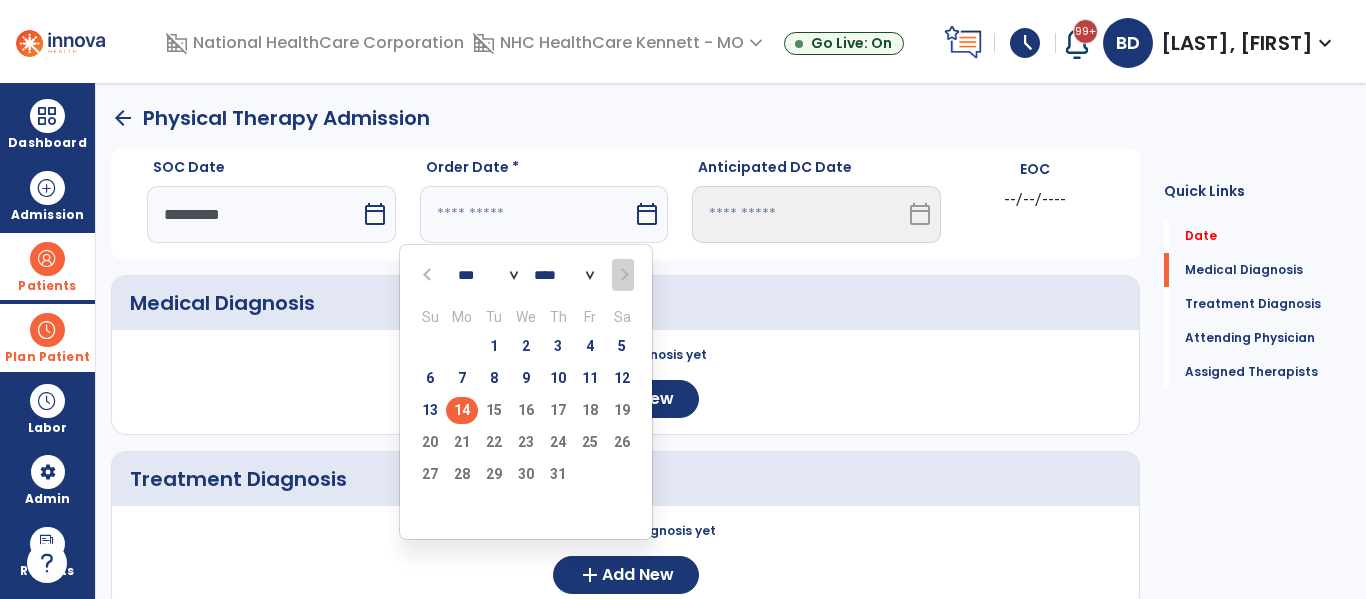 type on "*********" 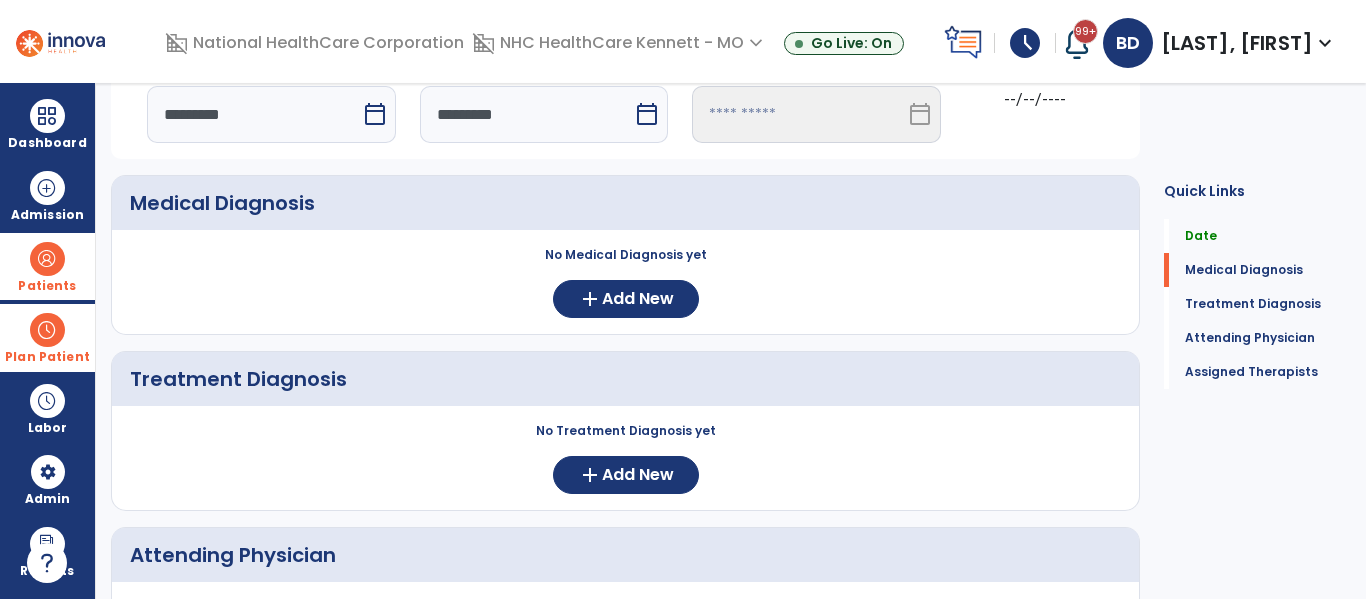 scroll, scrollTop: 300, scrollLeft: 0, axis: vertical 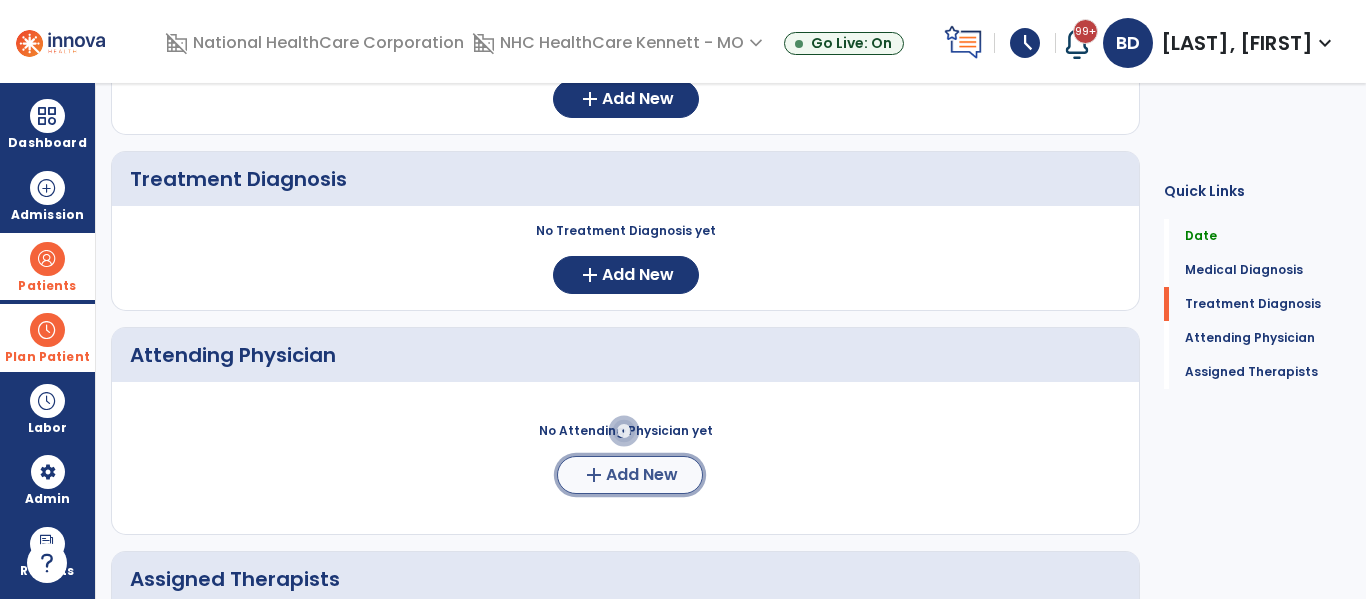 click on "add  Add New" 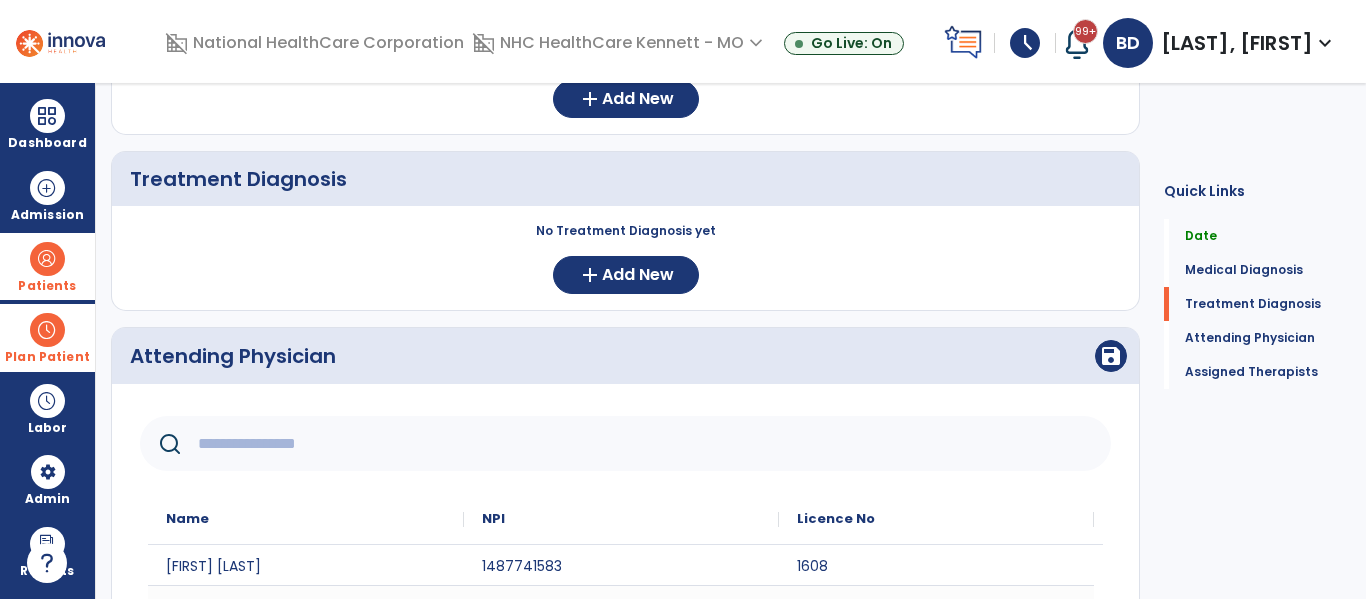 click 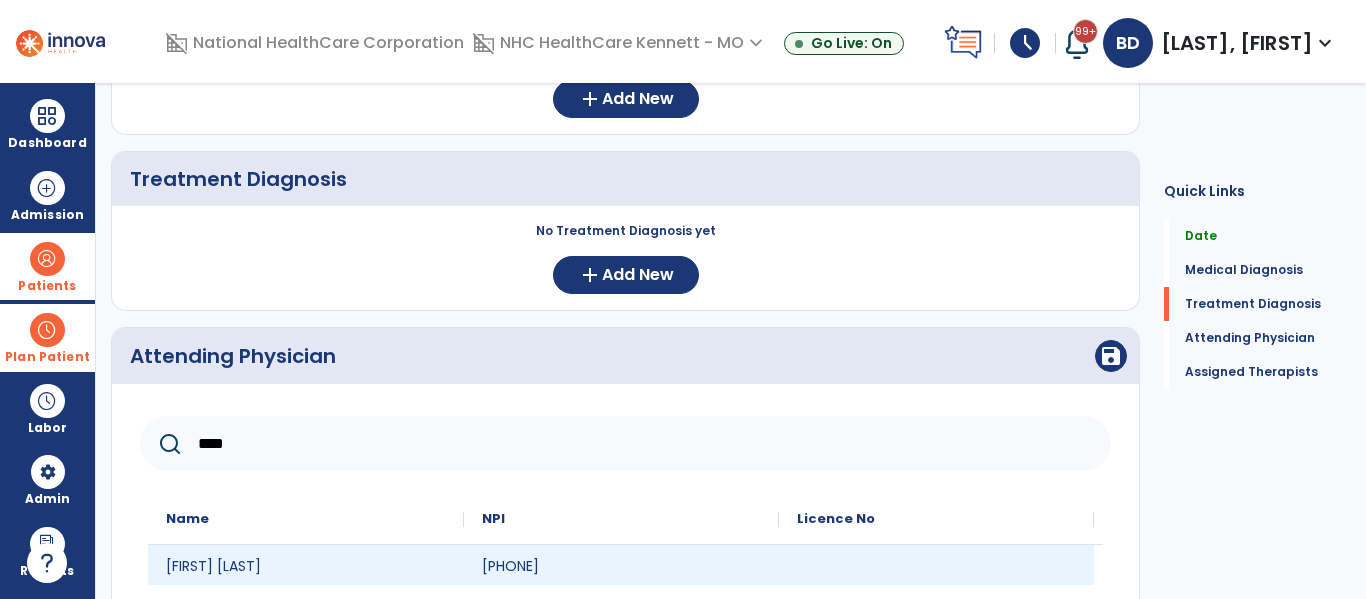 type on "****" 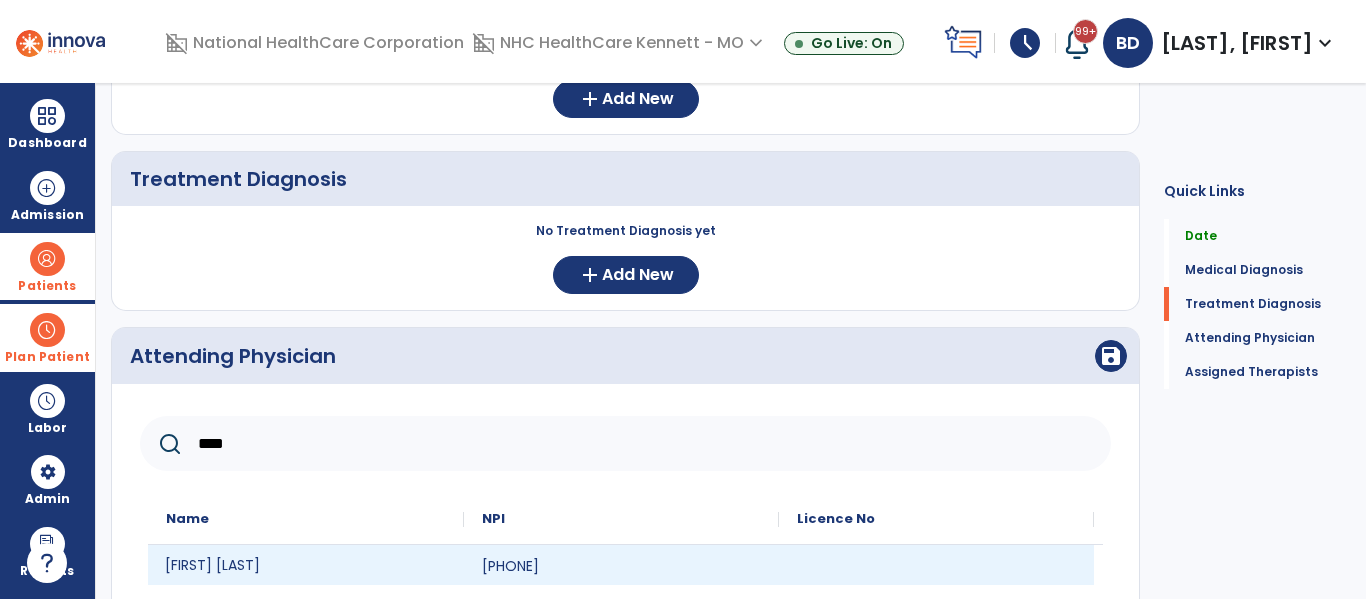 click on "[FIRST] [LAST]" 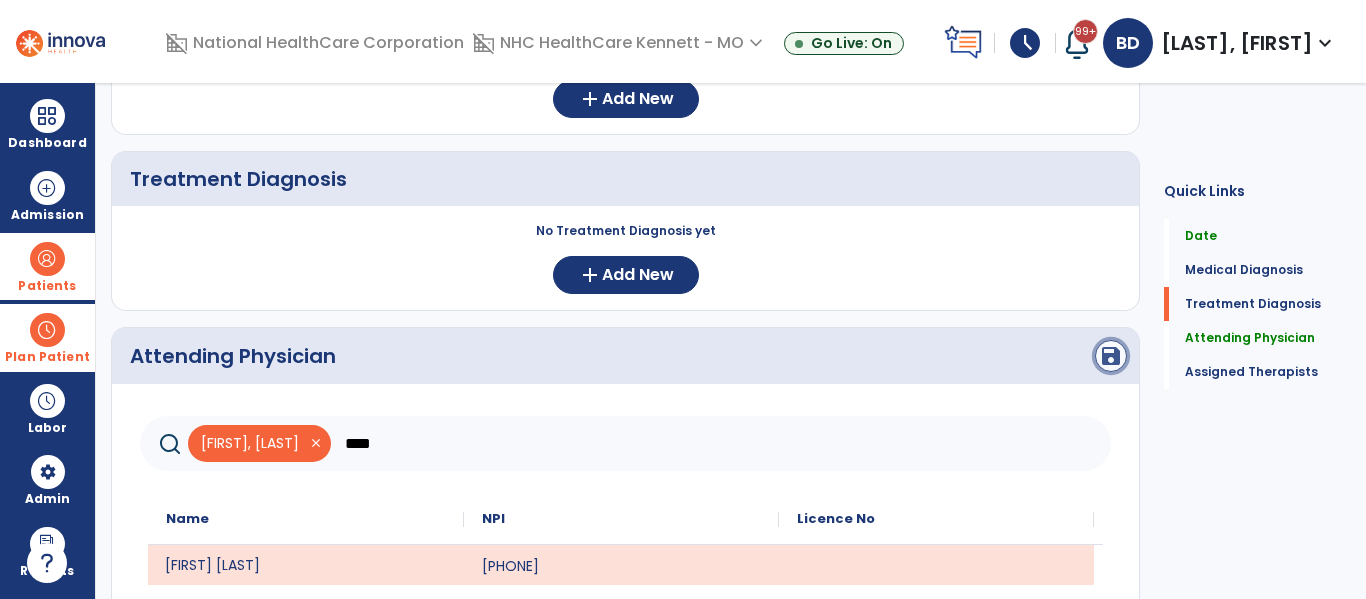 click on "save" 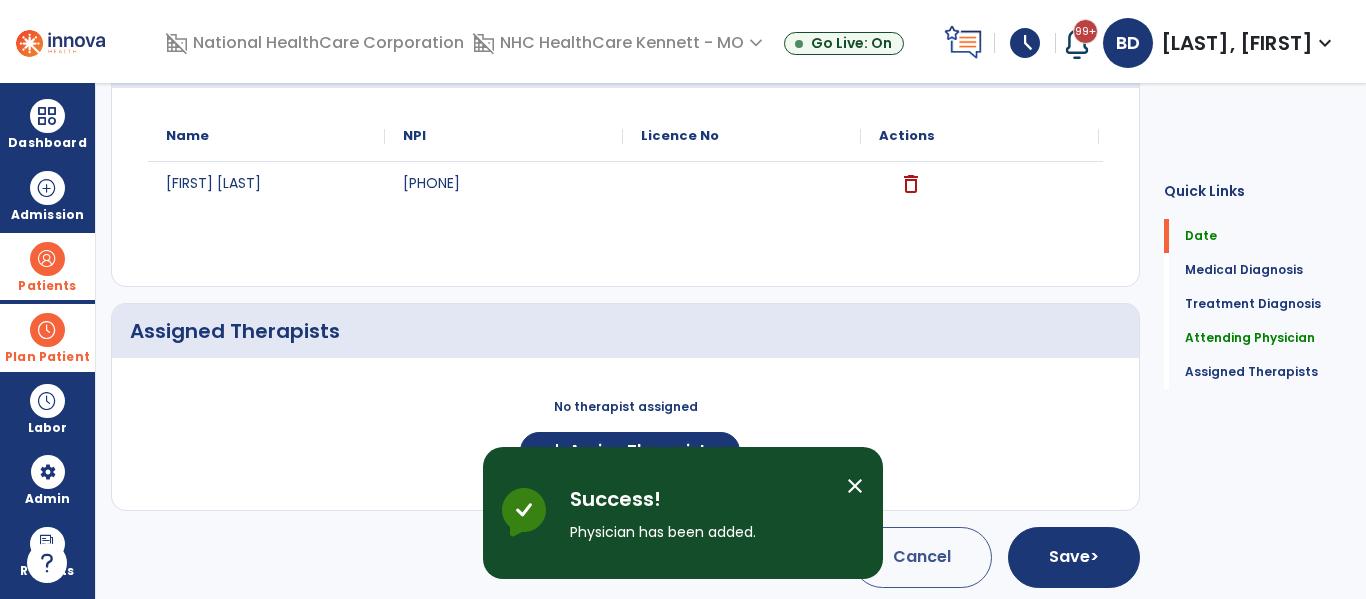 scroll, scrollTop: 601, scrollLeft: 0, axis: vertical 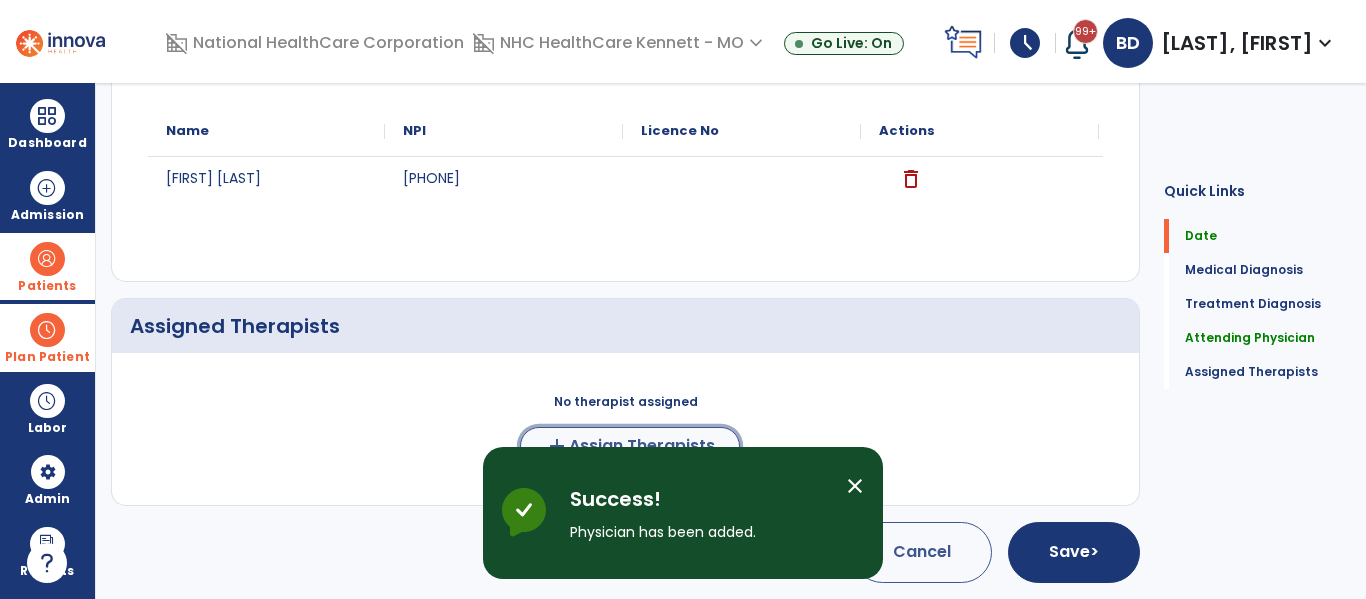 click on "Assign Therapists" 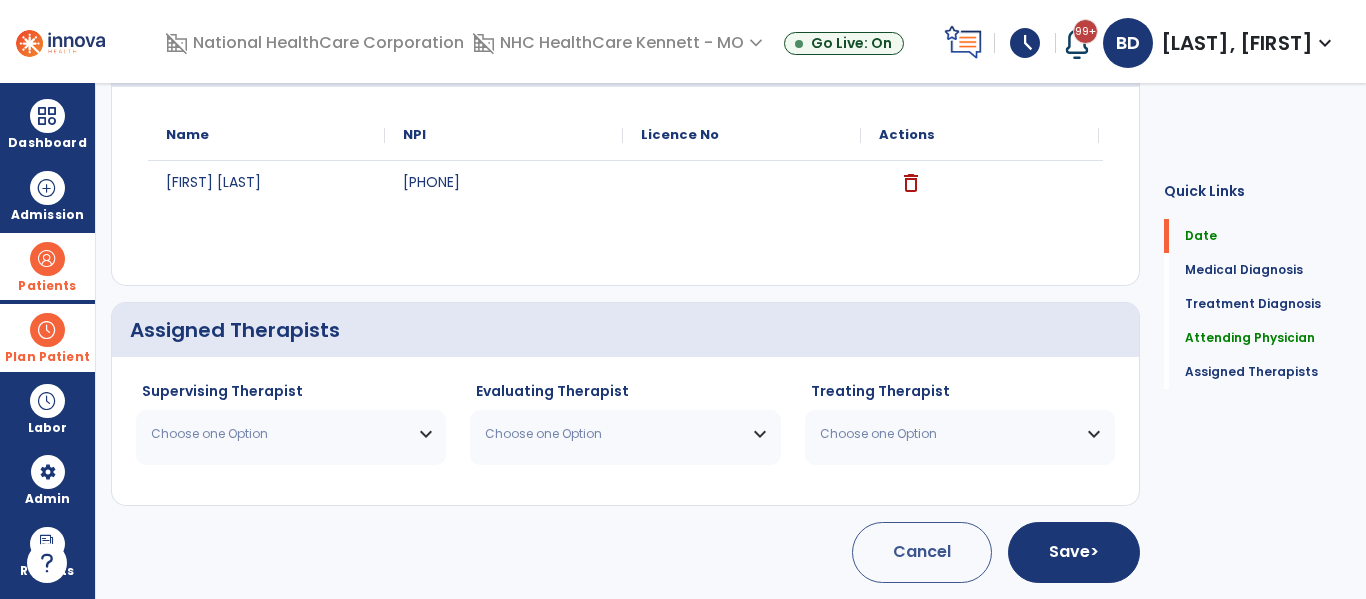 scroll, scrollTop: 597, scrollLeft: 0, axis: vertical 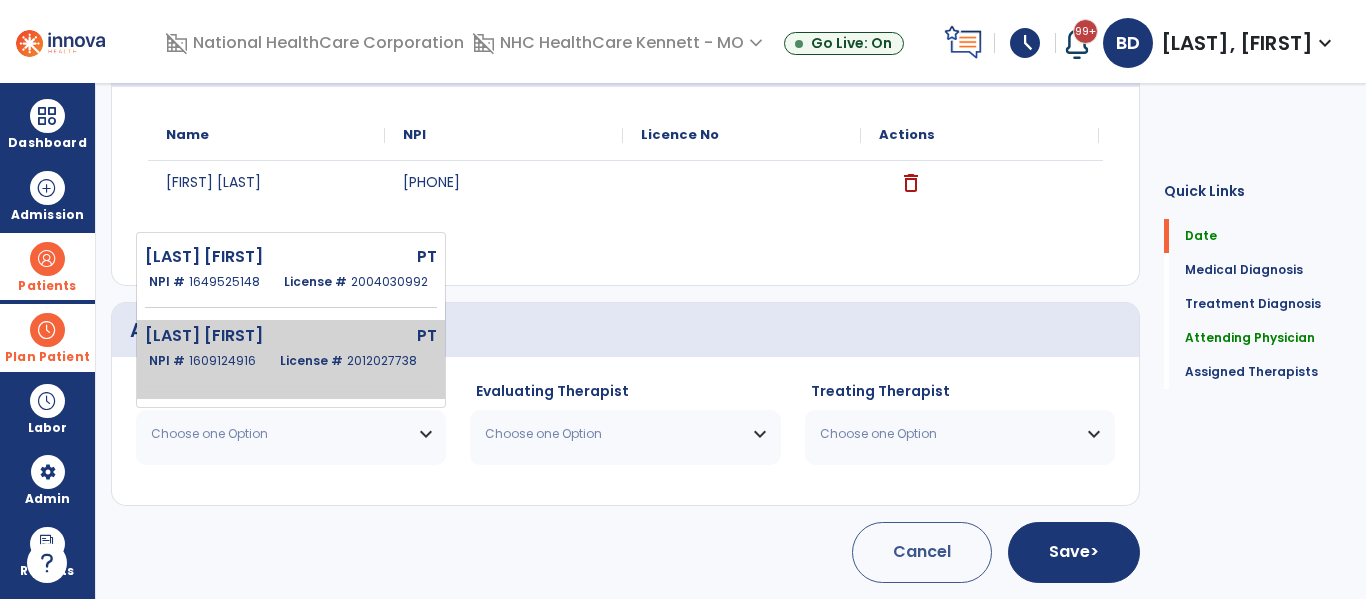 click on "1609124916" 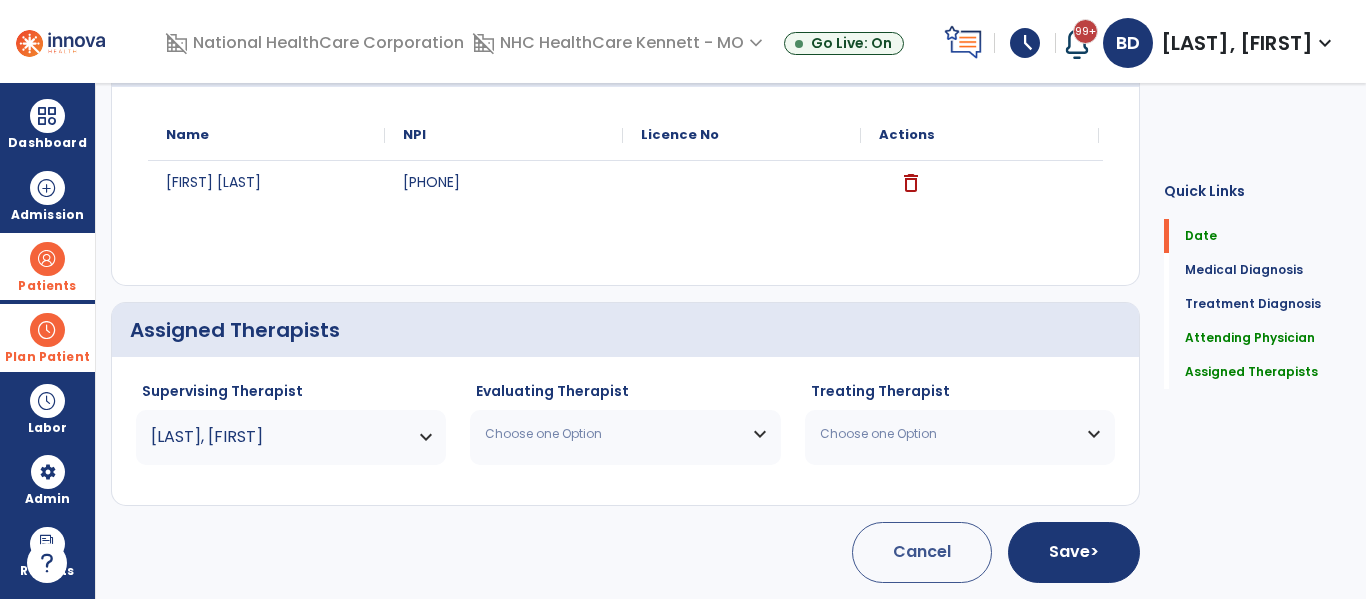 click on "Choose one Option" at bounding box center [625, 434] 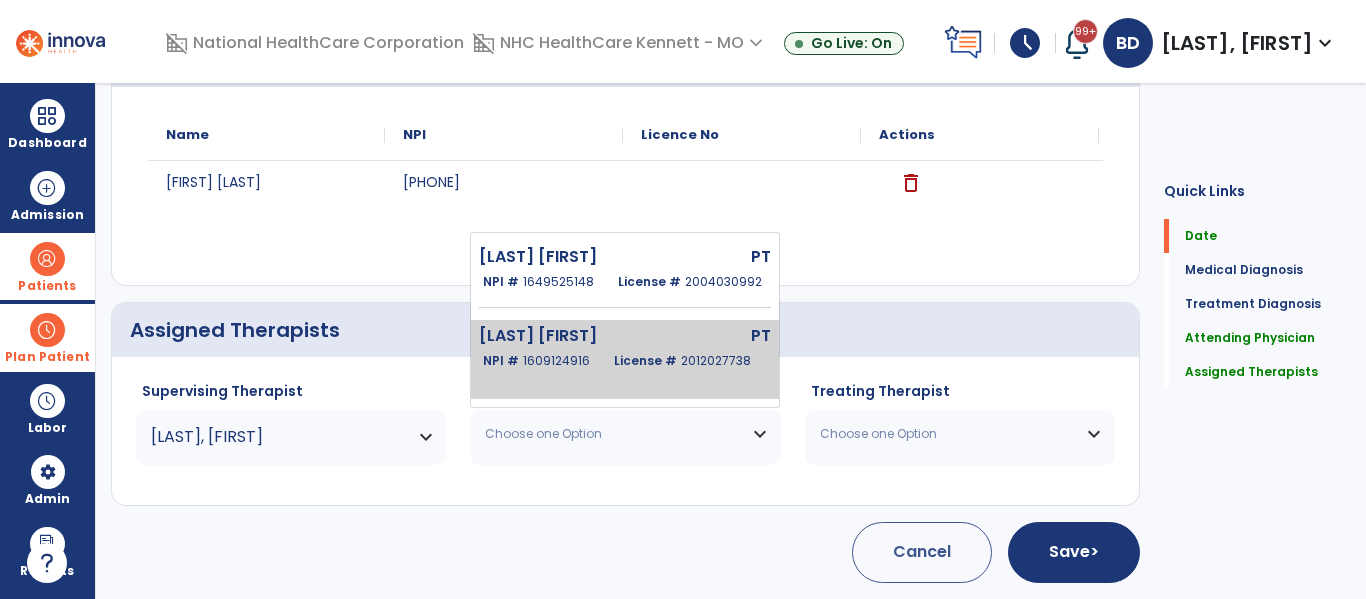 click on "[LAST] [FIRST]   PT   NPI #  [NPI]  License #  [LICENSE]" 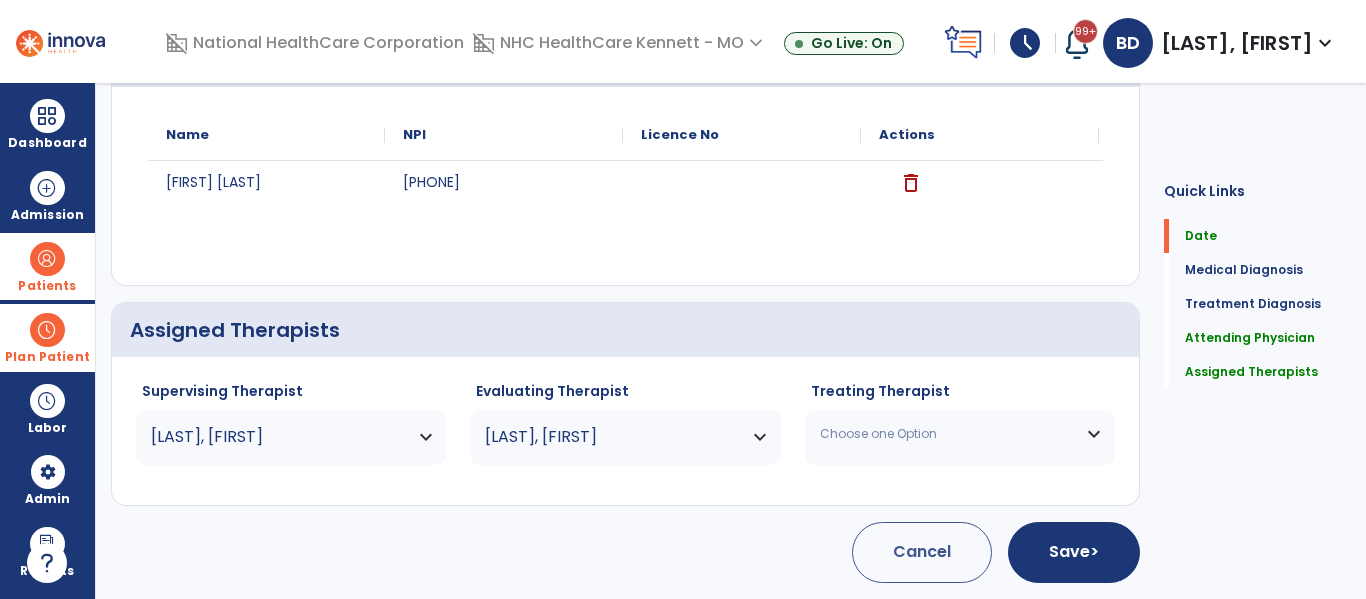 click on "Choose one Option" at bounding box center (947, 434) 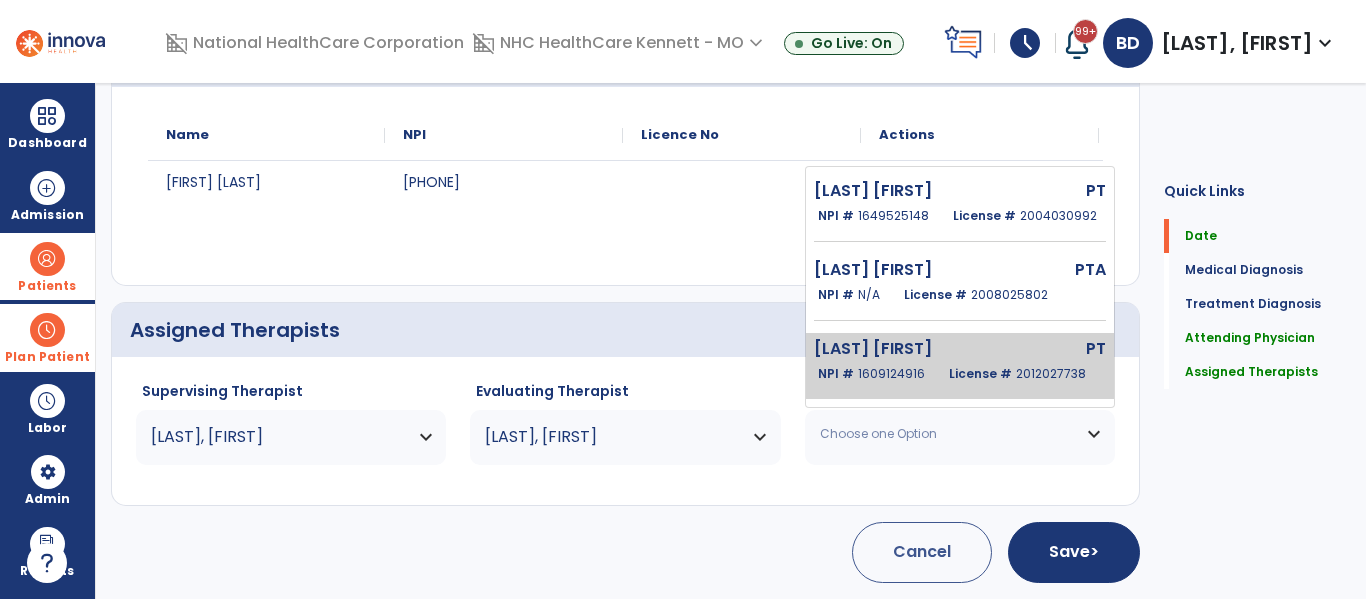 click on "1609124916" 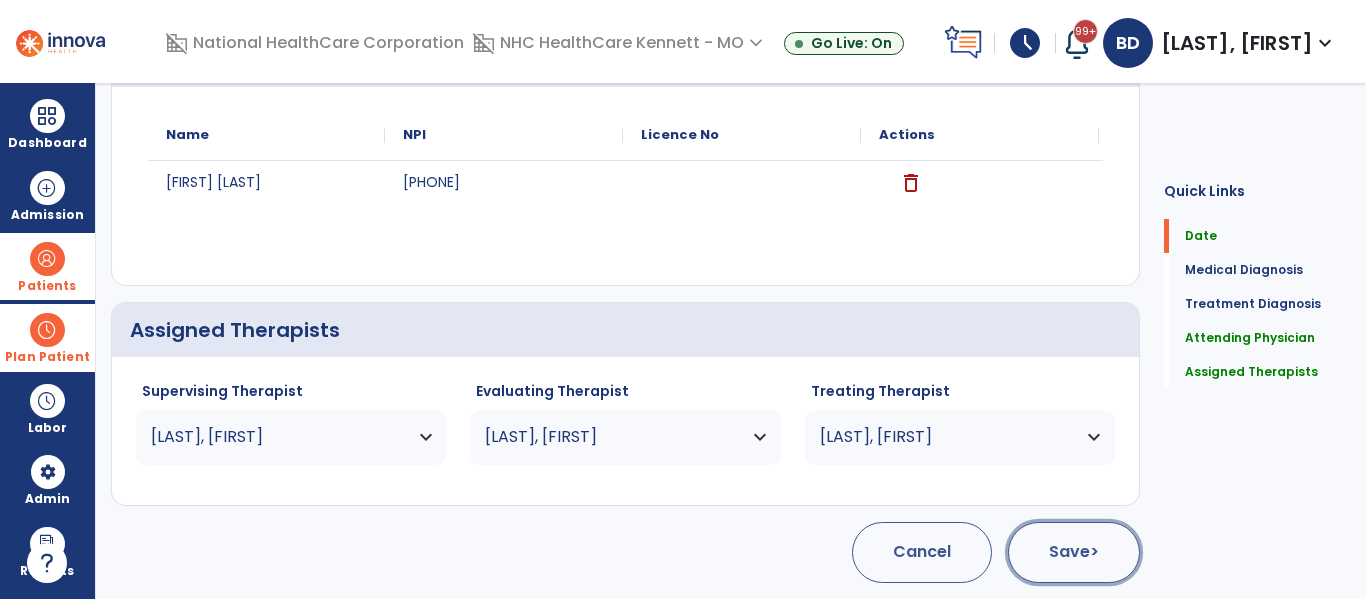 click on "Save  >" 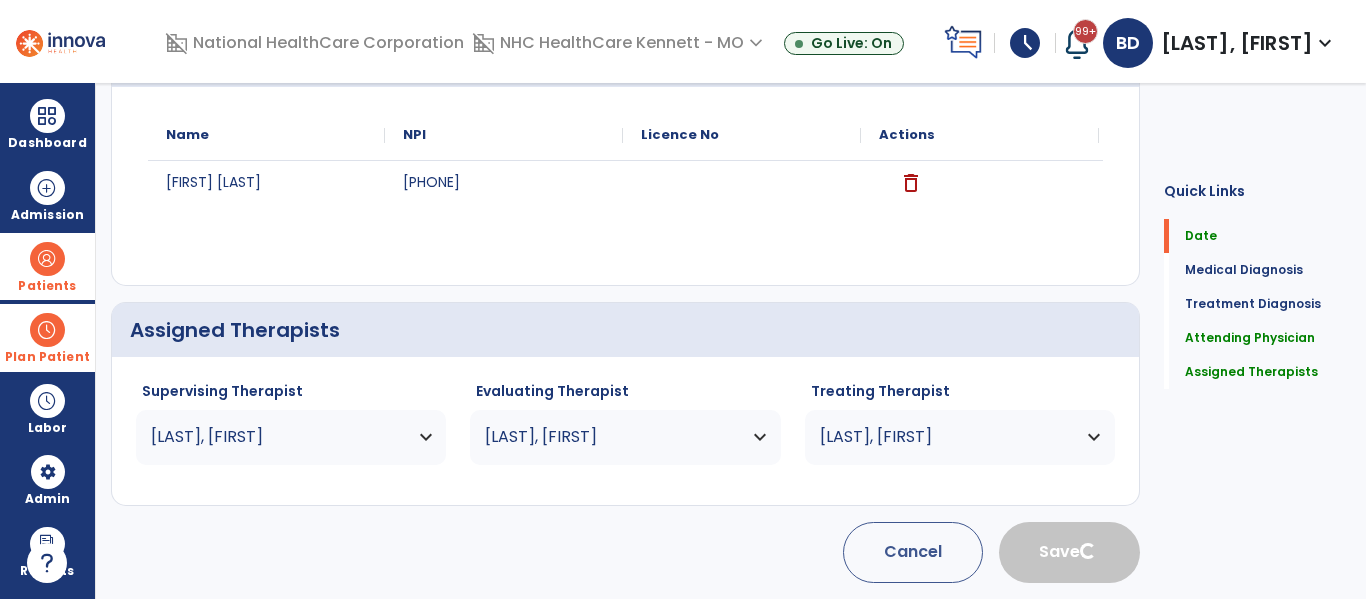 type 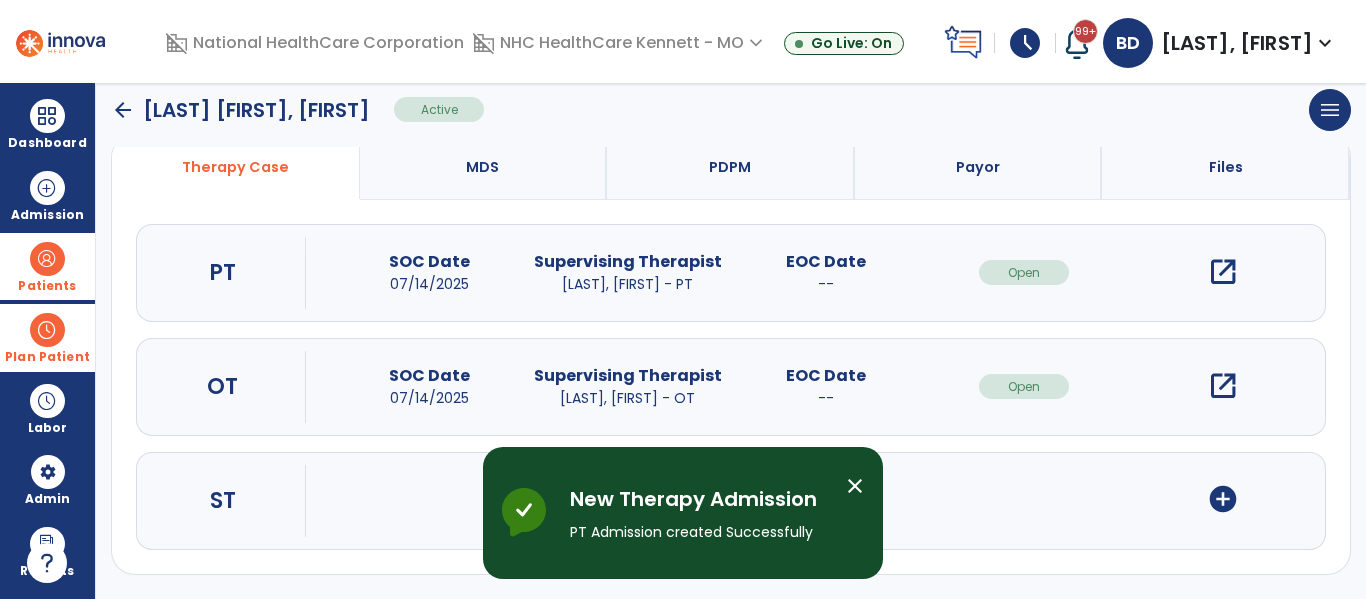 scroll, scrollTop: 0, scrollLeft: 0, axis: both 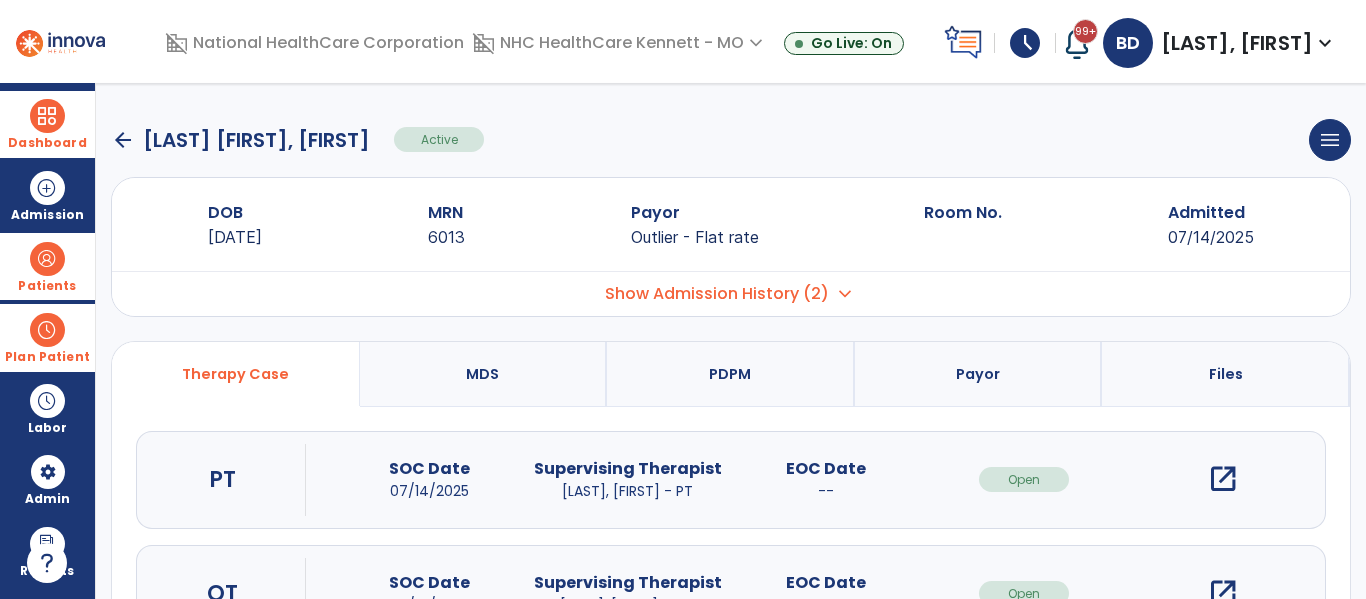 click at bounding box center [47, 116] 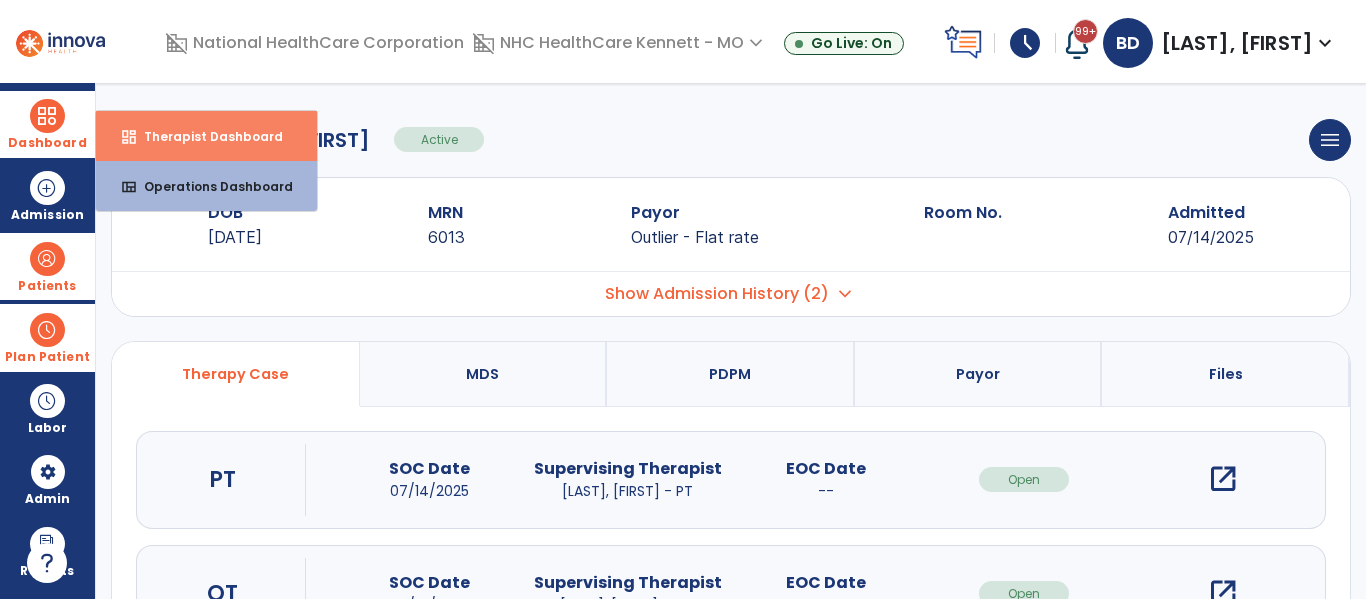 click on "dashboard  Therapist Dashboard" at bounding box center [206, 136] 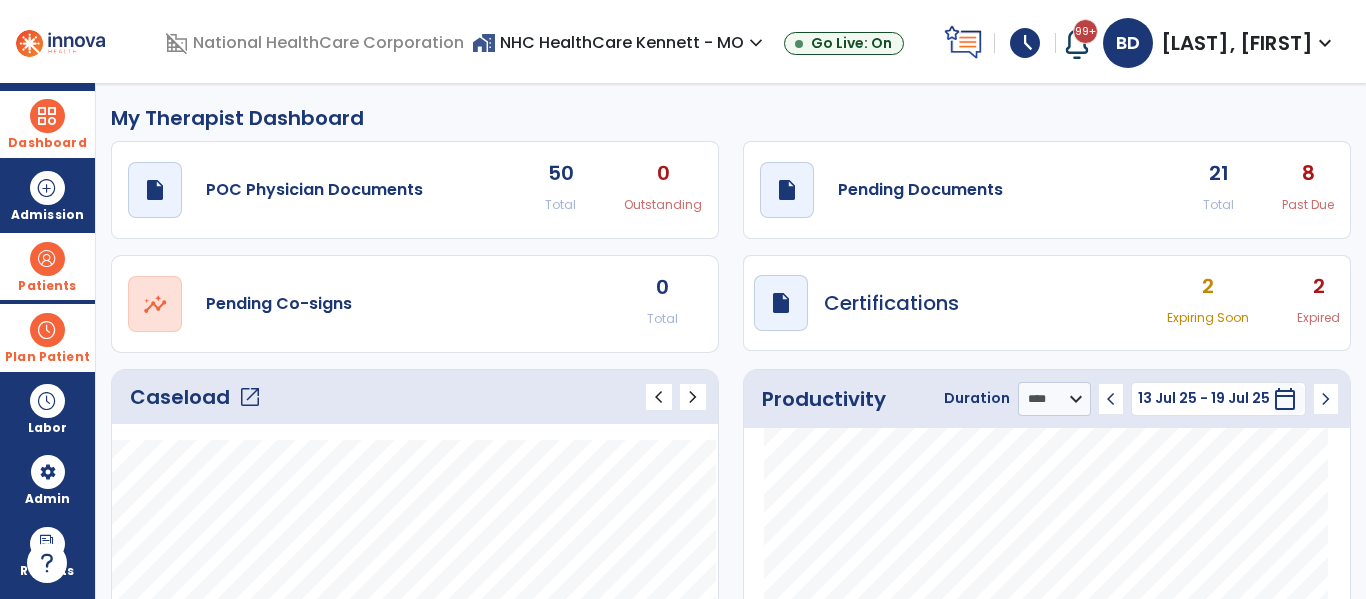 click on "8" 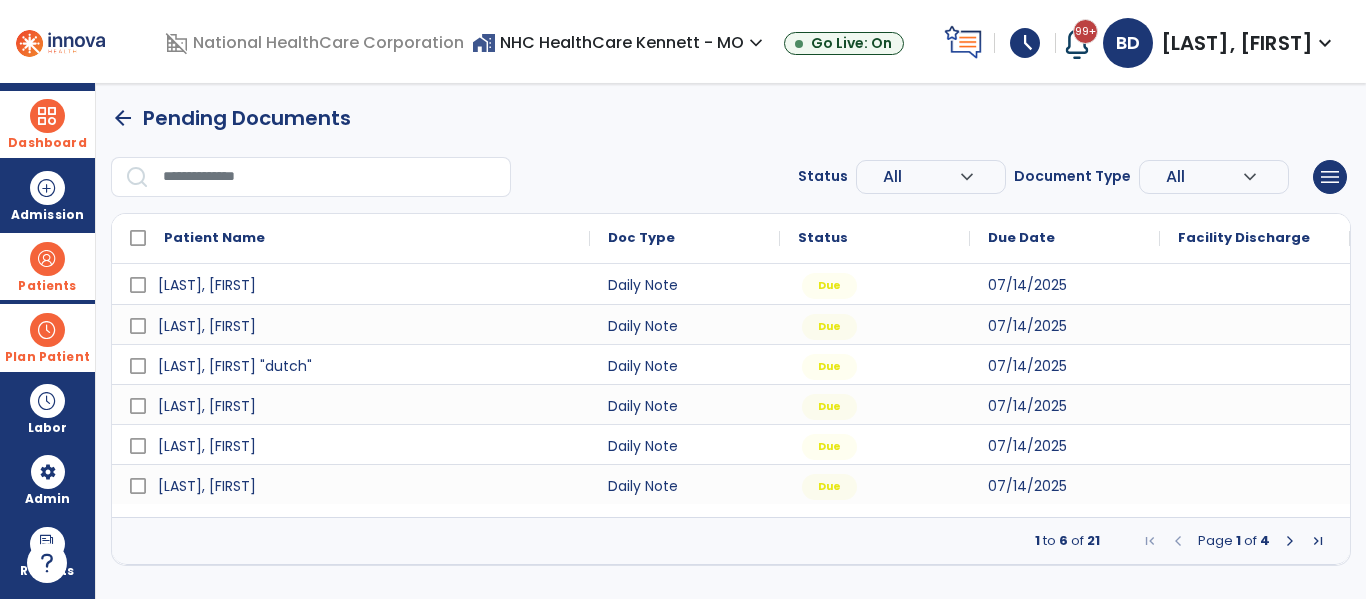 click at bounding box center [1290, 541] 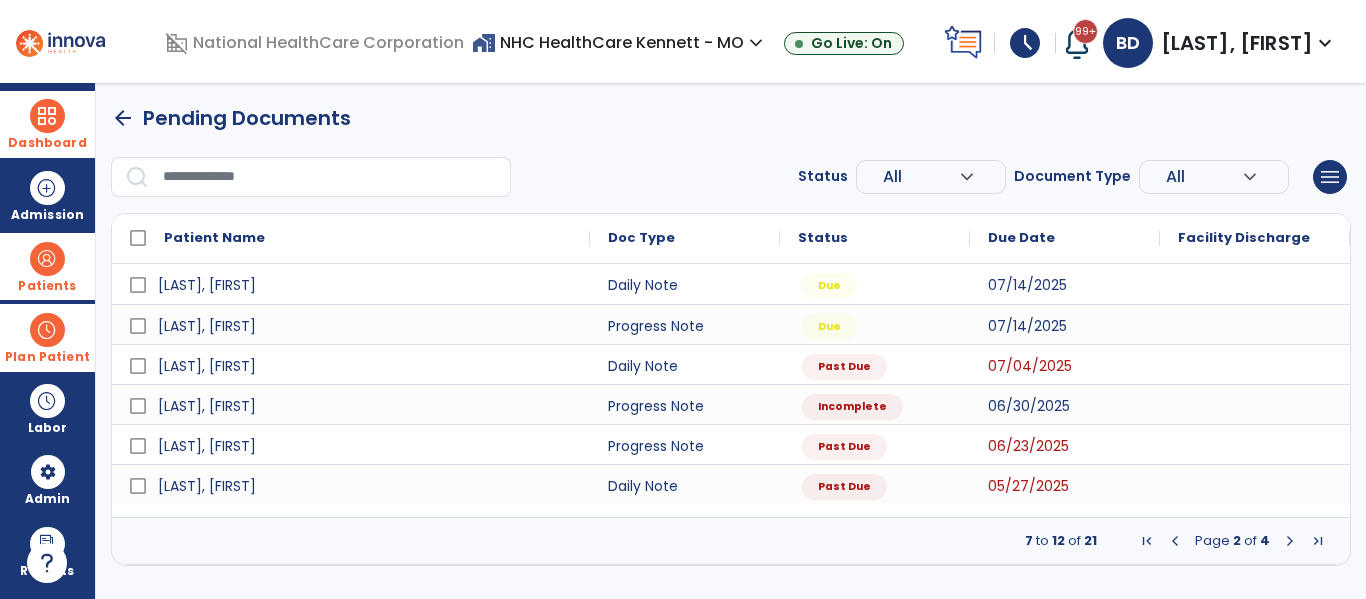click at bounding box center (1175, 541) 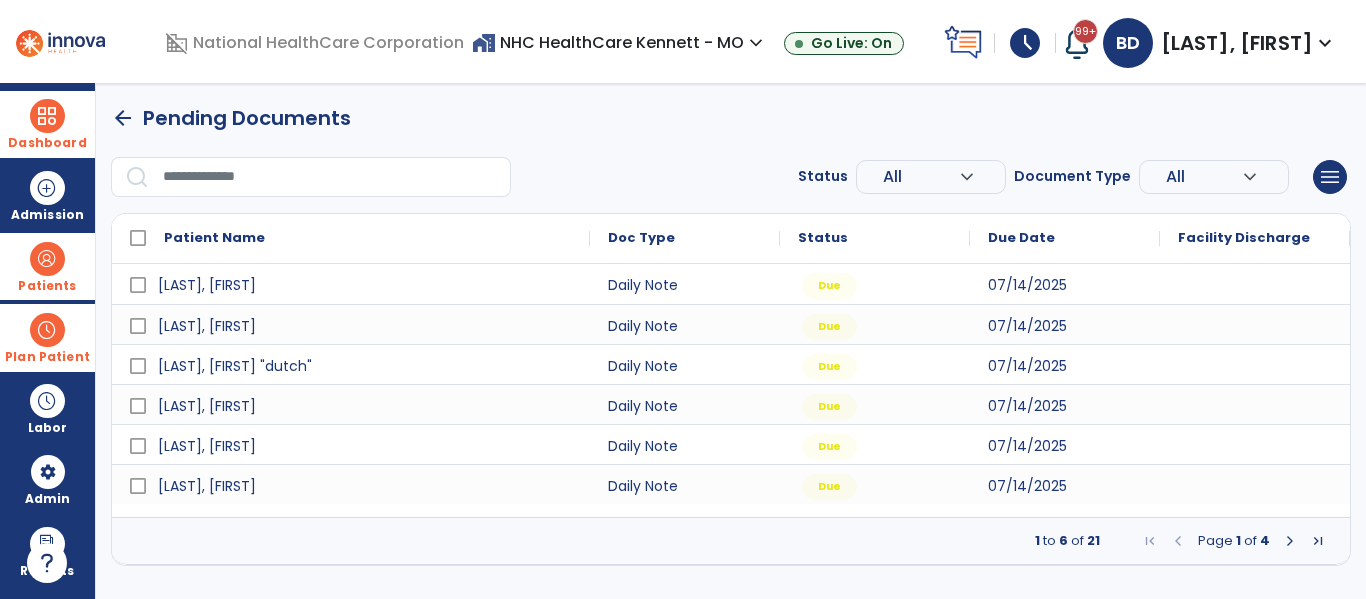 click on "Dashboard" at bounding box center [47, 143] 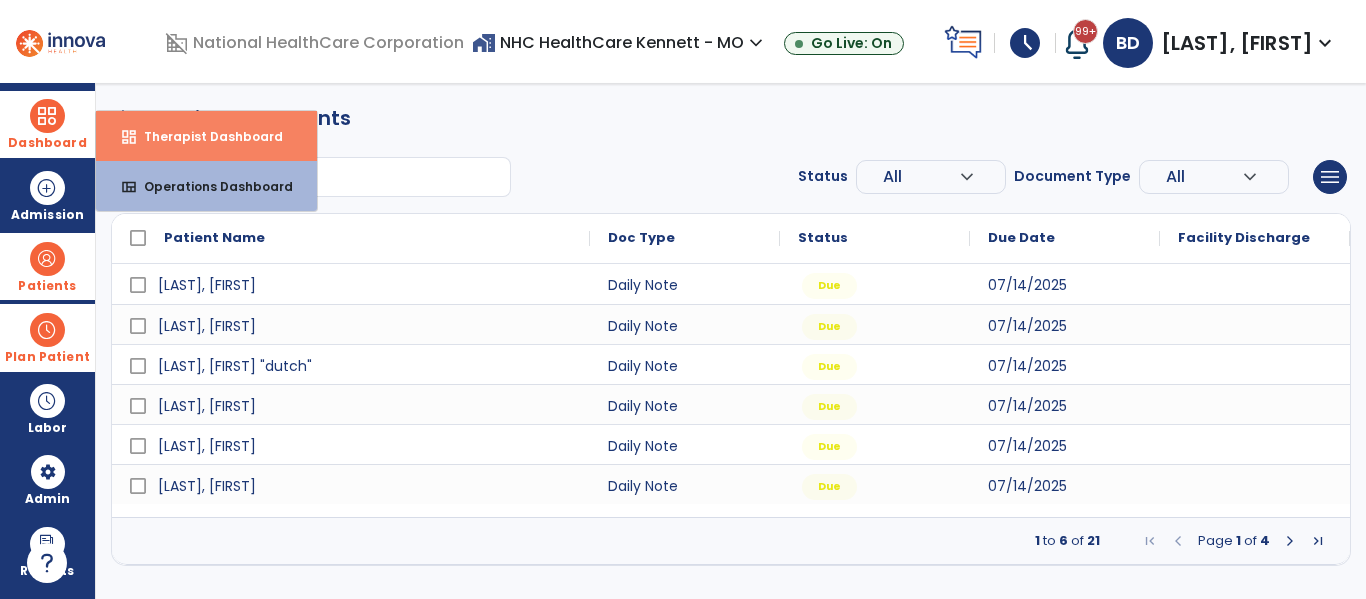 click on "dashboard  Therapist Dashboard" at bounding box center (206, 136) 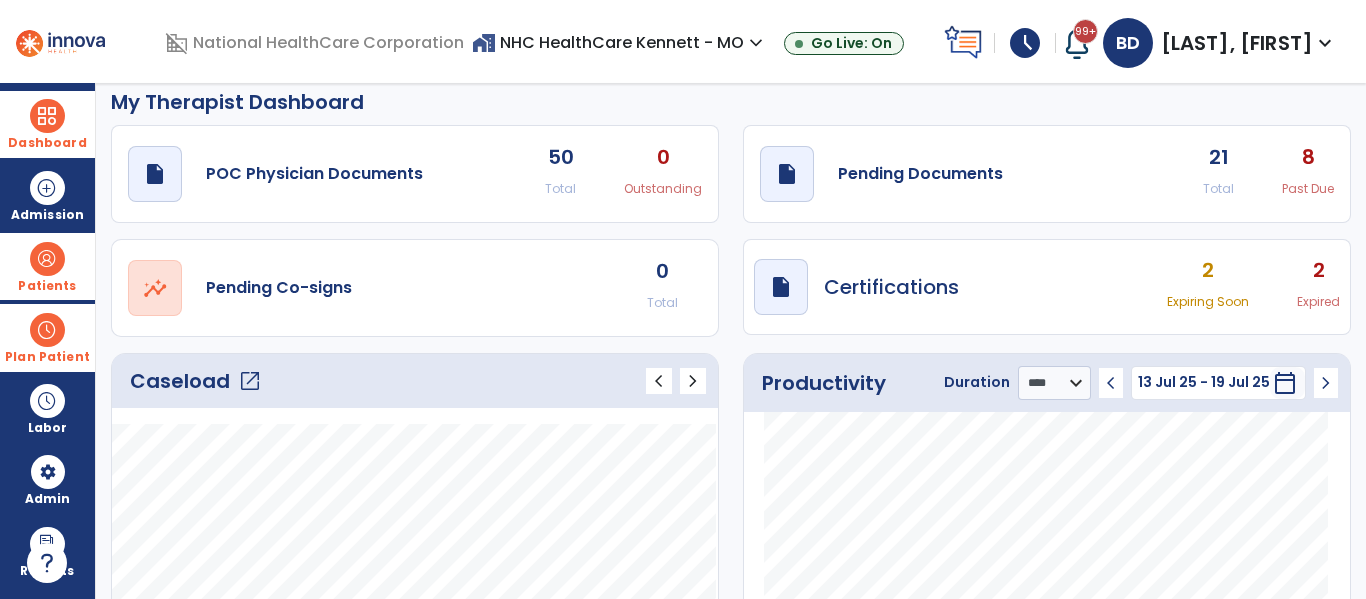 scroll, scrollTop: 0, scrollLeft: 0, axis: both 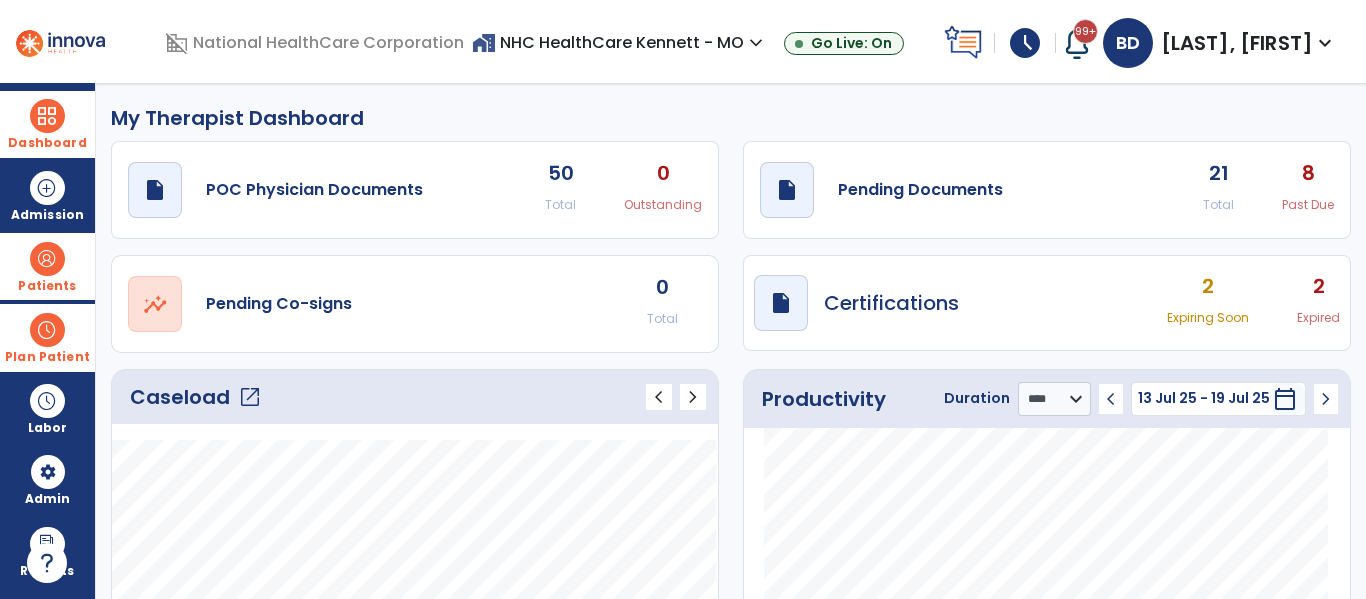 click at bounding box center (47, 116) 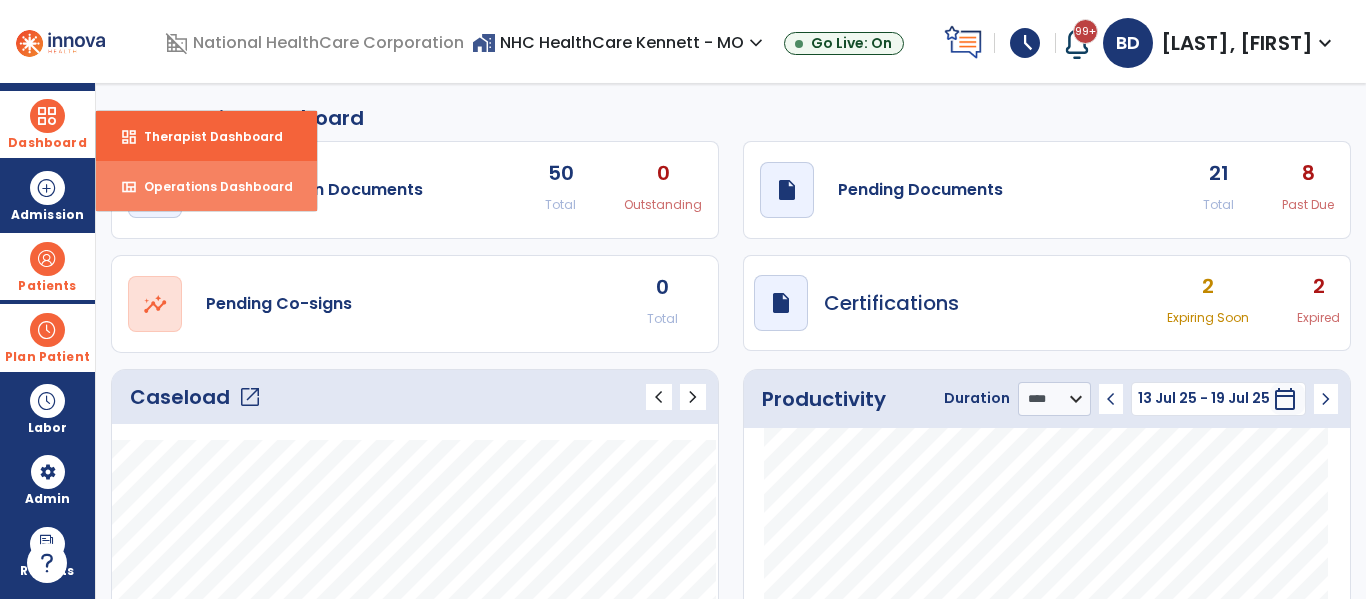 click on "view_quilt  Operations Dashboard" at bounding box center (206, 186) 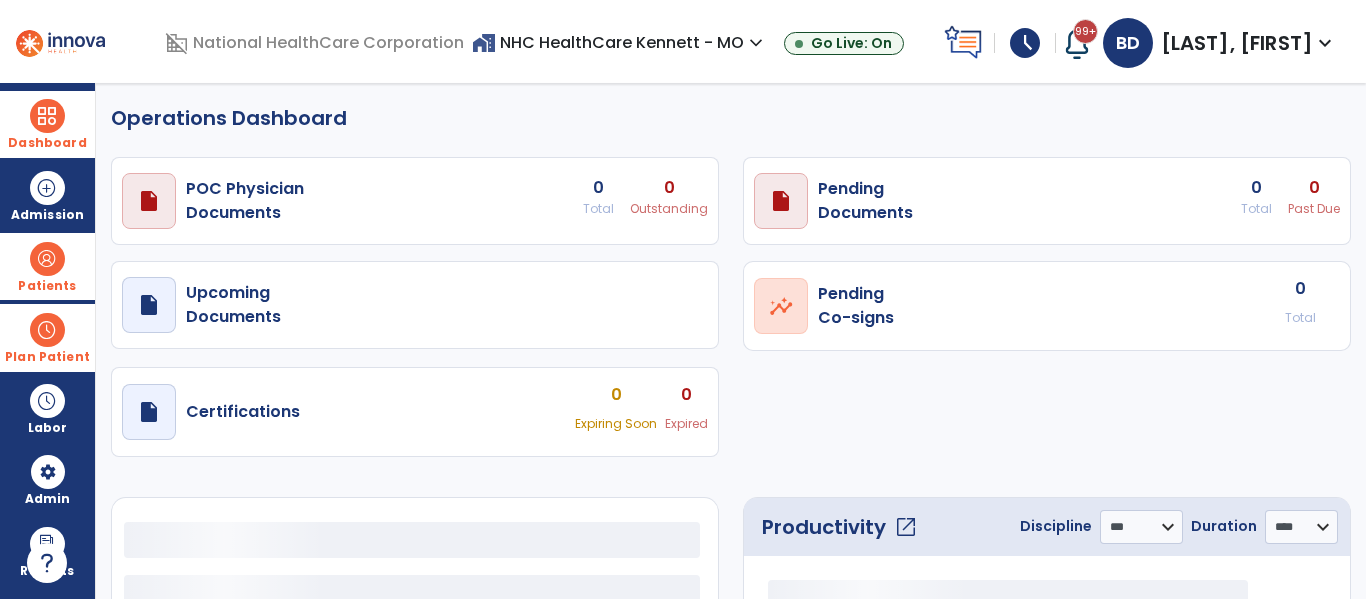 select on "***" 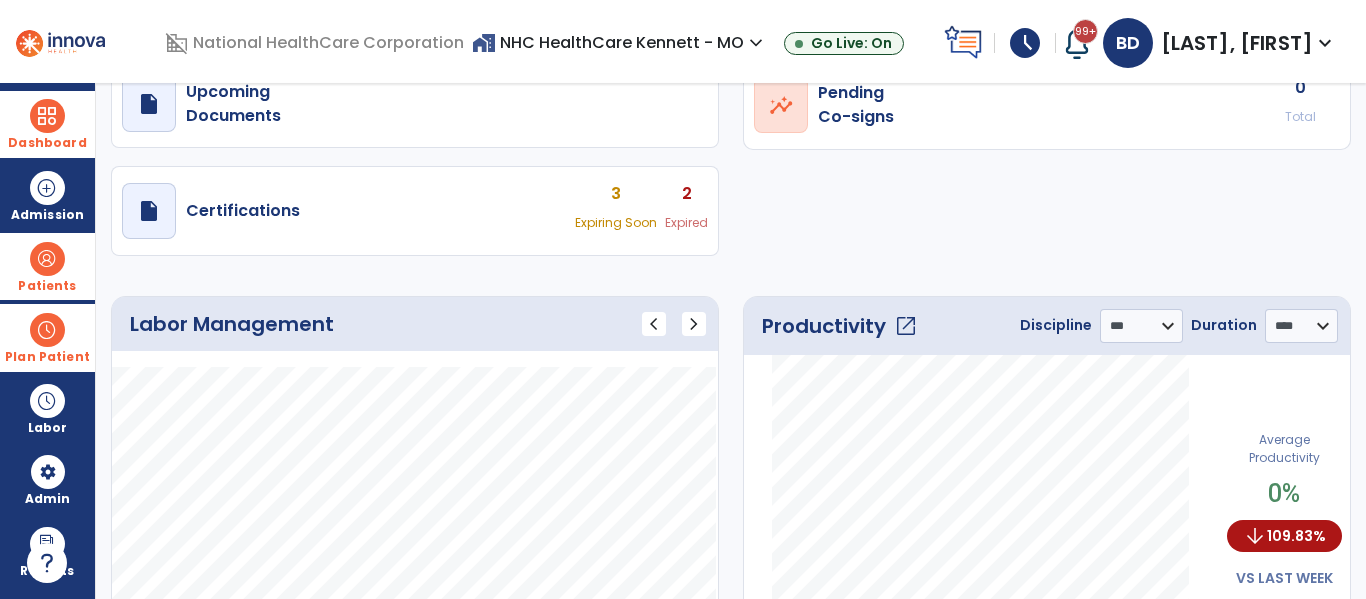 scroll, scrollTop: 200, scrollLeft: 0, axis: vertical 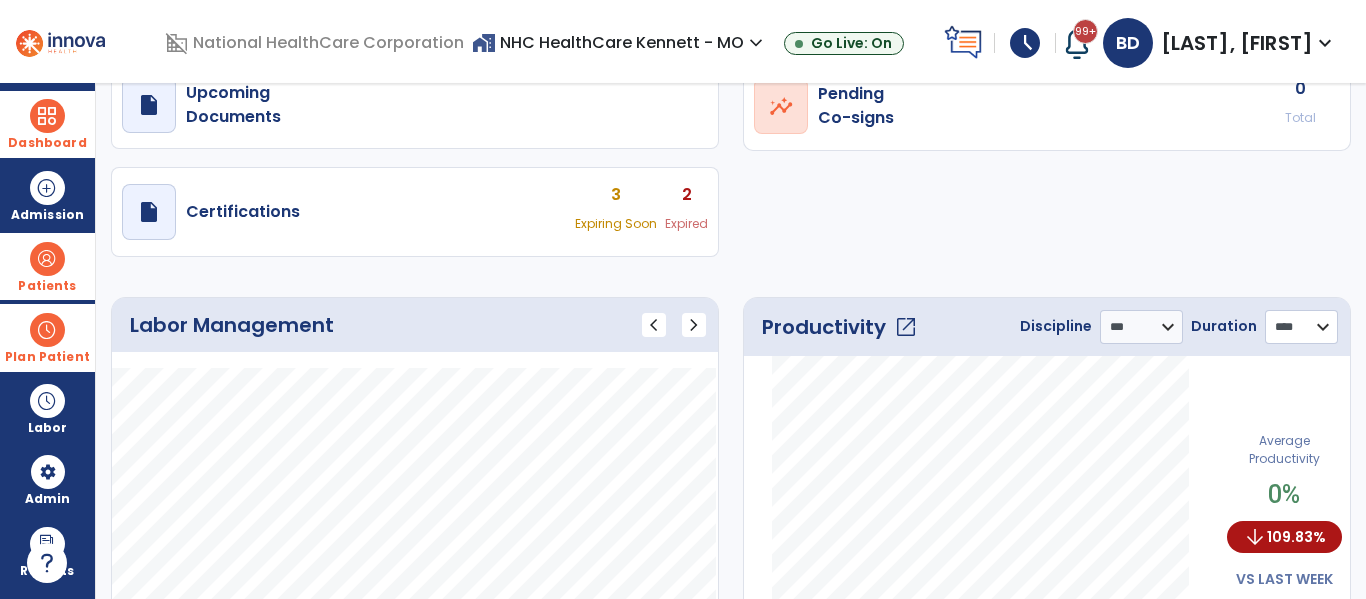 click on "******** *** **** *****" 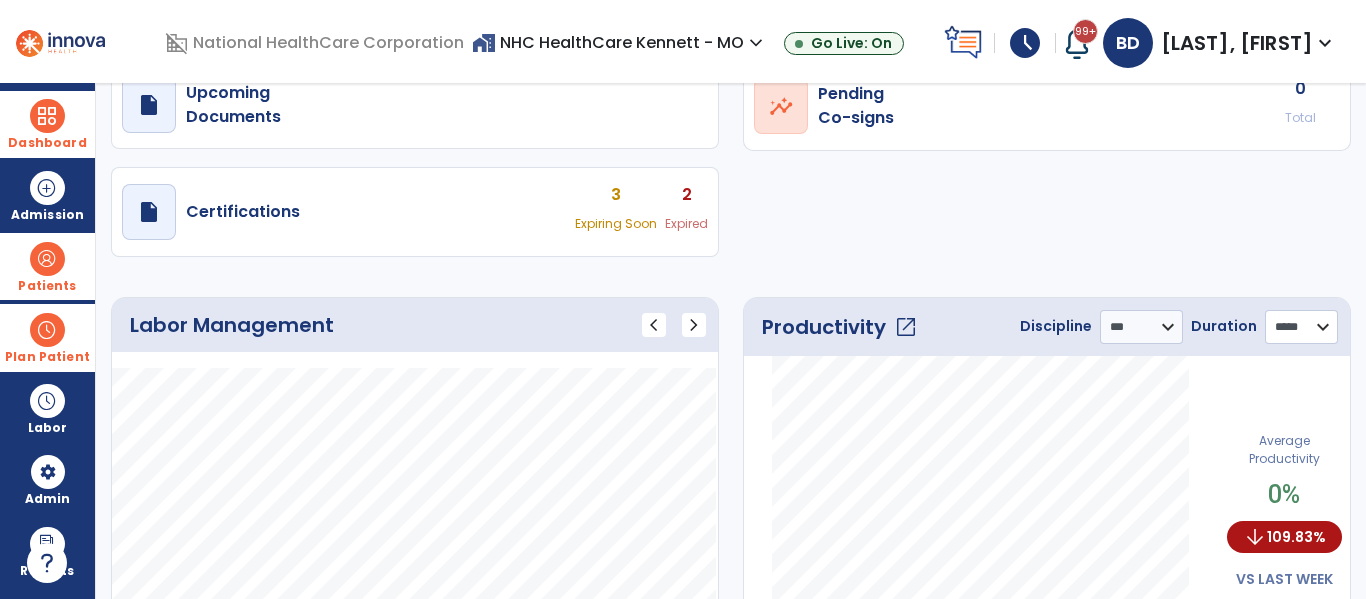 click on "******** *** **** *****" 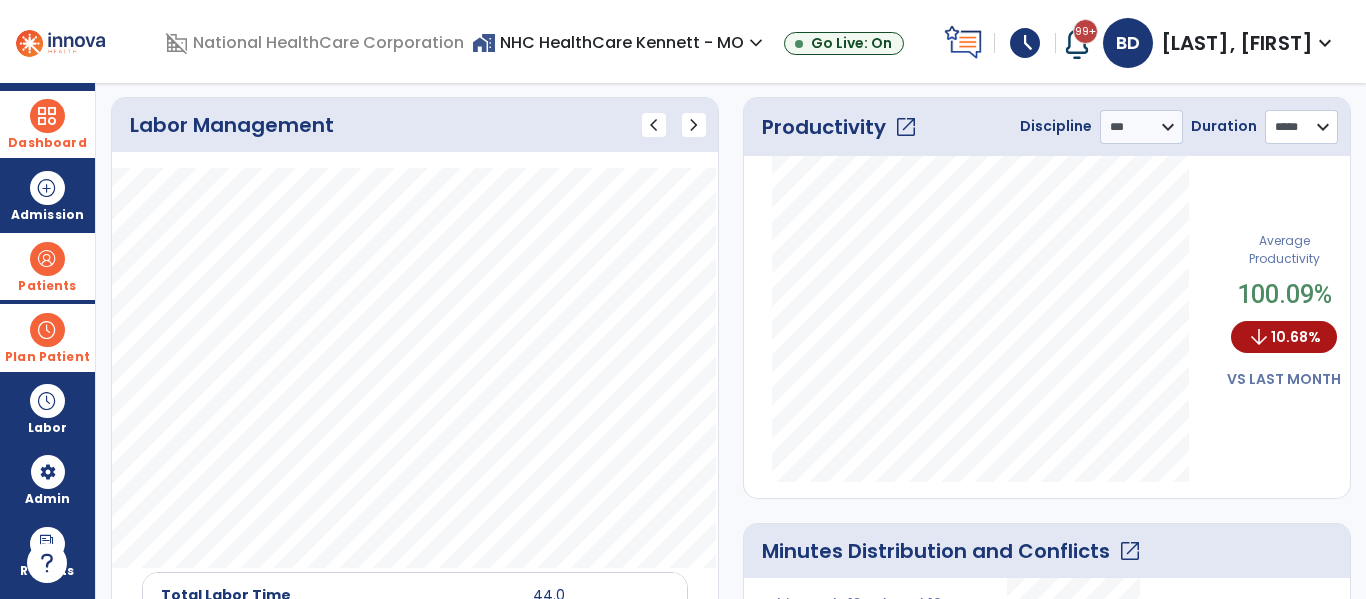 scroll, scrollTop: 300, scrollLeft: 0, axis: vertical 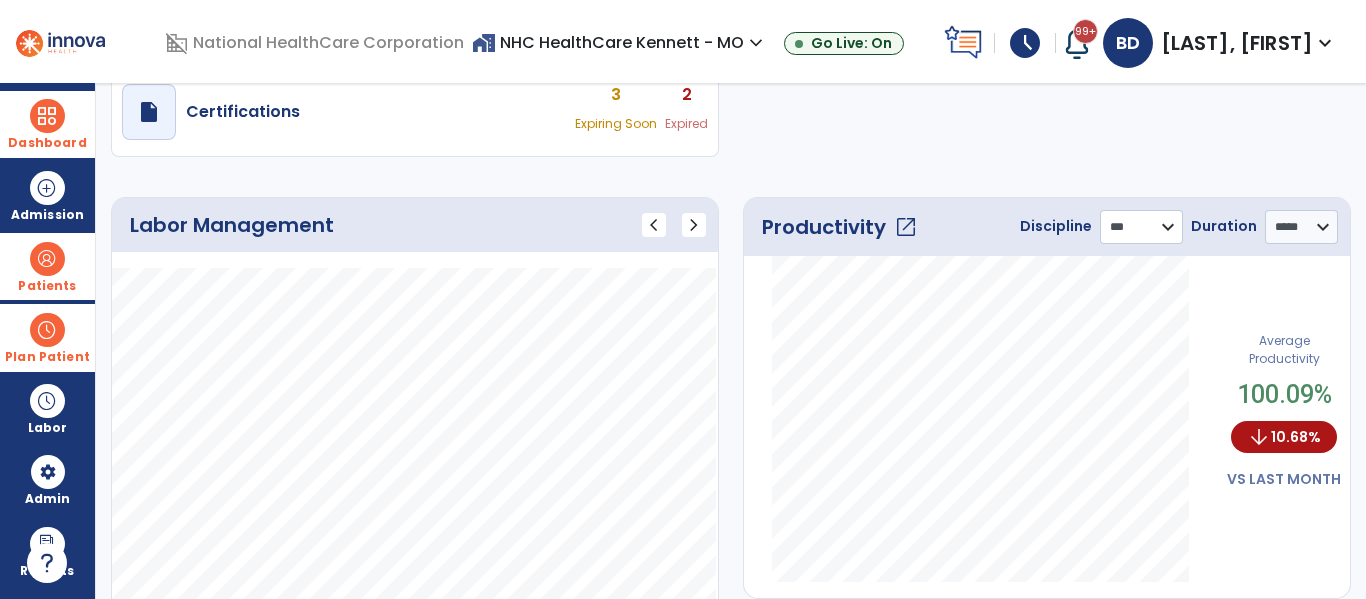 click on "**********" 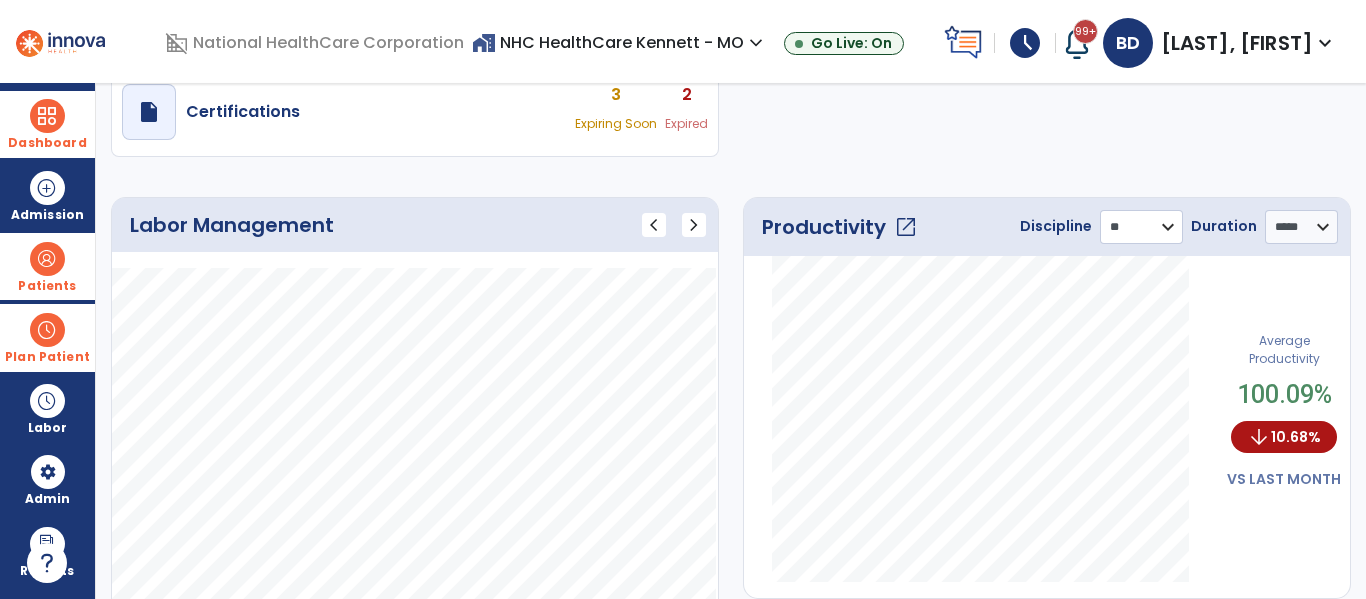 click on "**********" 